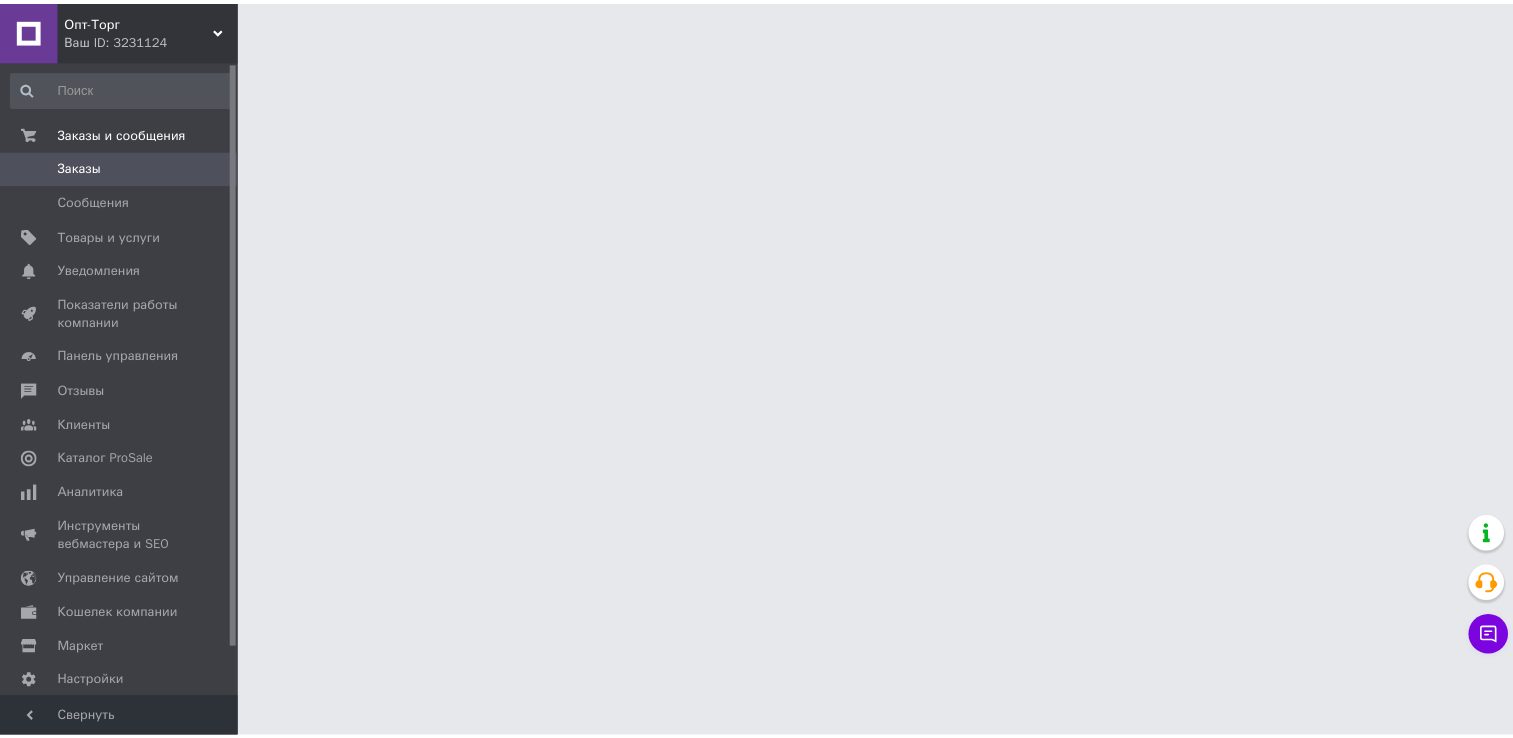 scroll, scrollTop: 0, scrollLeft: 0, axis: both 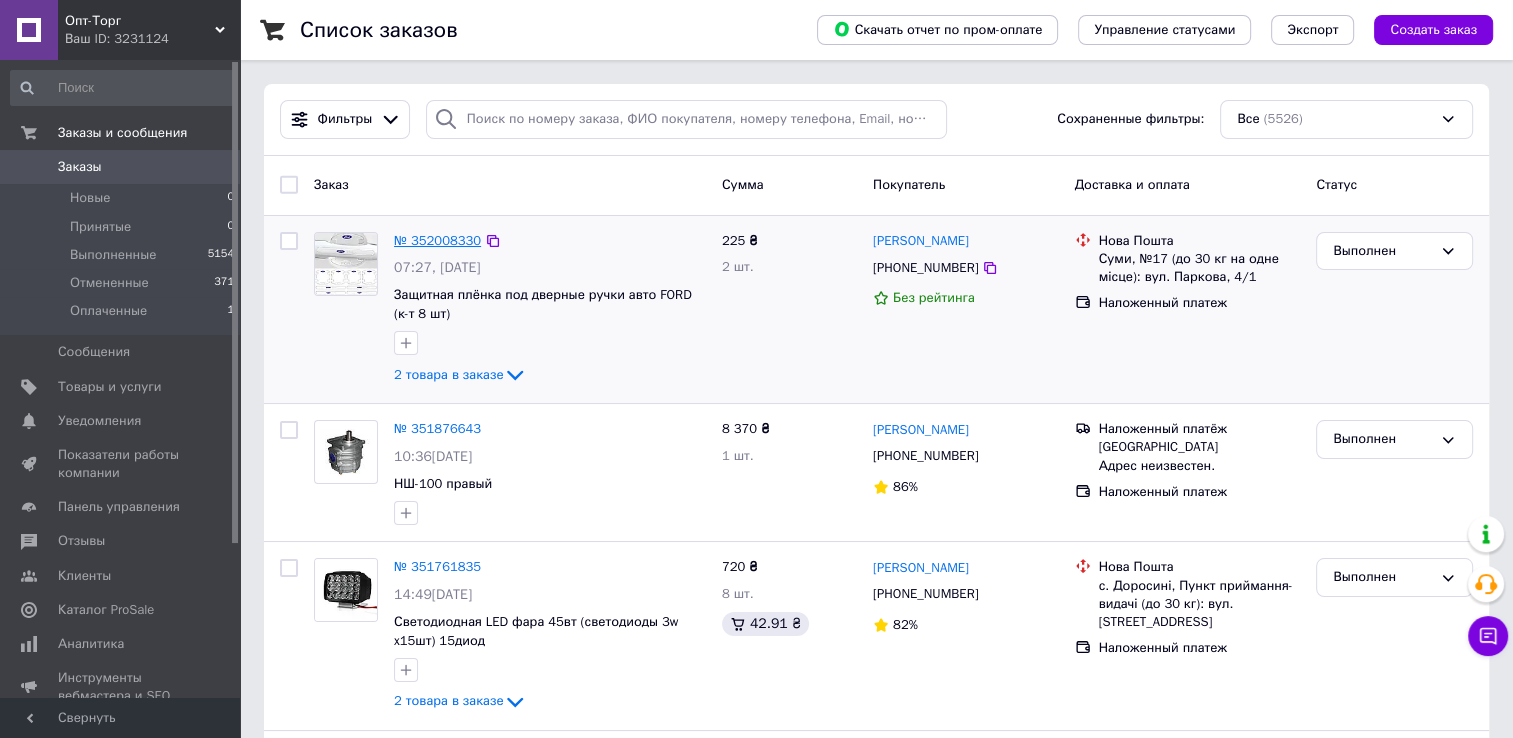 click on "№ 352008330" at bounding box center [437, 240] 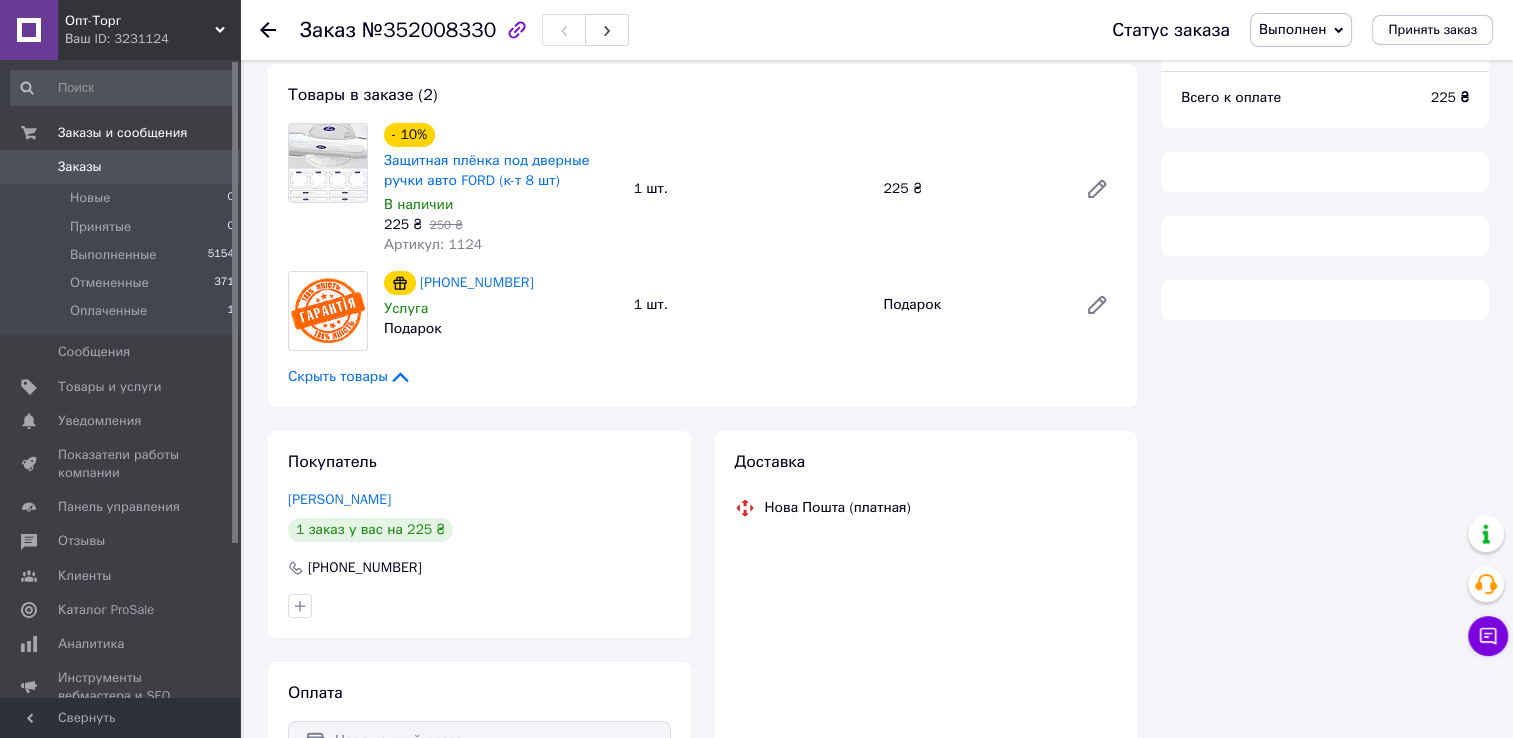scroll, scrollTop: 240, scrollLeft: 0, axis: vertical 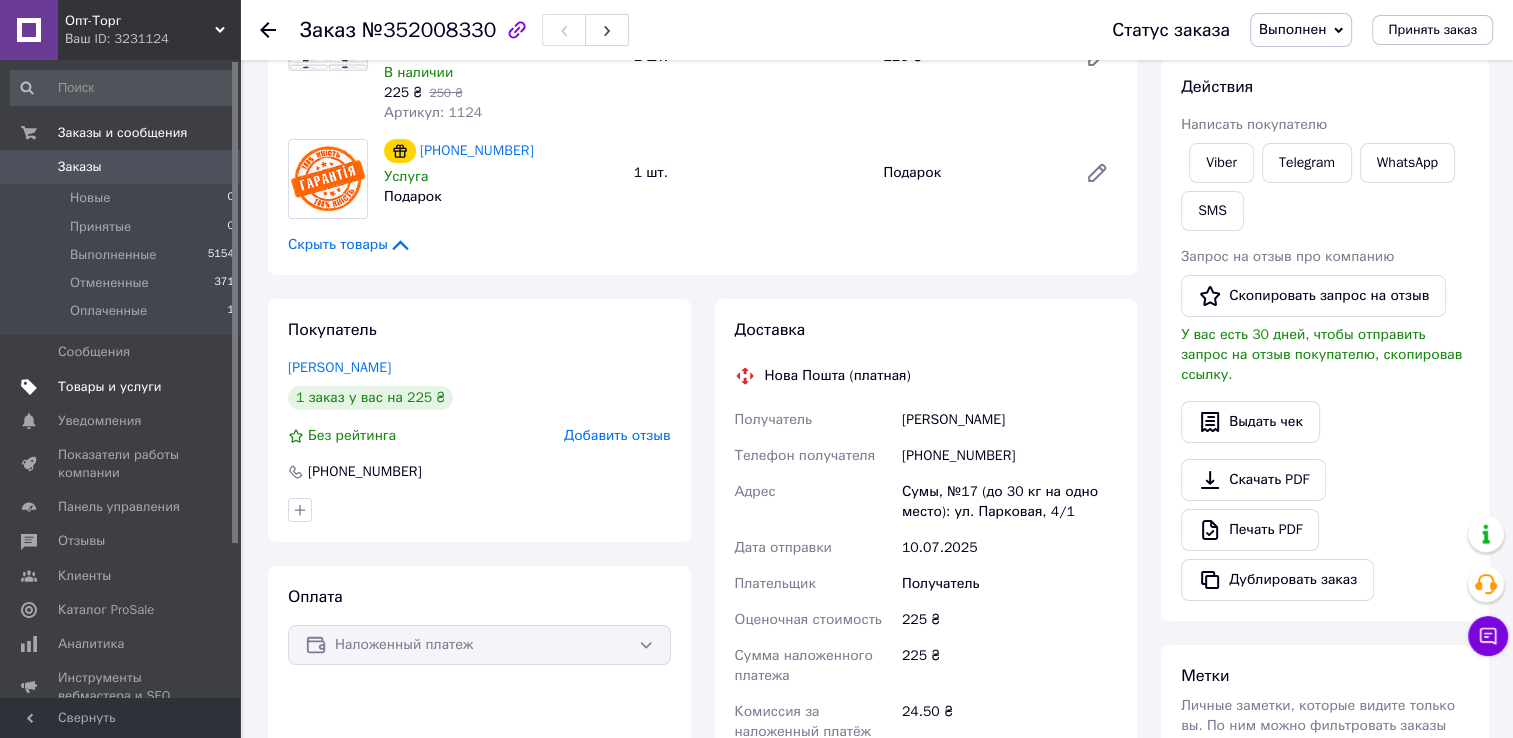 click on "Товары и услуги" at bounding box center (110, 387) 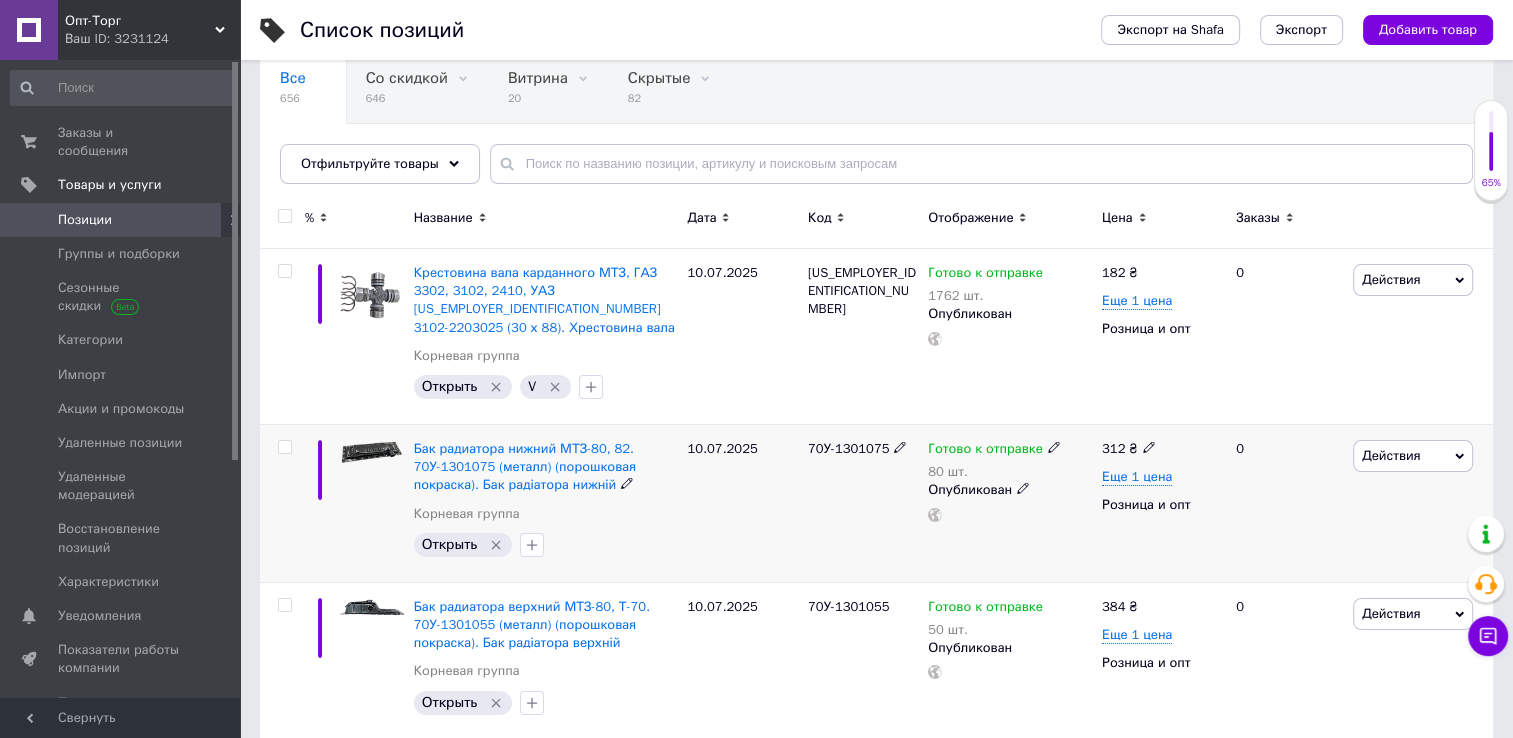 scroll, scrollTop: 200, scrollLeft: 0, axis: vertical 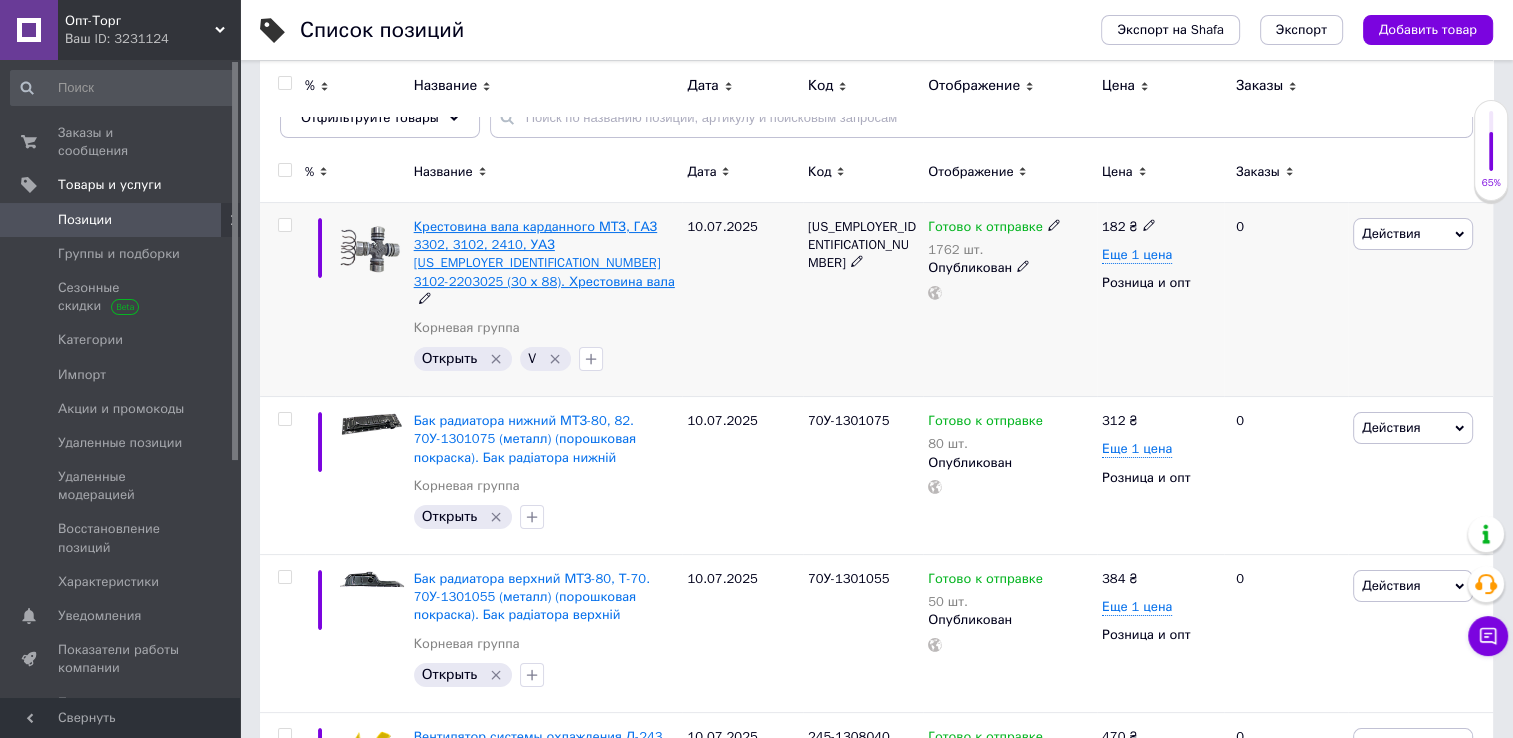click on "Крестовина вала карданного МТЗ, ГАЗ 3302, 3102, 2410, УАЗ [US_EMPLOYER_IDENTIFICATION_NUMBER] 3102-2203025 (30 х 88). Хрестовина вала" at bounding box center [544, 254] 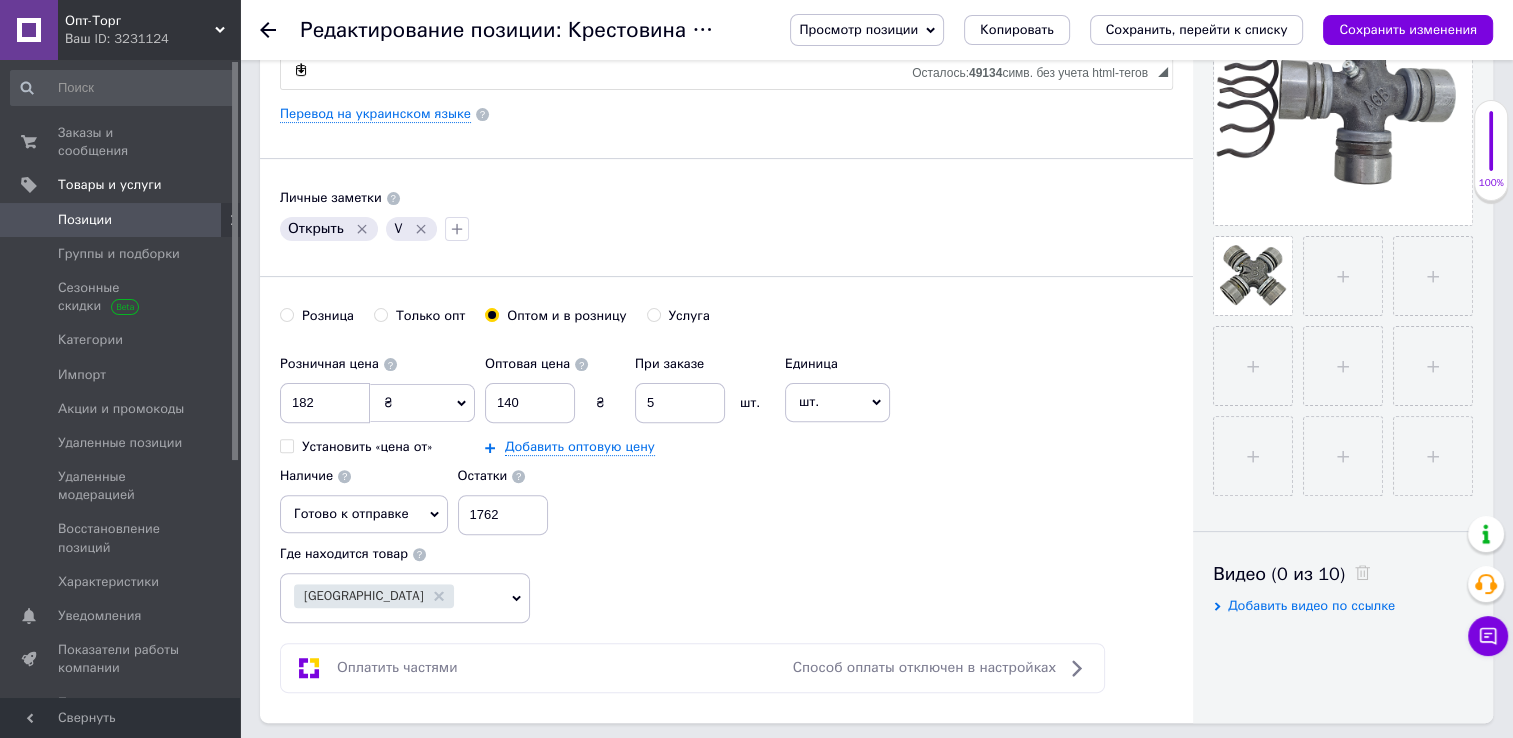 scroll, scrollTop: 500, scrollLeft: 0, axis: vertical 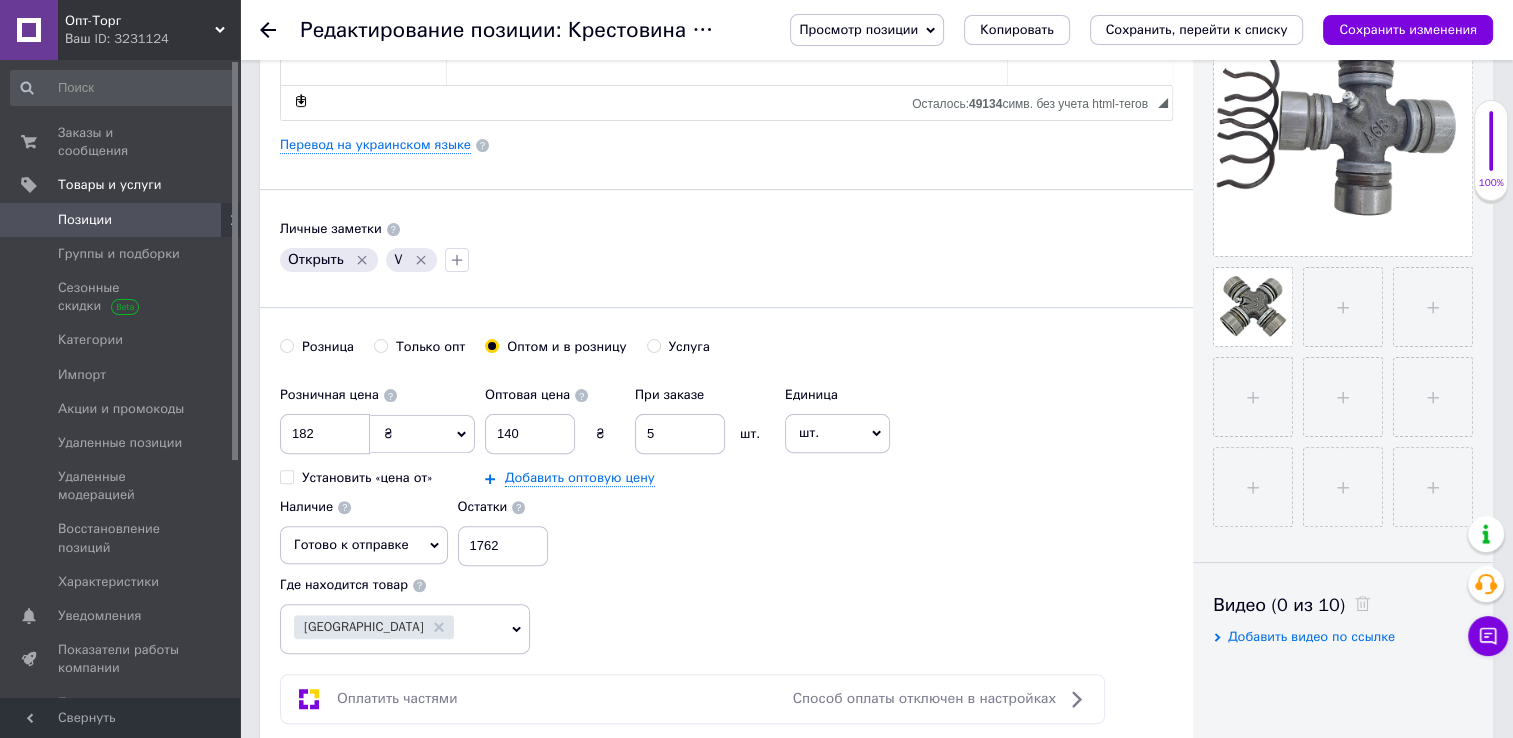click on "Розница" at bounding box center [286, 345] 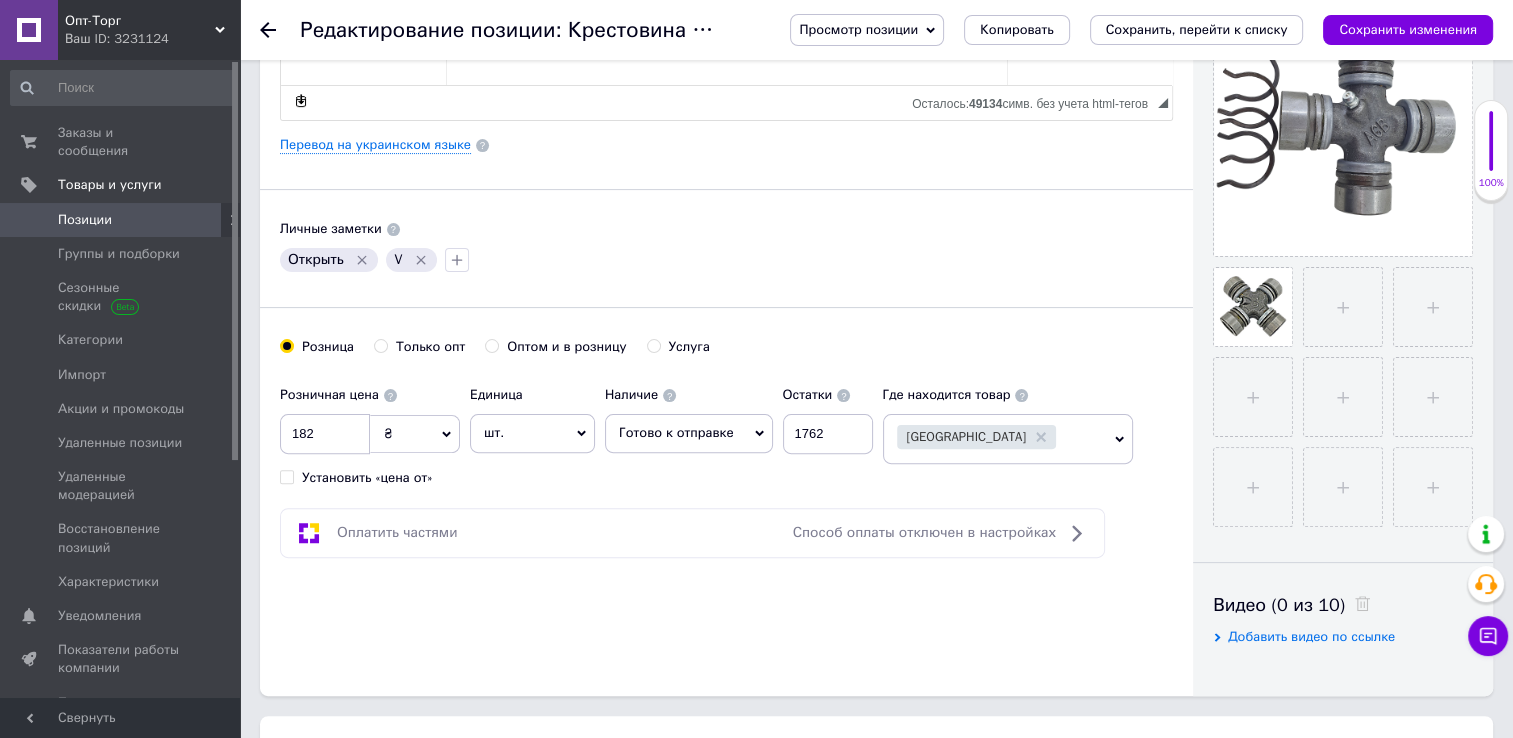 click 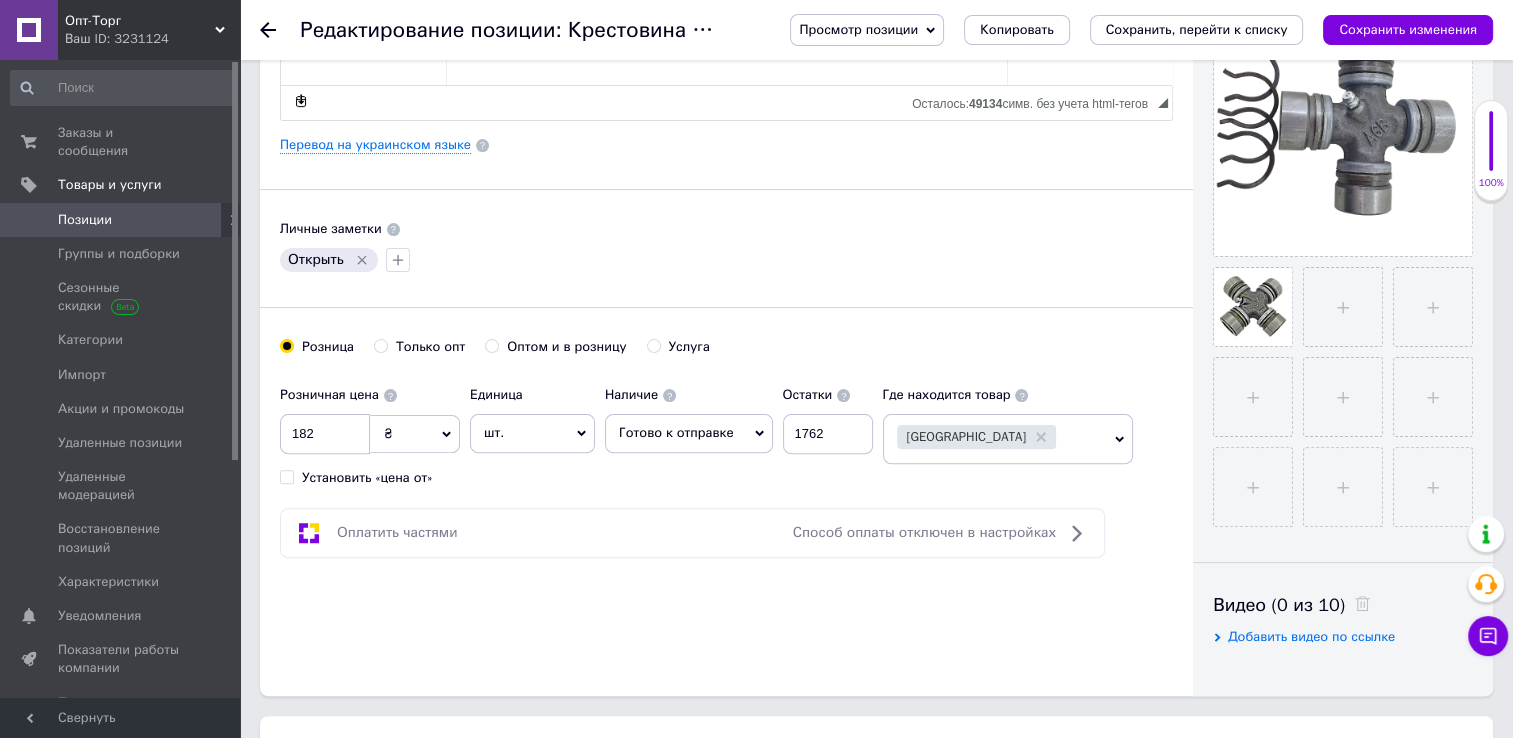 click 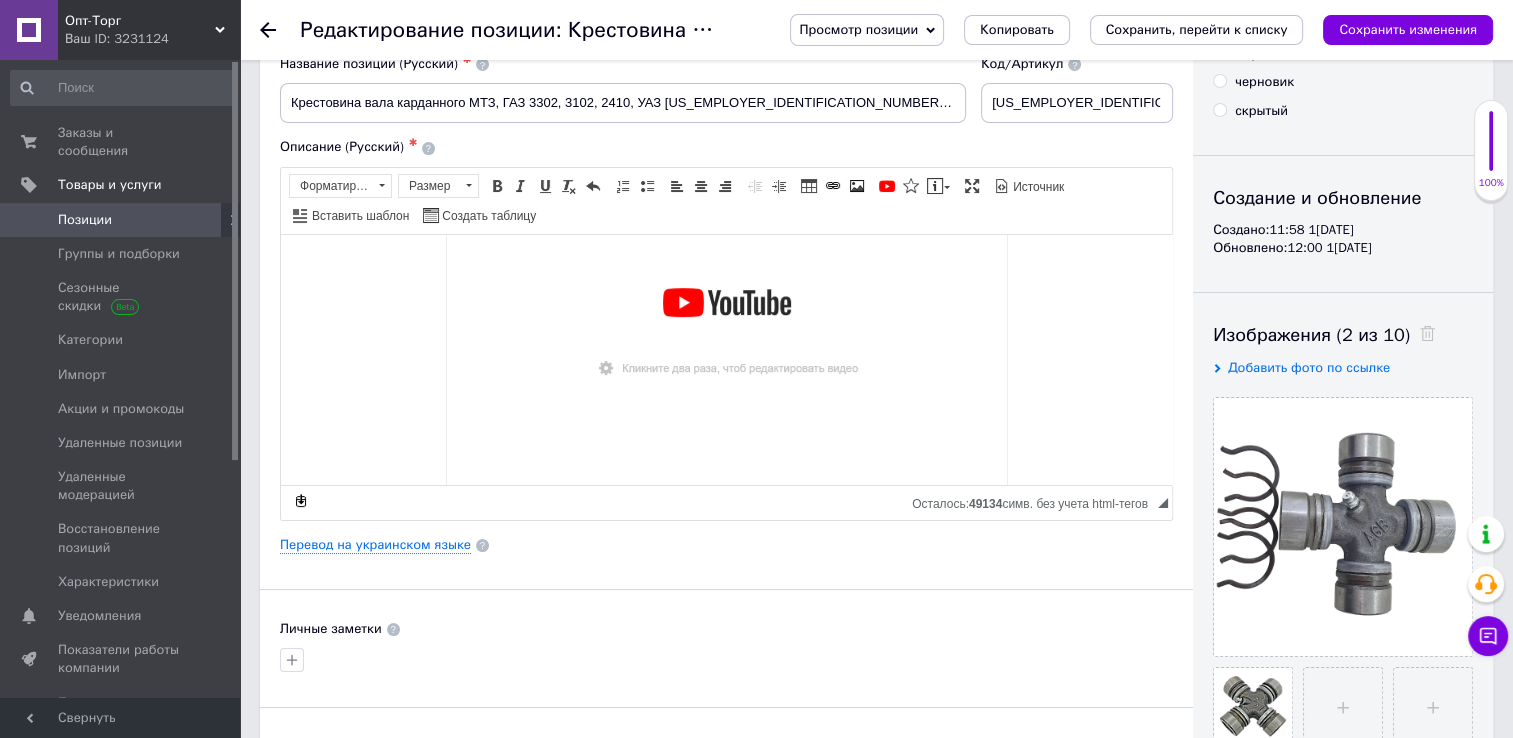 scroll, scrollTop: 100, scrollLeft: 0, axis: vertical 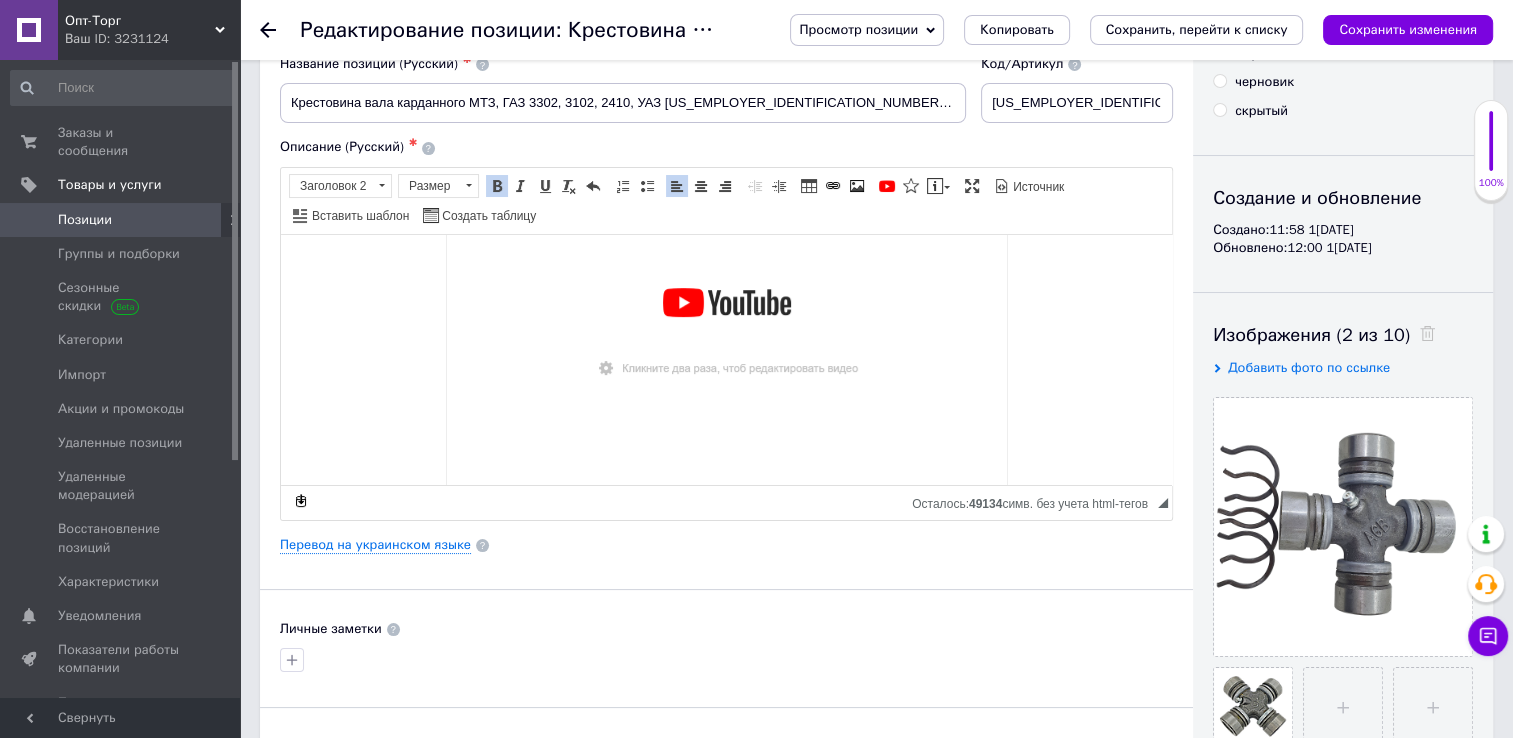 click at bounding box center [726, 331] 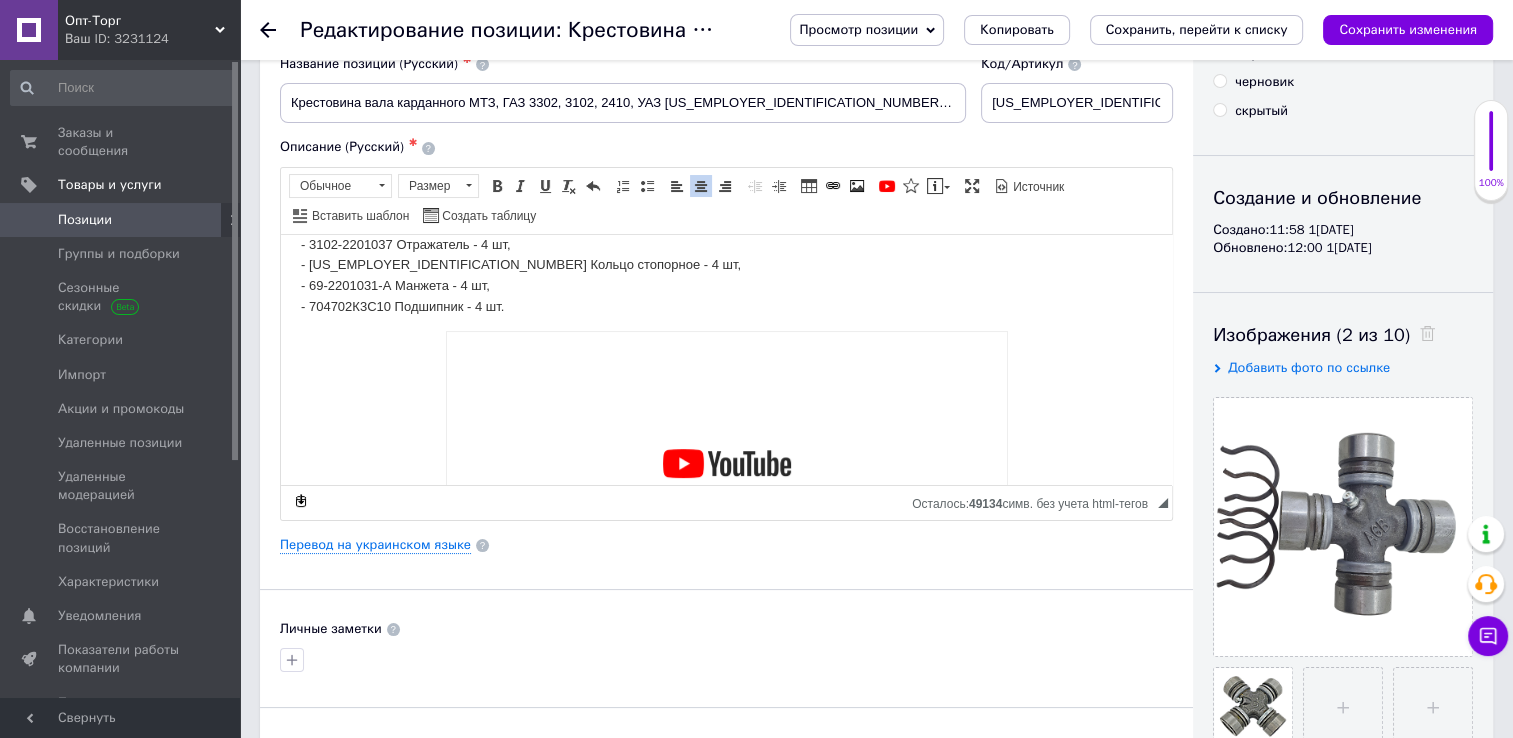 scroll, scrollTop: 500, scrollLeft: 0, axis: vertical 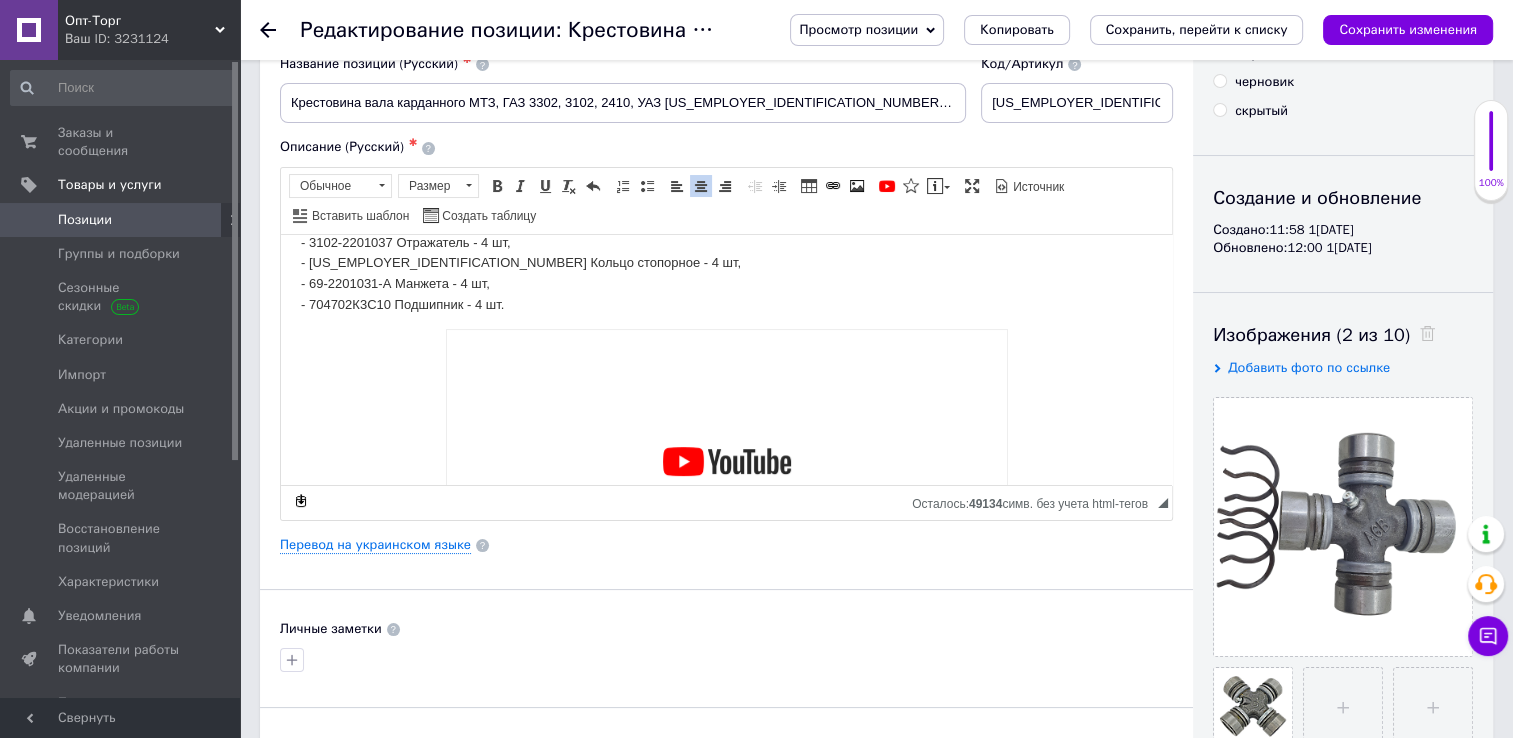 type 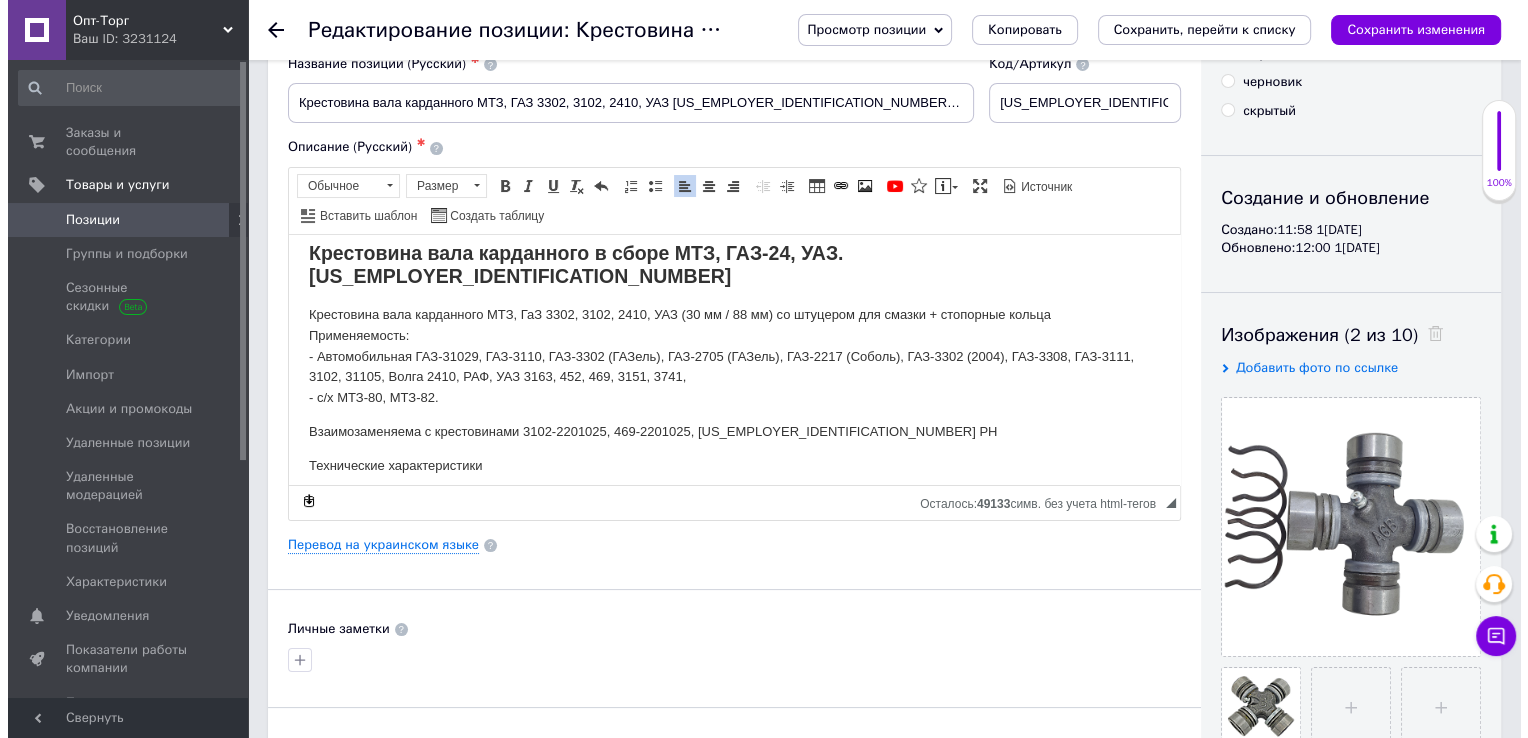 scroll, scrollTop: 0, scrollLeft: 0, axis: both 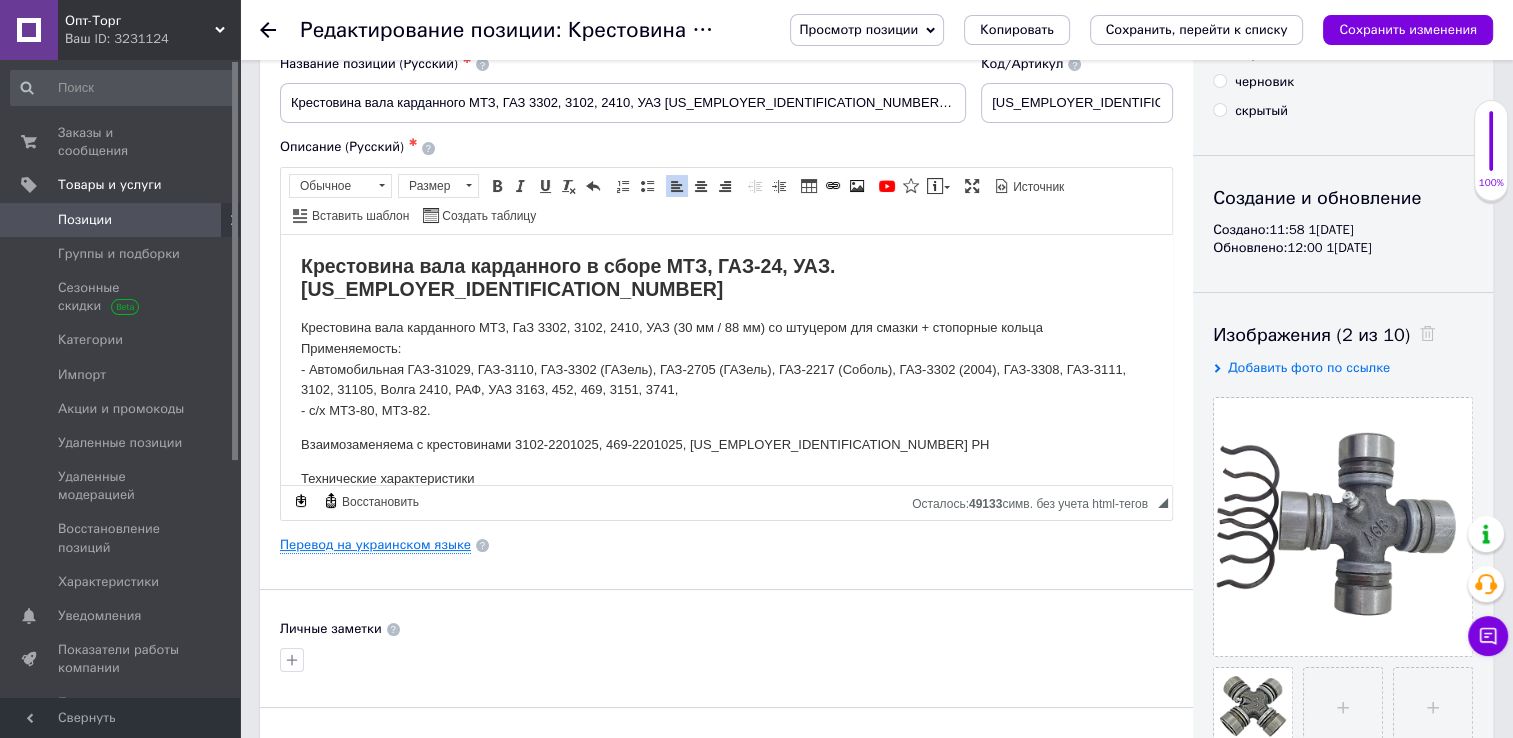 click on "Перевод на украинском языке" at bounding box center [375, 545] 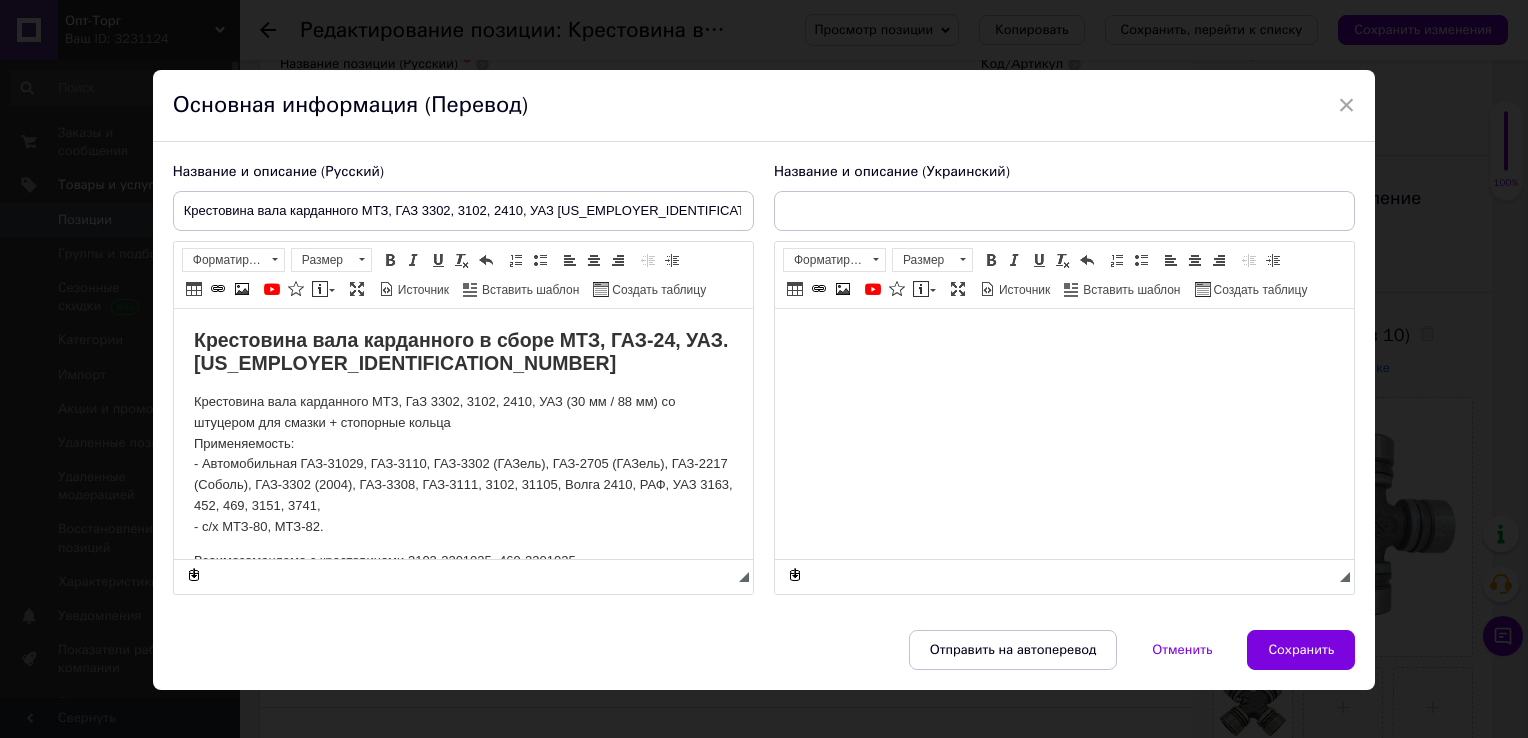 scroll, scrollTop: 0, scrollLeft: 0, axis: both 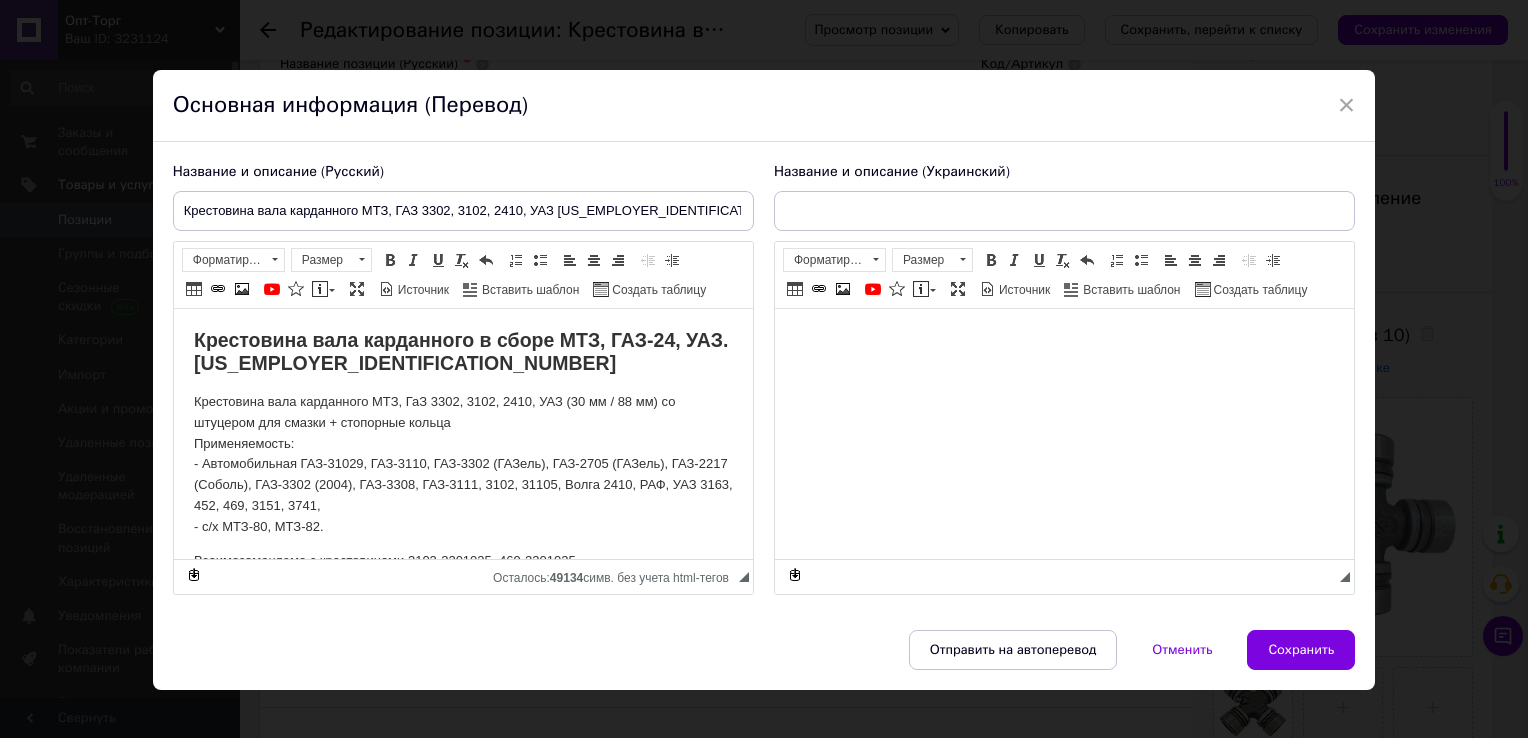type on "Хрестовина вала карданного МТЗ, ГаЗ 3302, газ-3102, 2410, УАЗ [US_EMPLOYER_IDENTIFICATION_NUMBER] 3102-2203025 (30 х 88). Хрестовина вала" 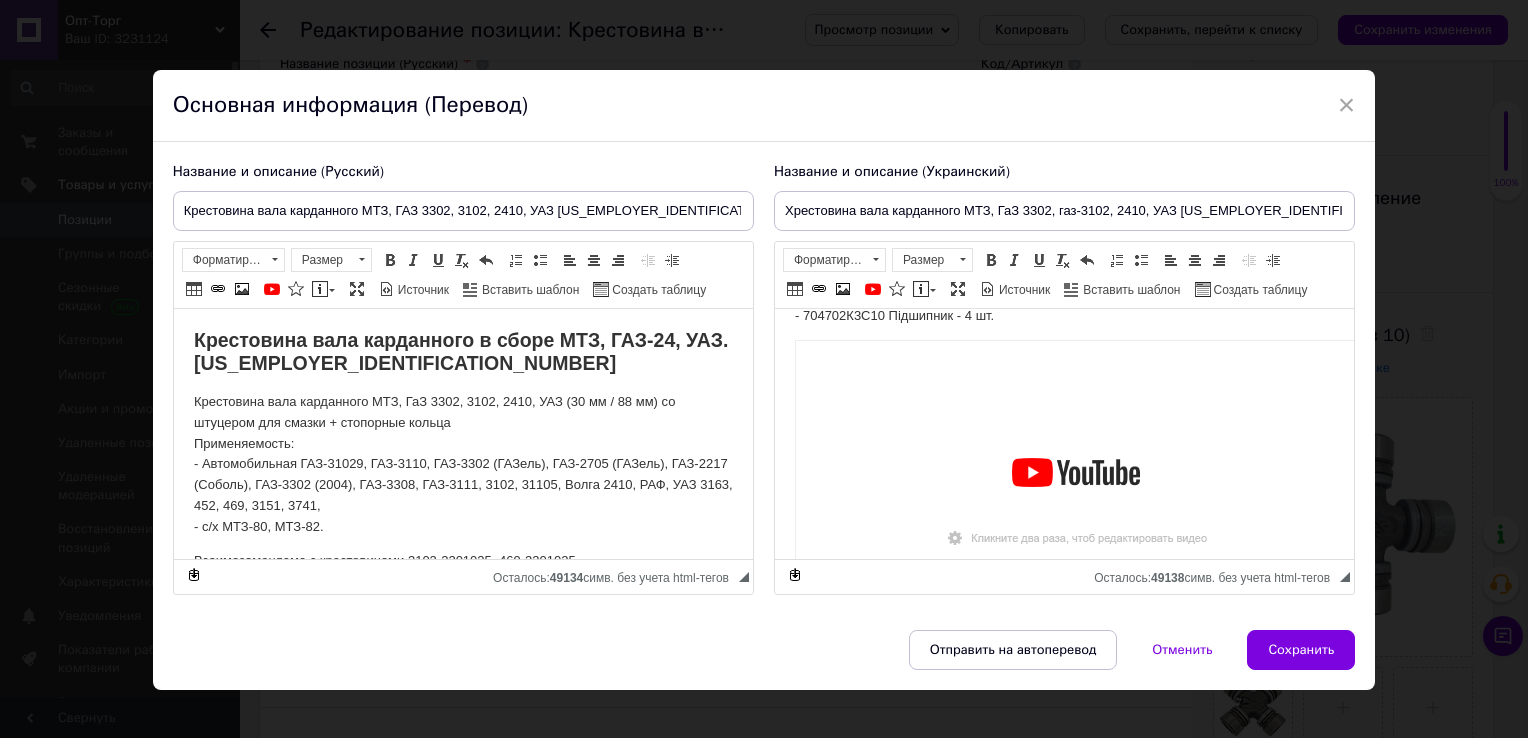 scroll, scrollTop: 700, scrollLeft: 0, axis: vertical 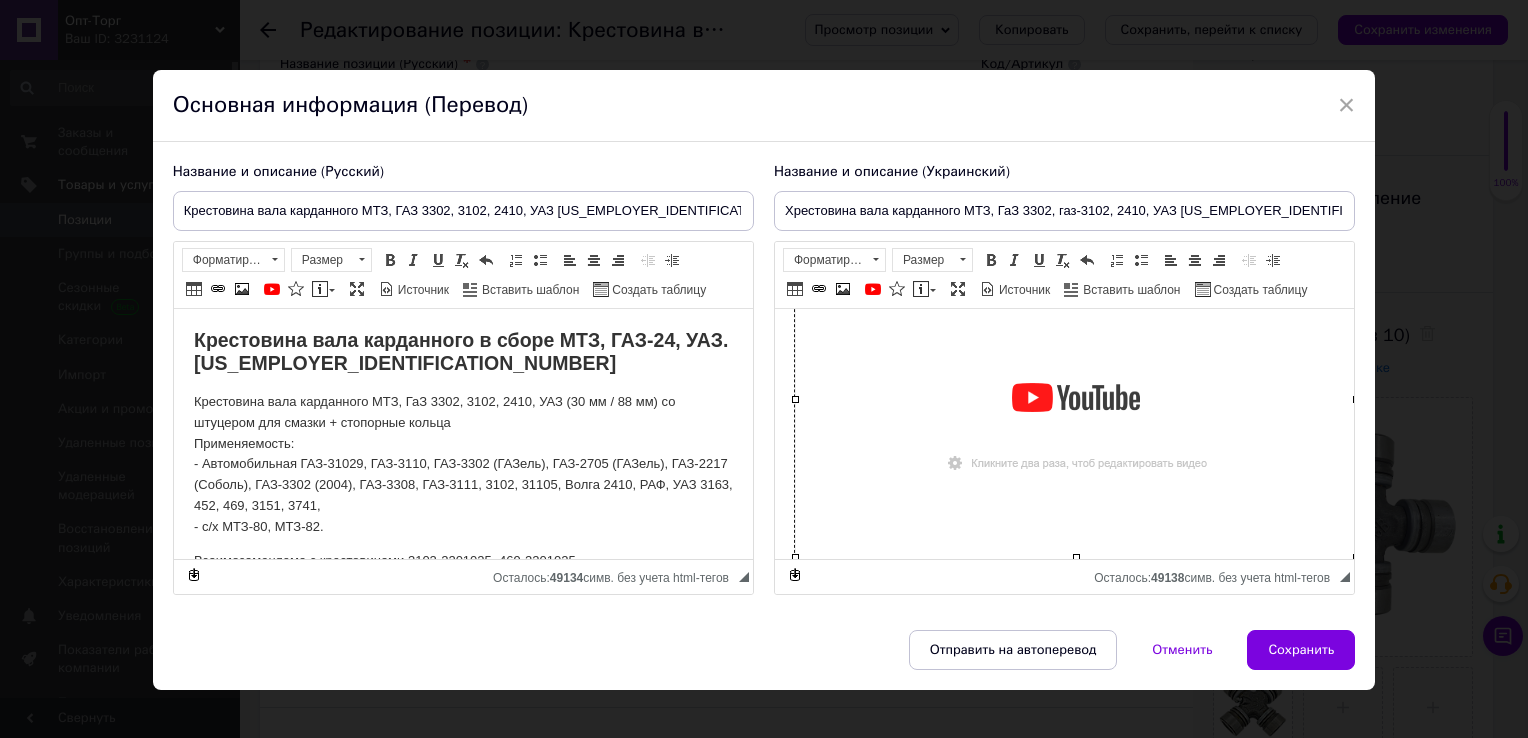 click at bounding box center [1075, 423] 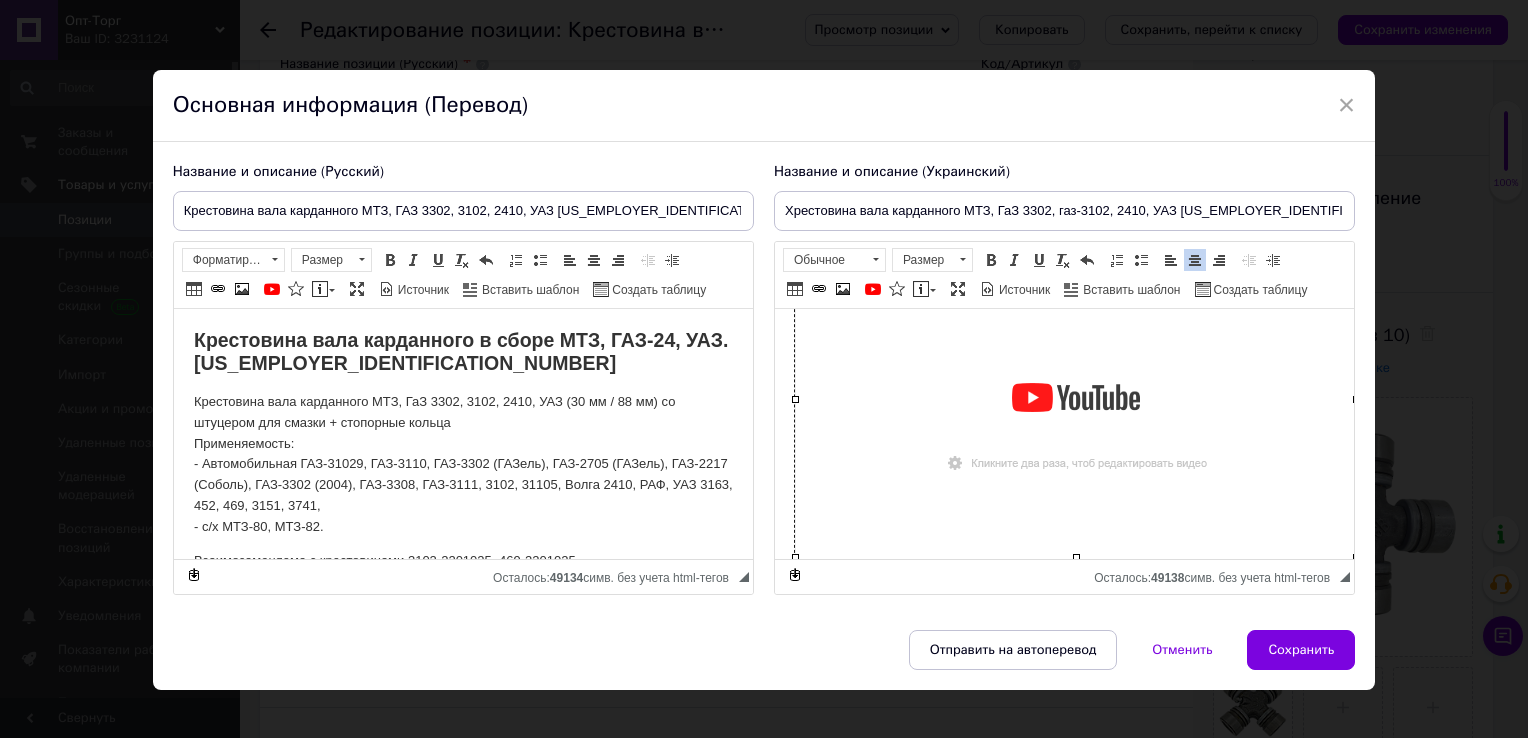 click at bounding box center (1075, 423) 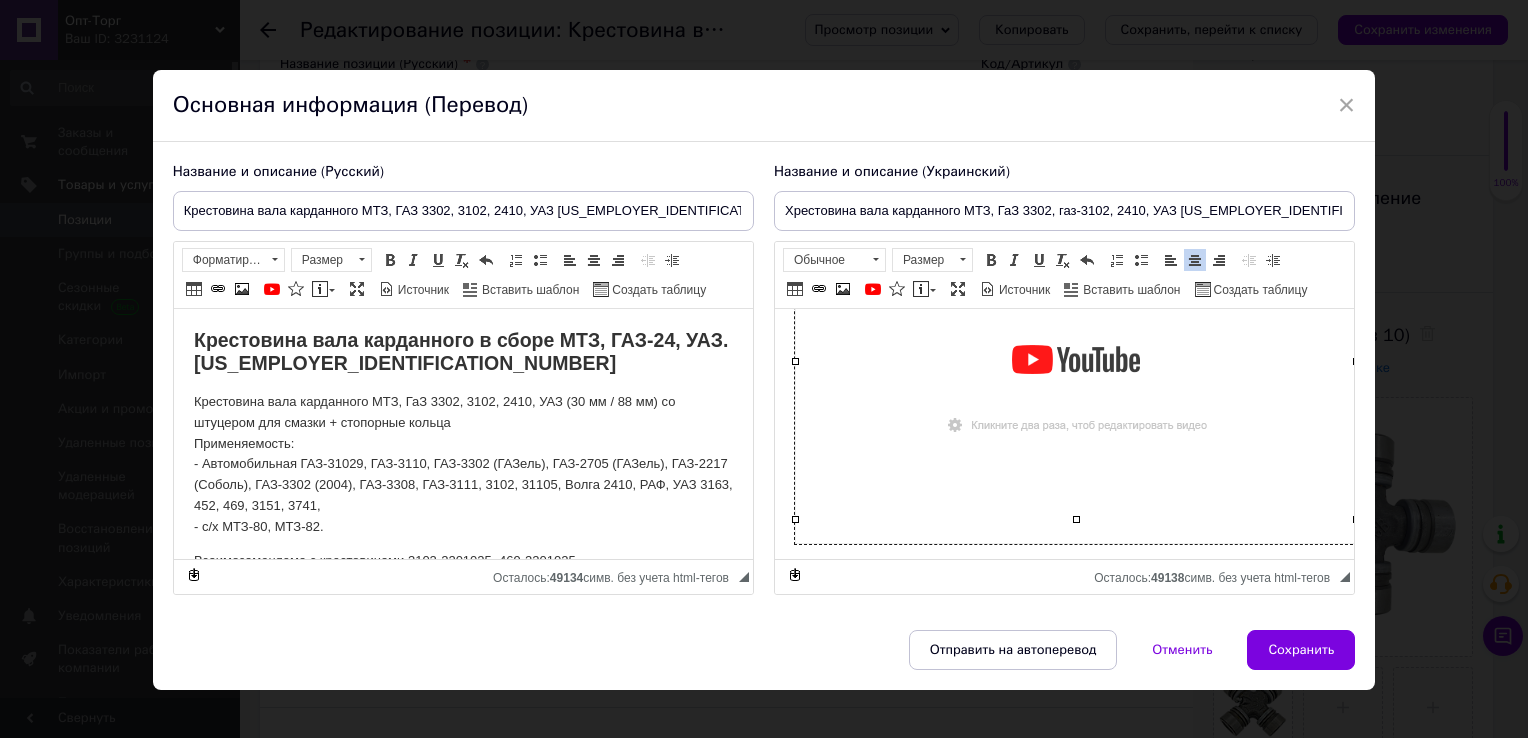 scroll, scrollTop: 739, scrollLeft: 0, axis: vertical 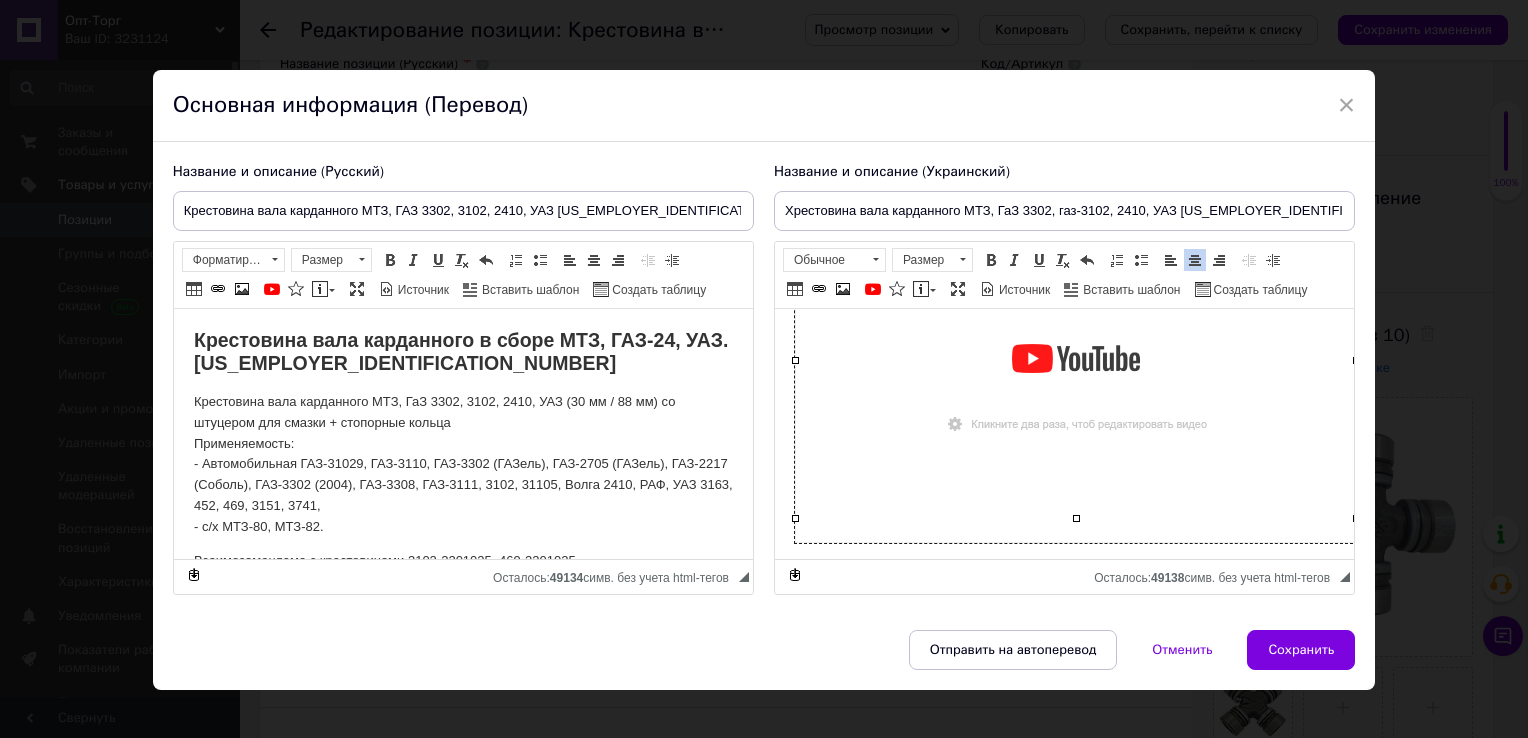 click at bounding box center [1075, 384] 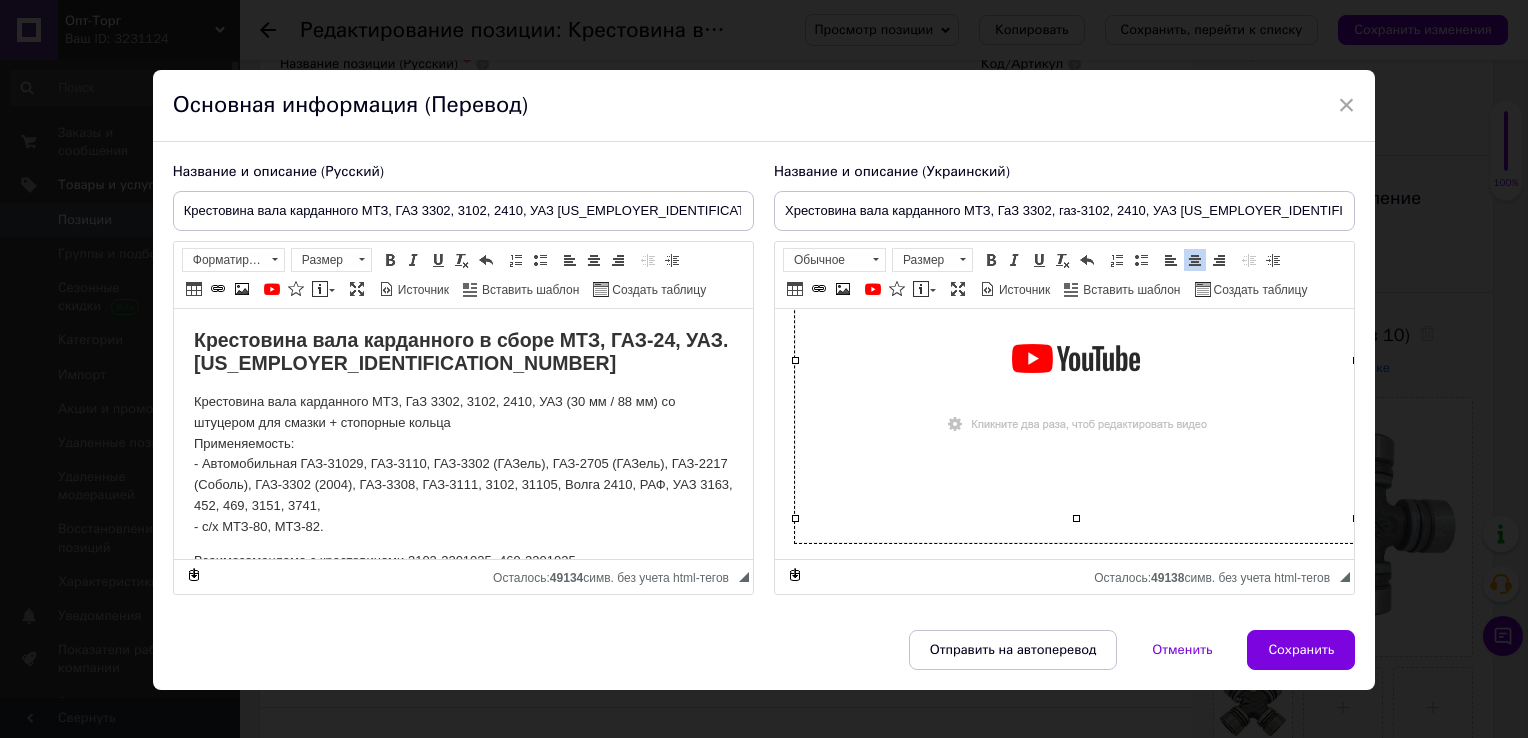 click on "Хрестовина вала карданного в зборі МТЗ, ГАЗ-24, УАЗ. [US_EMPLOYER_IDENTIFICATION_NUMBER] Хрестовина вала карданного МТЗ, ГаЗ 3302, газ-3102, 2410, УАЗ (30 мм / 88 мм) зі штуцером для змащування + стопорні кільця Застосовність: - Автомобільна ГАЗ-31029, ГАЗ-3110, ГАЗ-3302 (ГАЗель), ГАЗ-2705 ("ГАЗель"), ГАЗ-2217 (Соболь), ГАЗ-3302 (2004), ГАЗ-3308, ГАЗ-3111, 3102, 31105 Волга 2410, РАФ, УАЗ 3163, 452, 469, 3151, 3741, - с/х МТЗ-80, МТЗ-82. Взаємозамінна з хрестовинами 3102-2201025, 469-2201025, [US_EMPLOYER_IDENTIFICATION_NUMBER] РН Технічні характеристики Установчий діаметр, мм 30 Загальна довжина в зборі з підшипниками, мм 88 Передаваний крутний момент, Н·м 1500 - [PHONE_NUMBER] Хрестовина - 1 шт," at bounding box center [1063, 70] 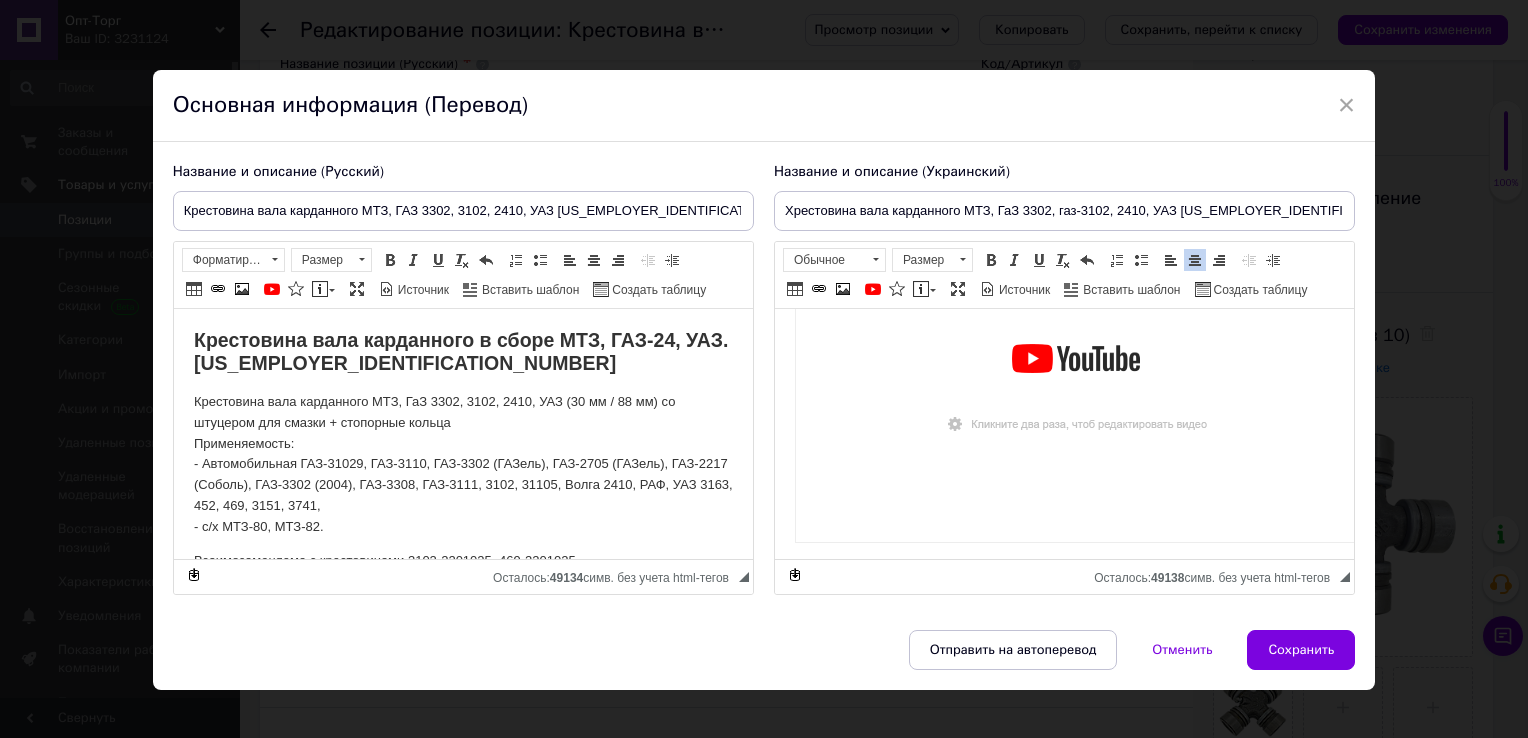 click on "Хрестовина вала карданного в зборі МТЗ, ГАЗ-24, УАЗ. [US_EMPLOYER_IDENTIFICATION_NUMBER] Хрестовина вала карданного МТЗ, ГаЗ 3302, газ-3102, 2410, УАЗ (30 мм / 88 мм) зі штуцером для змащування + стопорні кільця Застосовність: - Автомобільна ГАЗ-31029, ГАЗ-3110, ГАЗ-3302 (ГАЗель), ГАЗ-2705 ("ГАЗель"), ГАЗ-2217 (Соболь), ГАЗ-3302 (2004), ГАЗ-3308, ГАЗ-3111, 3102, 31105 Волга 2410, РАФ, УАЗ 3163, 452, 469, 3151, 3741, - с/х МТЗ-80, МТЗ-82. Взаємозамінна з хрестовинами 3102-2201025, 469-2201025, [US_EMPLOYER_IDENTIFICATION_NUMBER] РН Технічні характеристики Установчий діаметр, мм 30 Загальна довжина в зборі з підшипниками, мм 88 Передаваний крутний момент, Н·м 1500 - [PHONE_NUMBER] Хрестовина - 1 шт," at bounding box center (1063, 70) 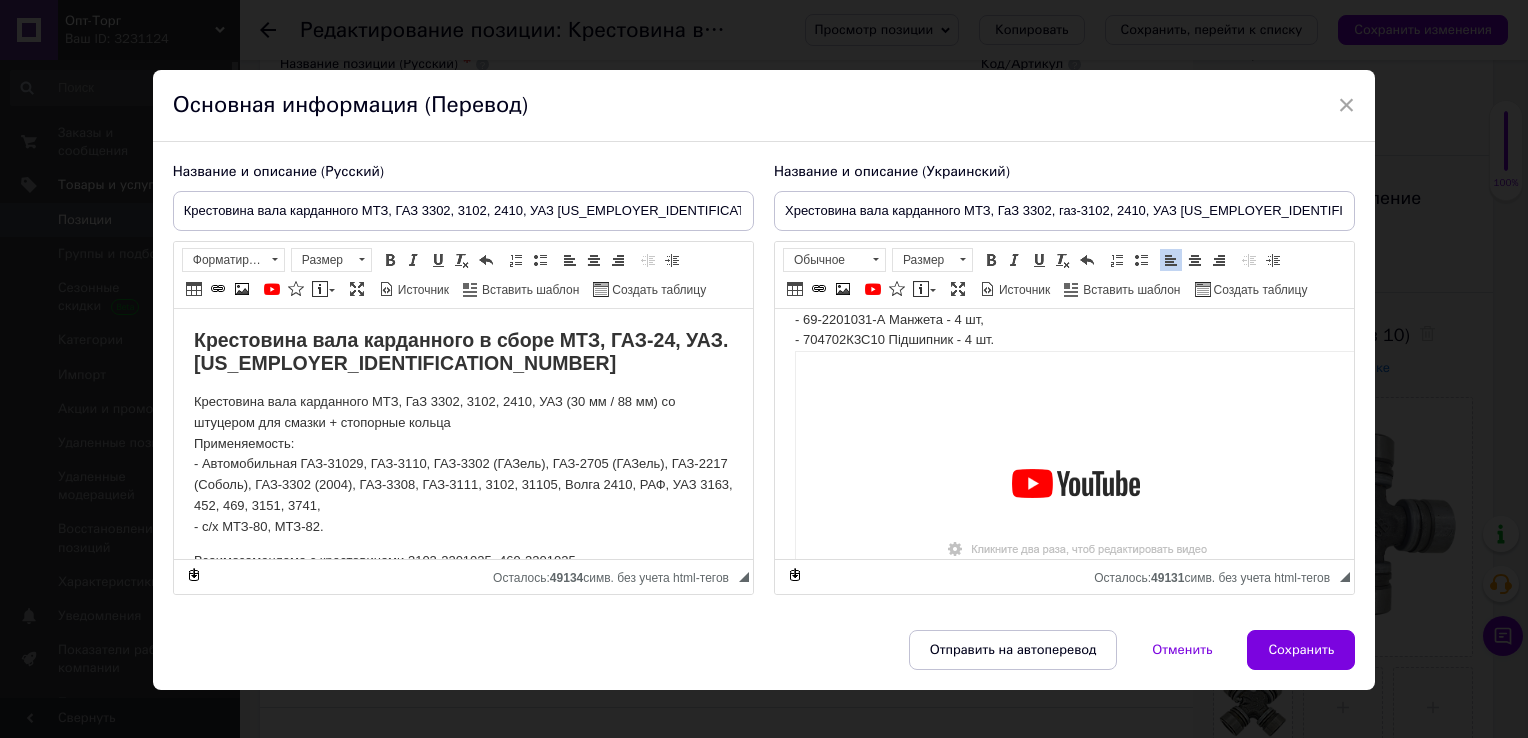 type 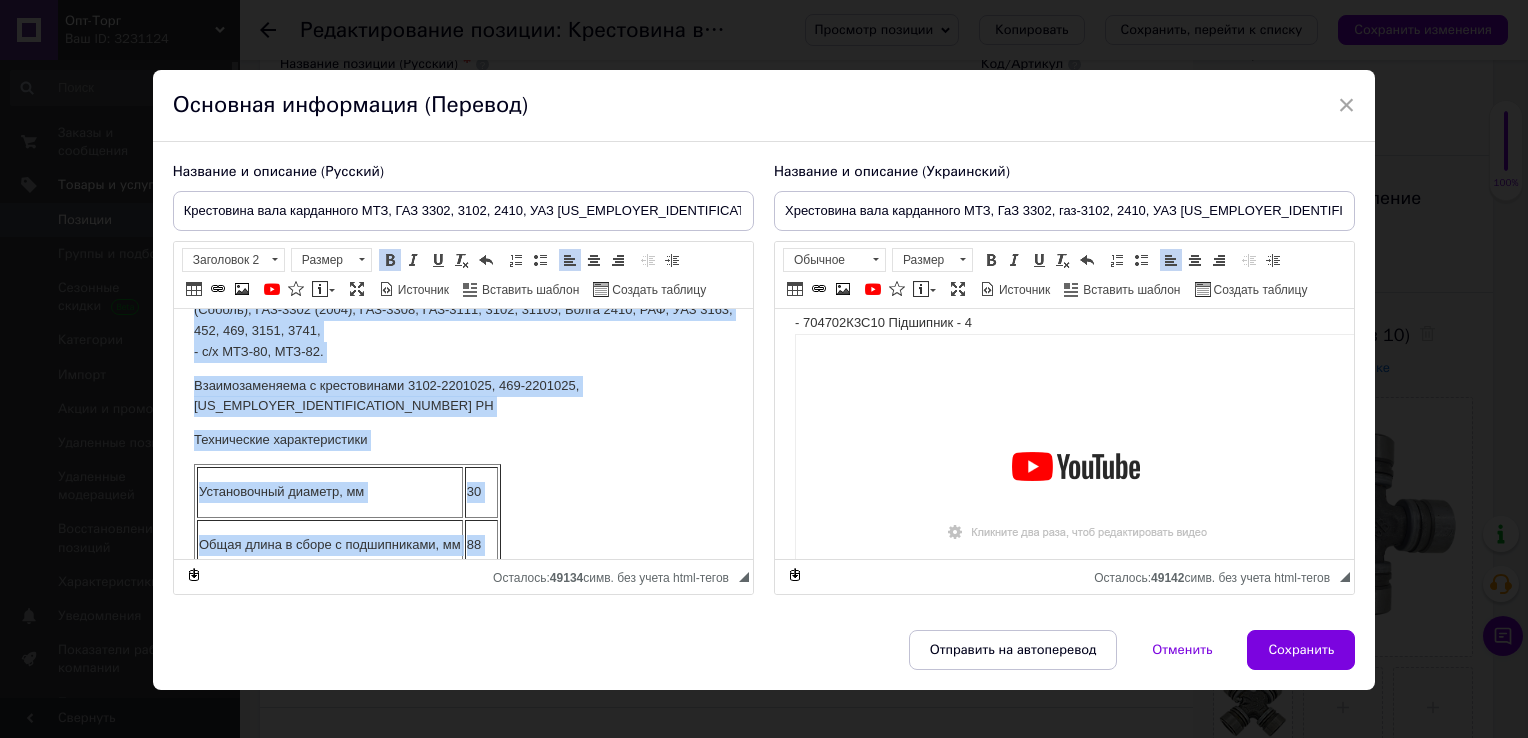 scroll, scrollTop: 388, scrollLeft: 0, axis: vertical 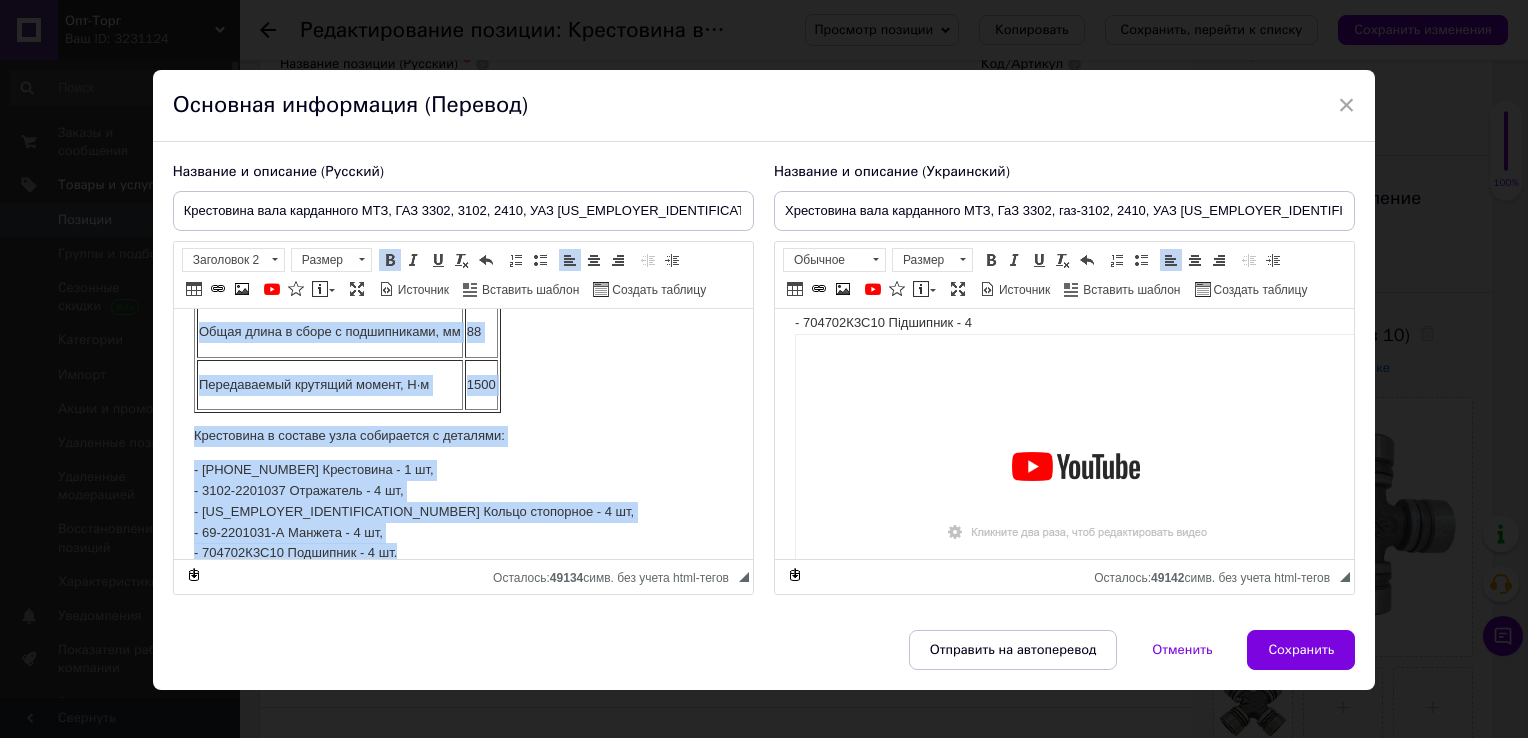 drag, startPoint x: 191, startPoint y: 329, endPoint x: 635, endPoint y: 673, distance: 561.66895 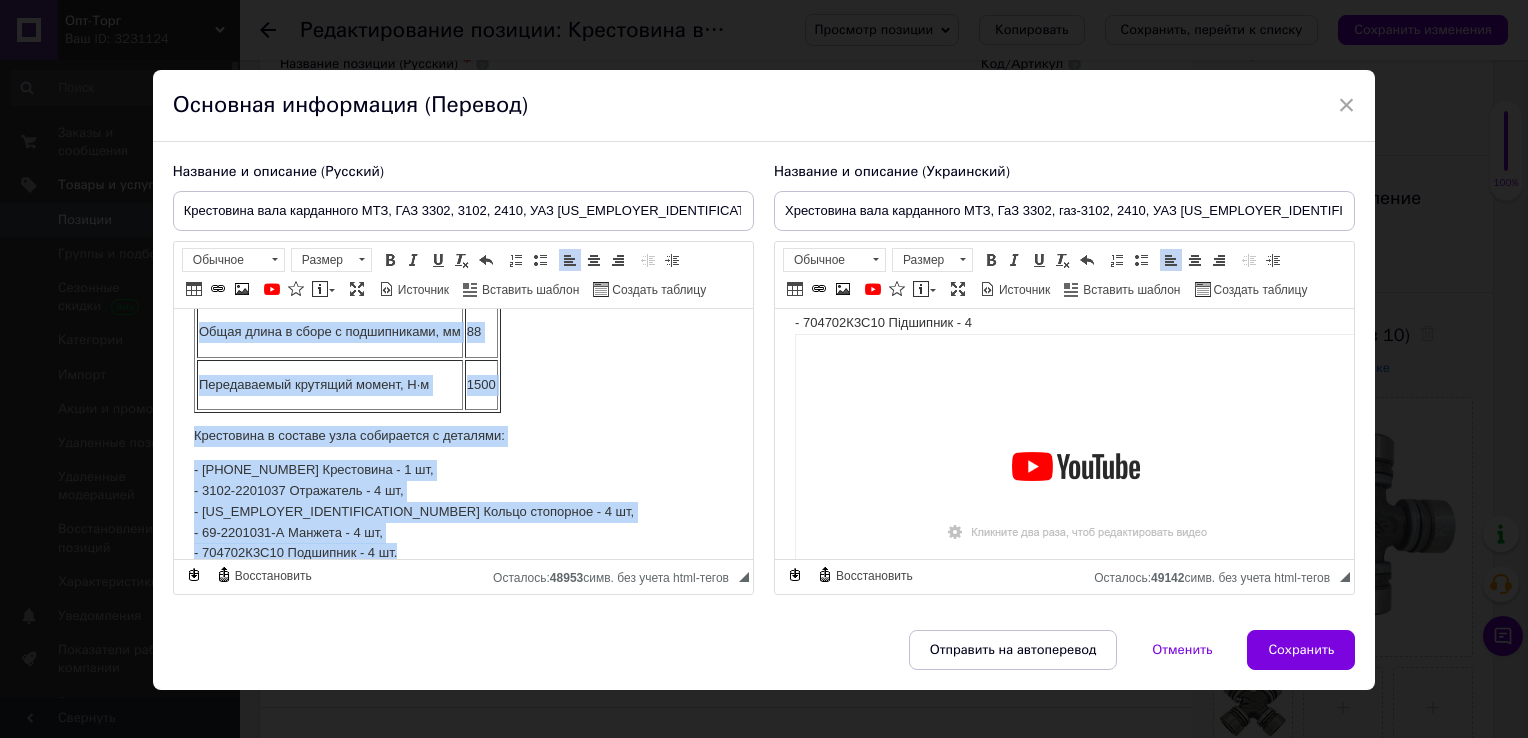 scroll, scrollTop: 456, scrollLeft: 0, axis: vertical 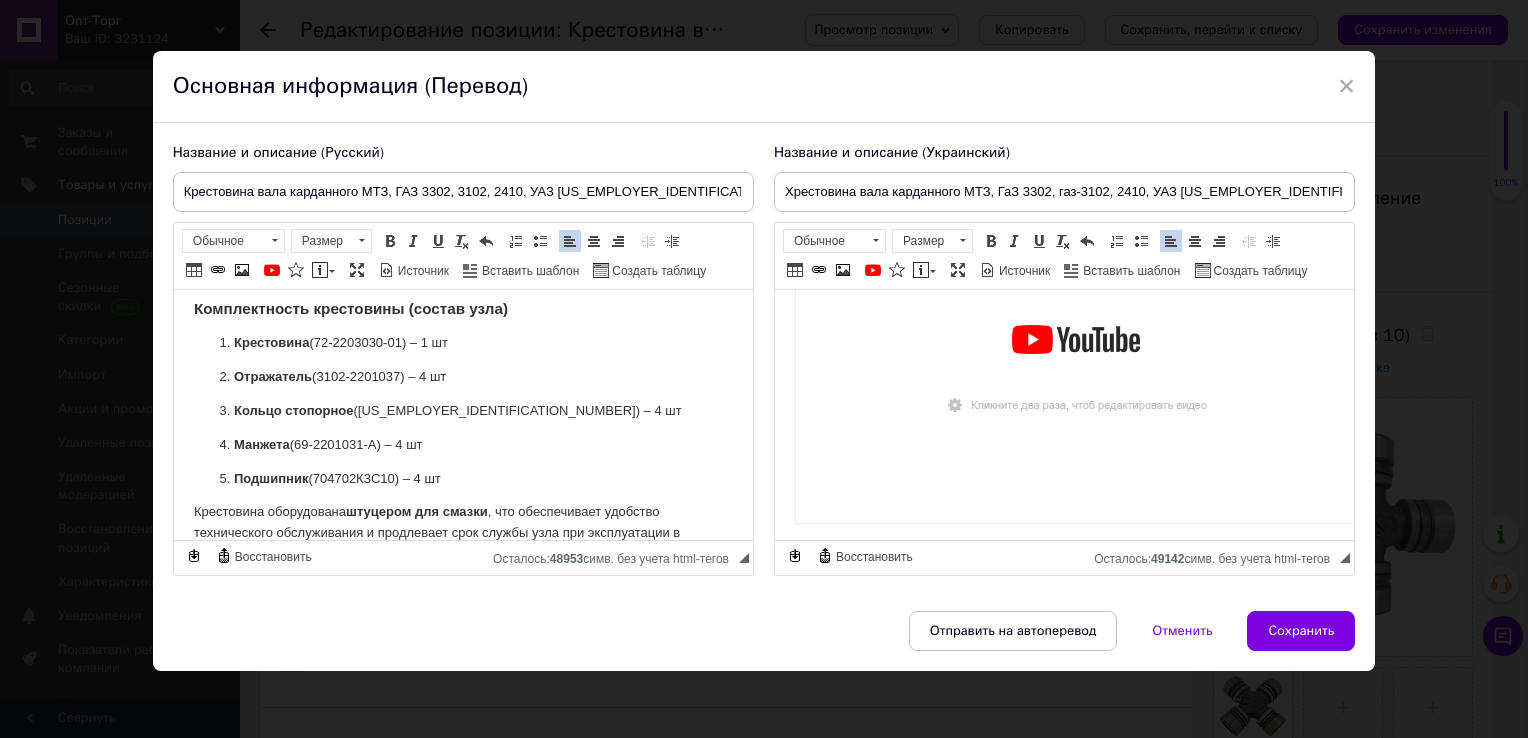 click on "Хрестовина вала карданного в зборі МТЗ, ГАЗ-24, УАЗ. [US_EMPLOYER_IDENTIFICATION_NUMBER] Хрестовина вала карданного МТЗ, ГаЗ 3302, газ-3102, 2410, УАЗ (30 мм / 88 мм) зі штуцером для змащування + стопорні кільця Застосовність: - Автомобільна ГАЗ-31029, ГАЗ-3110, ГАЗ-3302 (ГАЗель), ГАЗ-2705 ("ГАЗель"), ГАЗ-2217 (Соболь), ГАЗ-3302 (2004), ГАЗ-3308, ГАЗ-3111, 3102, 31105 Волга 2410, РАФ, УАЗ 3163, 452, 469, 3151, 3741, - с/х МТЗ-80, МТЗ-82. Взаємозамінна з хрестовинами 3102-2201025, 469-2201025, [US_EMPLOYER_IDENTIFICATION_NUMBER] РН Технічні характеристики Установчий діаметр, мм 30 Загальна довжина в зборі з підшипниками, мм 88 Передаваний крутний момент, Н·м 1500 - [PHONE_NUMBER] Хрестовина - 1 шт," at bounding box center (1063, 57) 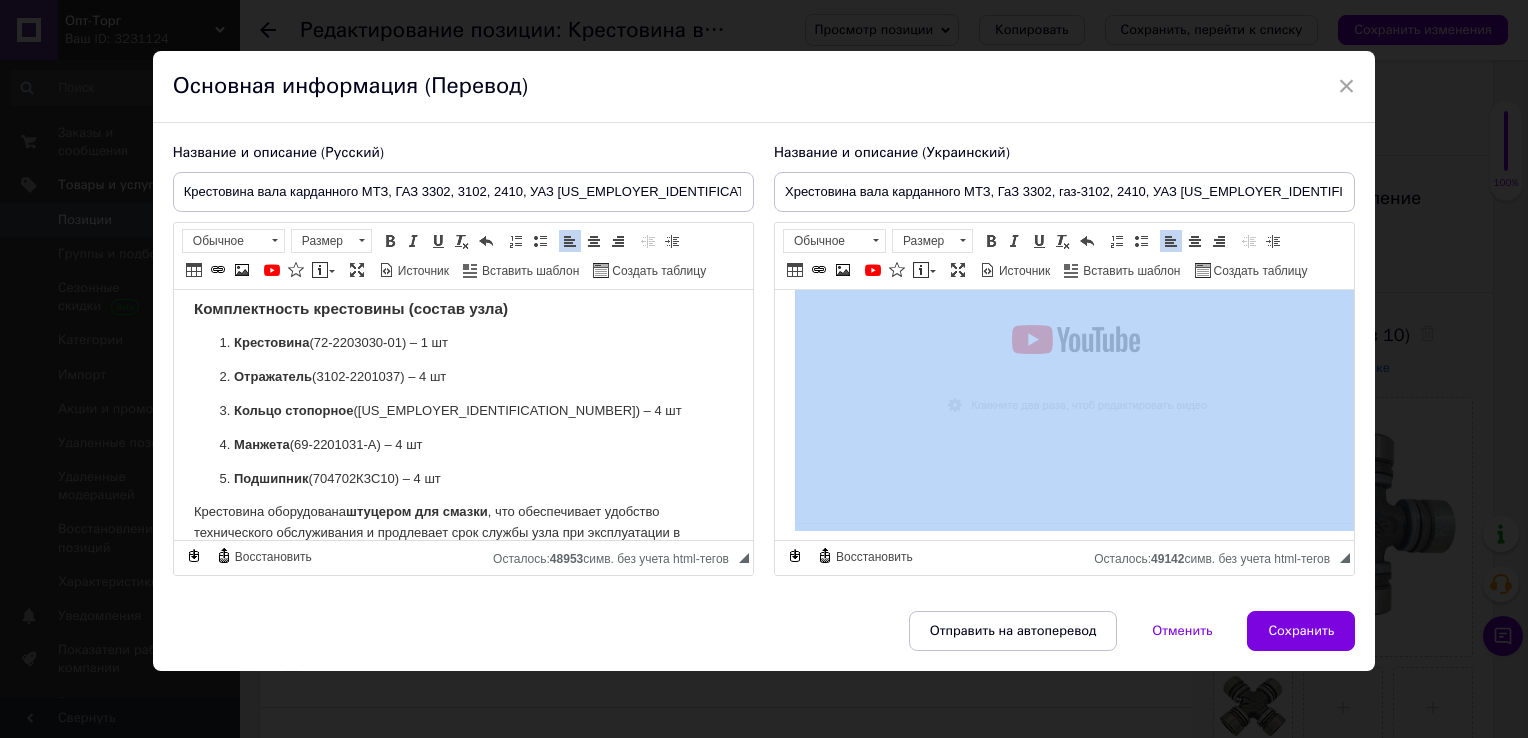 click on "Хрестовина вала карданного в зборі МТЗ, ГАЗ-24, УАЗ. [US_EMPLOYER_IDENTIFICATION_NUMBER] Хрестовина вала карданного МТЗ, ГаЗ 3302, газ-3102, 2410, УАЗ (30 мм / 88 мм) зі штуцером для змащування + стопорні кільця Застосовність: - Автомобільна ГАЗ-31029, ГАЗ-3110, ГАЗ-3302 (ГАЗель), ГАЗ-2705 ("ГАЗель"), ГАЗ-2217 (Соболь), ГАЗ-3302 (2004), ГАЗ-3308, ГАЗ-3111, 3102, 31105 Волга 2410, РАФ, УАЗ 3163, 452, 469, 3151, 3741, - с/х МТЗ-80, МТЗ-82. Взаємозамінна з хрестовинами 3102-2201025, 469-2201025, [US_EMPLOYER_IDENTIFICATION_NUMBER] РН Технічні характеристики Установчий діаметр, мм 30 Загальна довжина в зборі з підшипниками, мм 88 Передаваний крутний момент, Н·м 1500 - [PHONE_NUMBER] Хрестовина - 1 шт," at bounding box center [1063, 57] 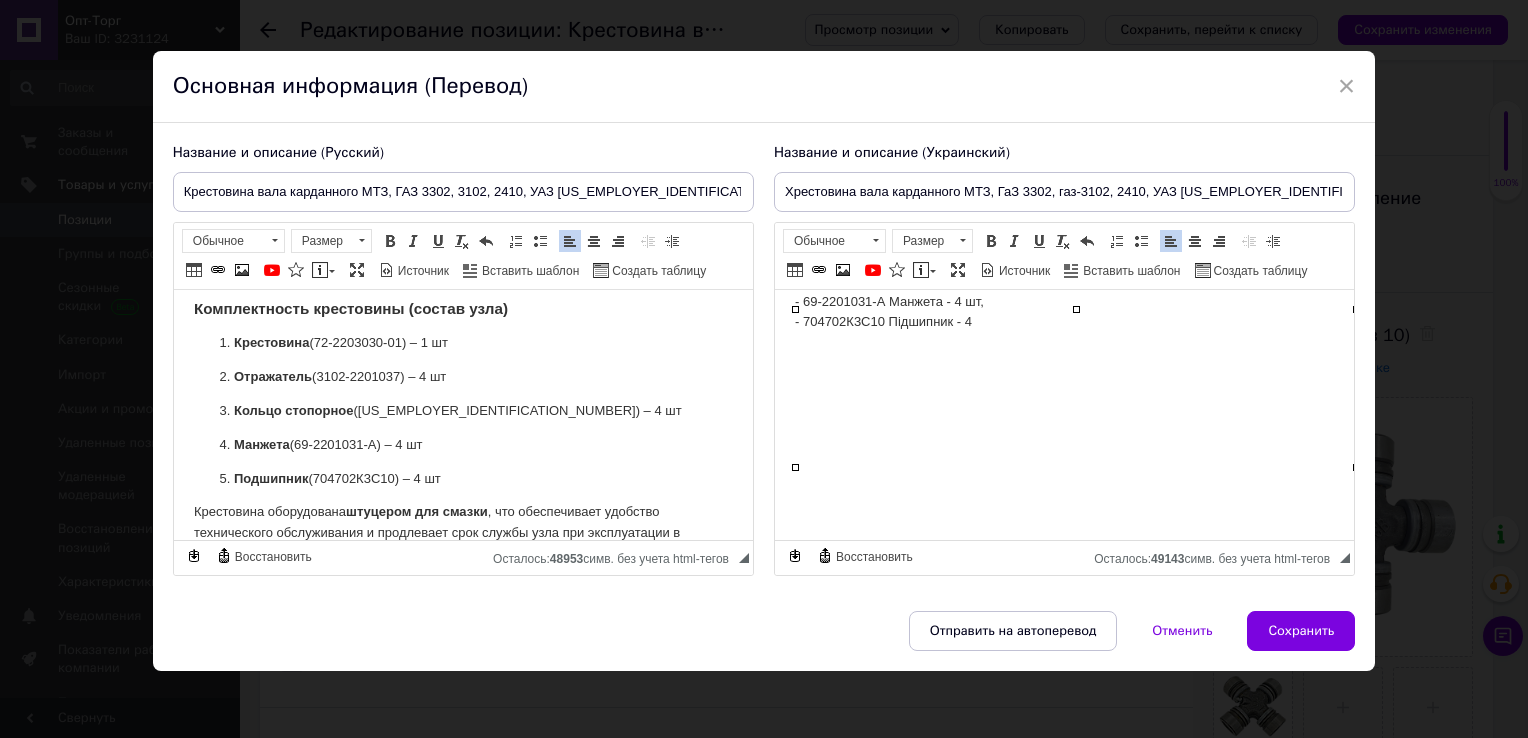 scroll, scrollTop: 388, scrollLeft: 0, axis: vertical 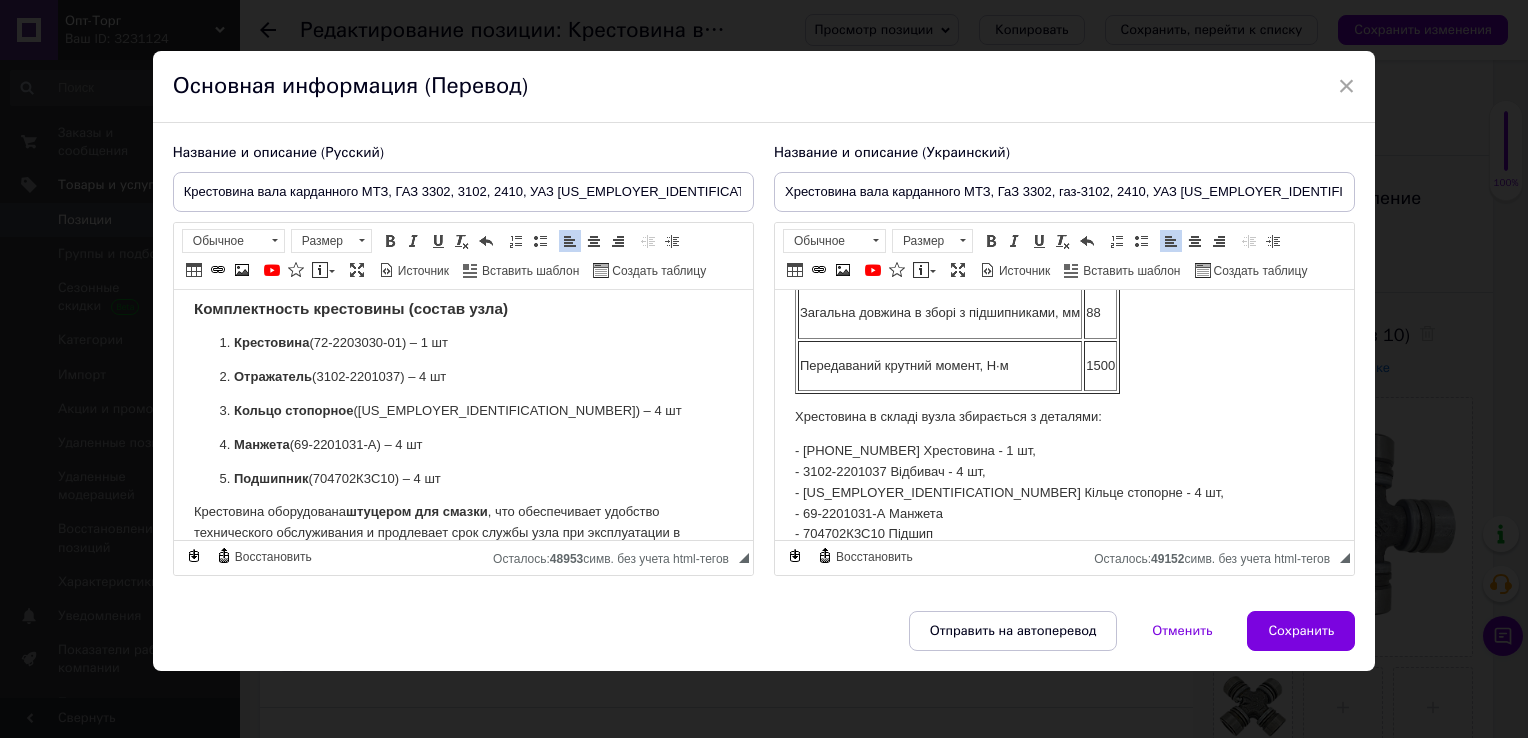 click on "- [PHONE_NUMBER] Хрестовина - 1 шт, - 3102-2201037 Відбивач - 4 шт, - [US_EMPLOYER_IDENTIFICATION_NUMBER] Кільце стопорне - 4 шт, - 69-2201031-А Манжета  - 704702К3С10 Підшип" at bounding box center [1063, 493] 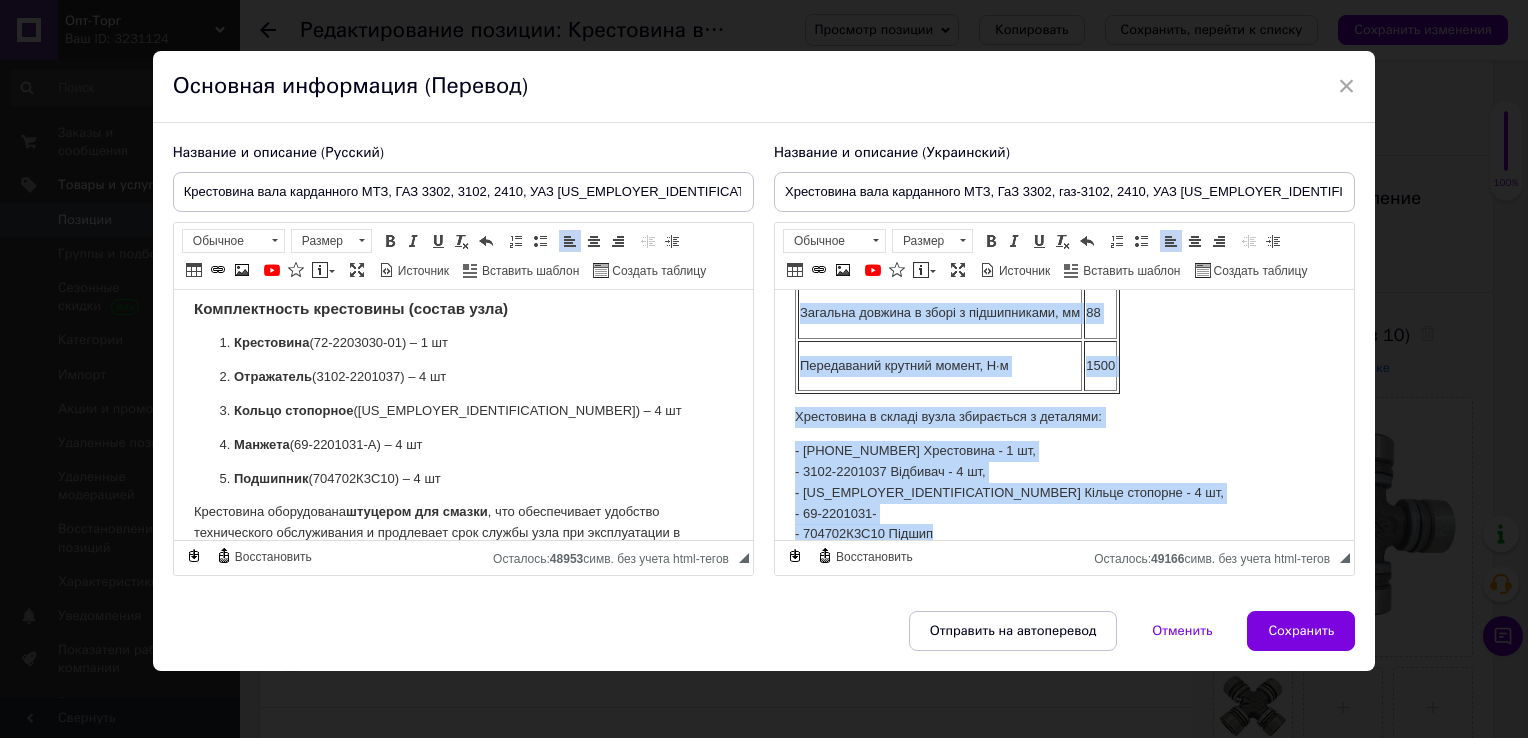scroll, scrollTop: 0, scrollLeft: 0, axis: both 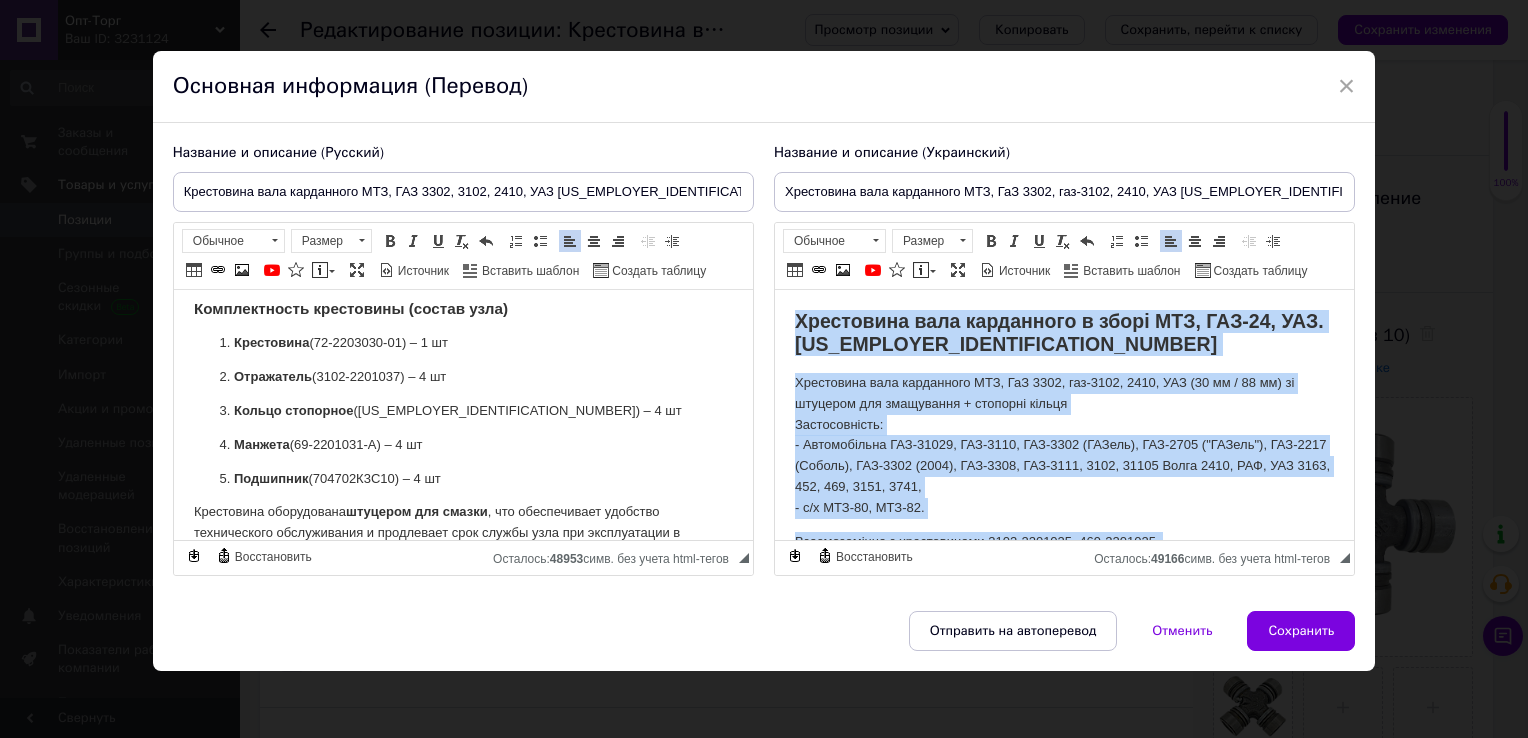 drag, startPoint x: 1238, startPoint y: 523, endPoint x: 418, endPoint y: 58, distance: 942.66907 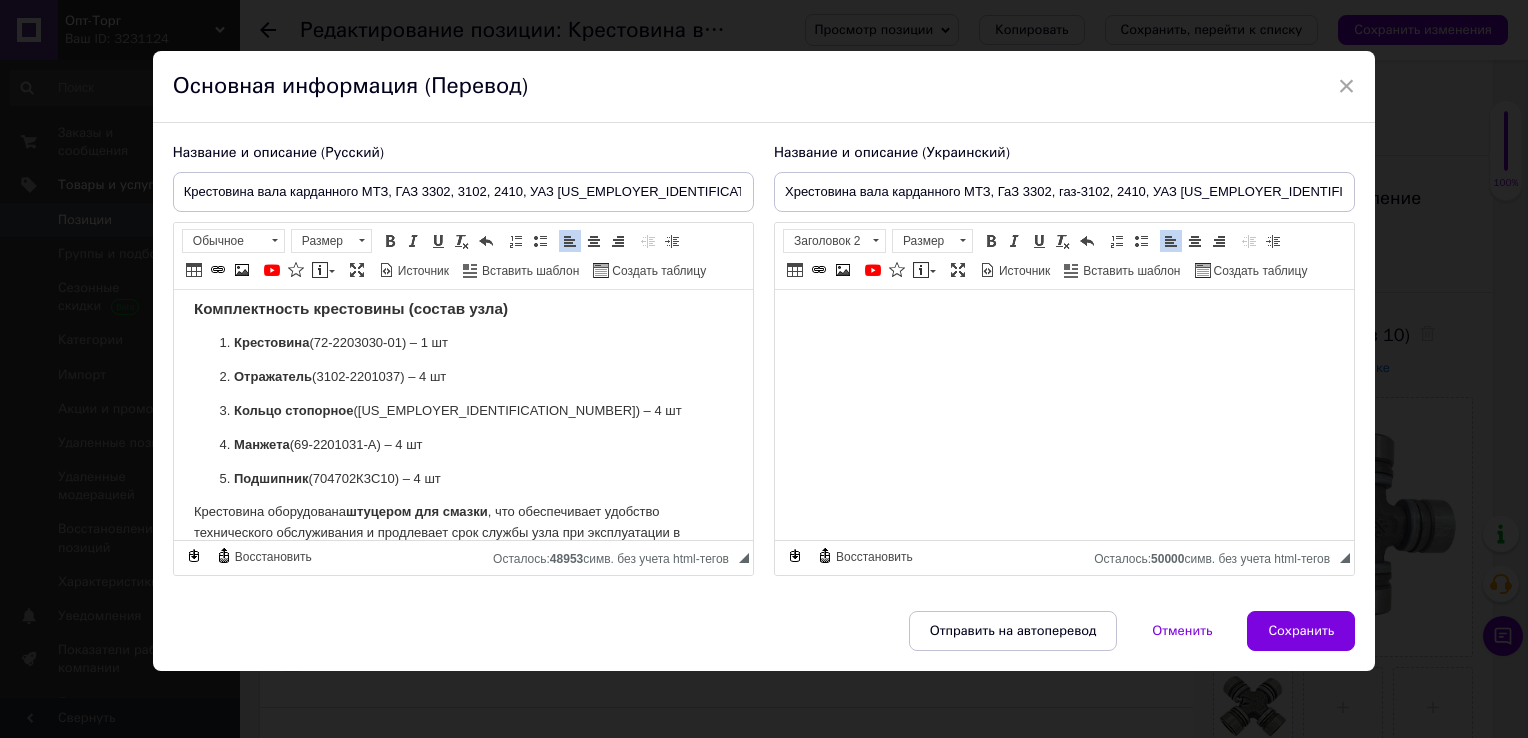 click at bounding box center (1063, 321) 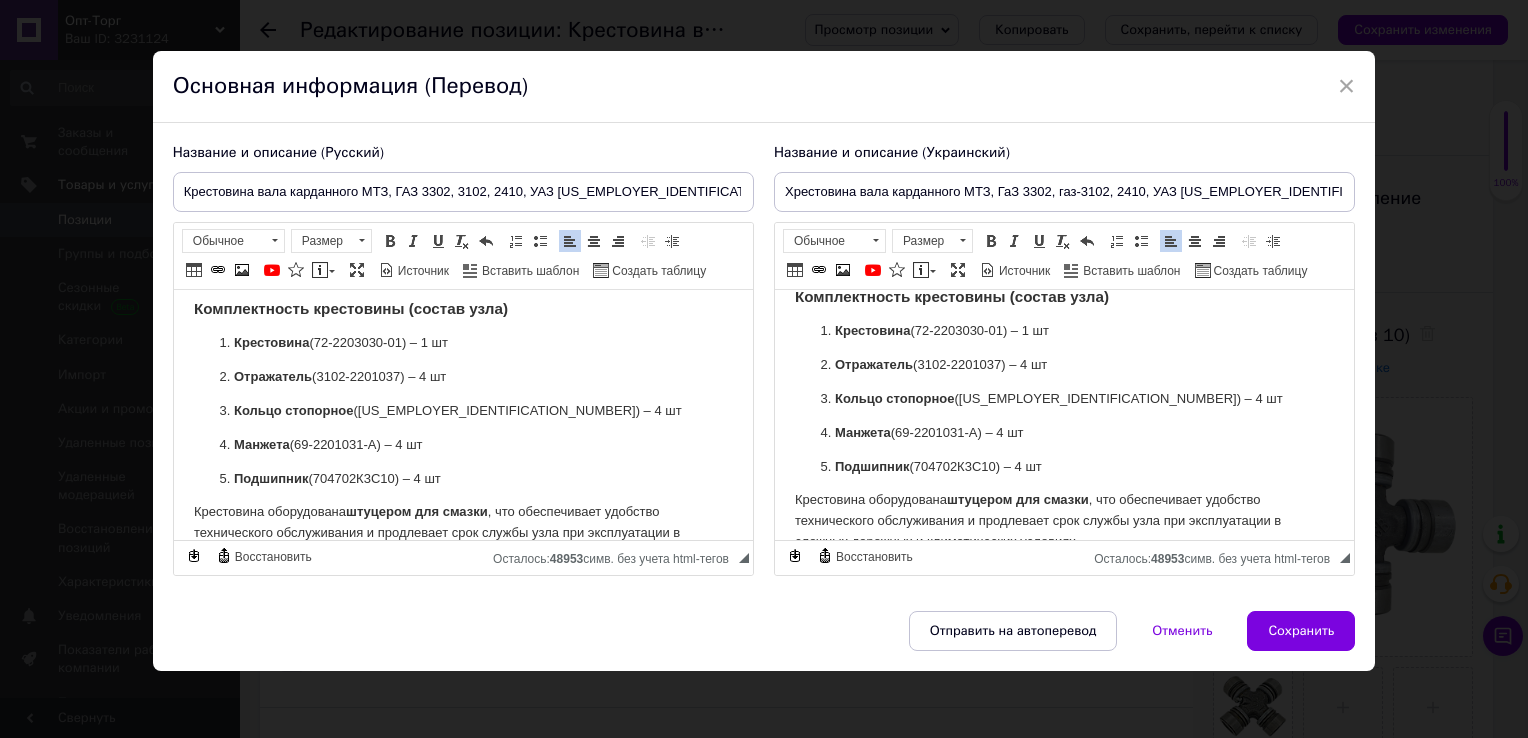 scroll, scrollTop: 480, scrollLeft: 0, axis: vertical 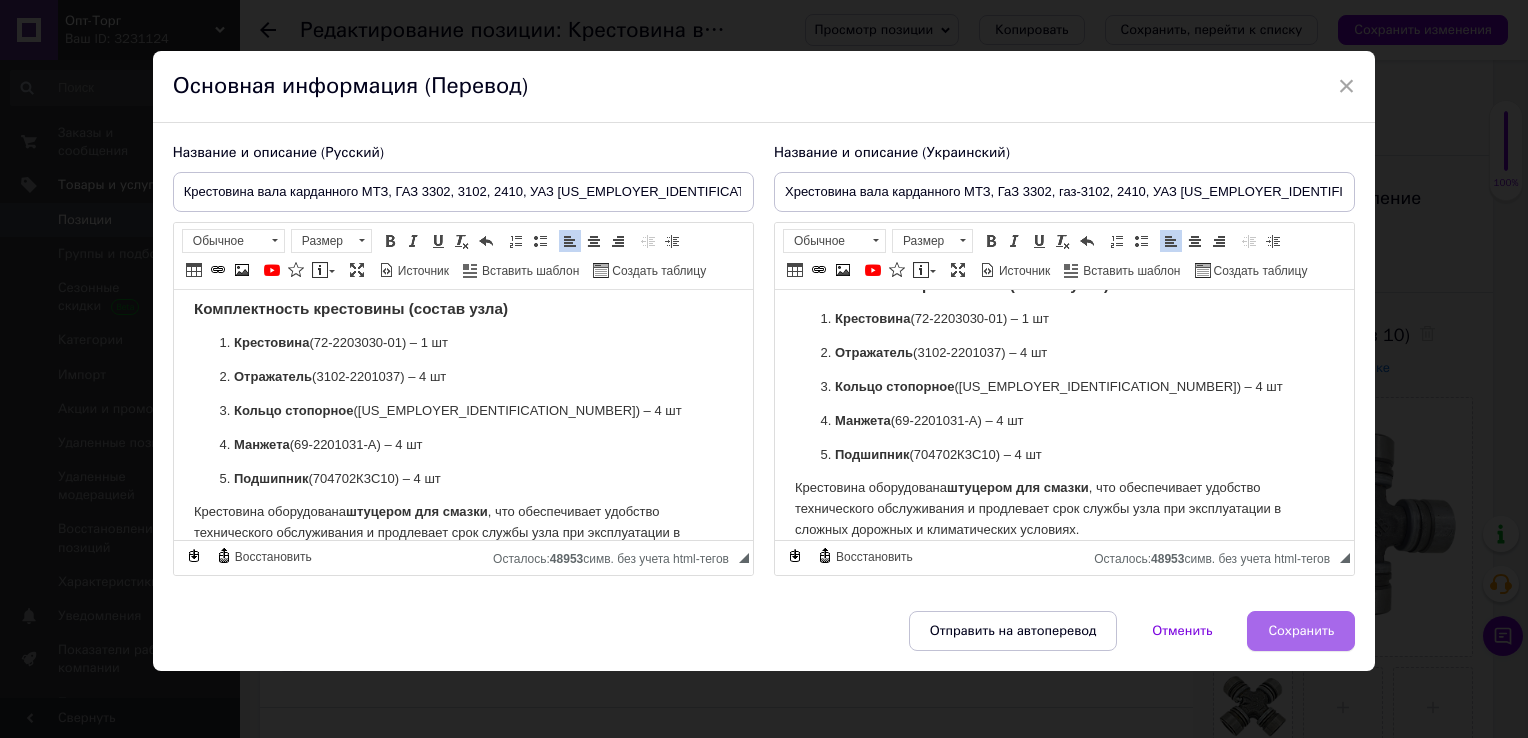 click on "Сохранить" at bounding box center (1301, 631) 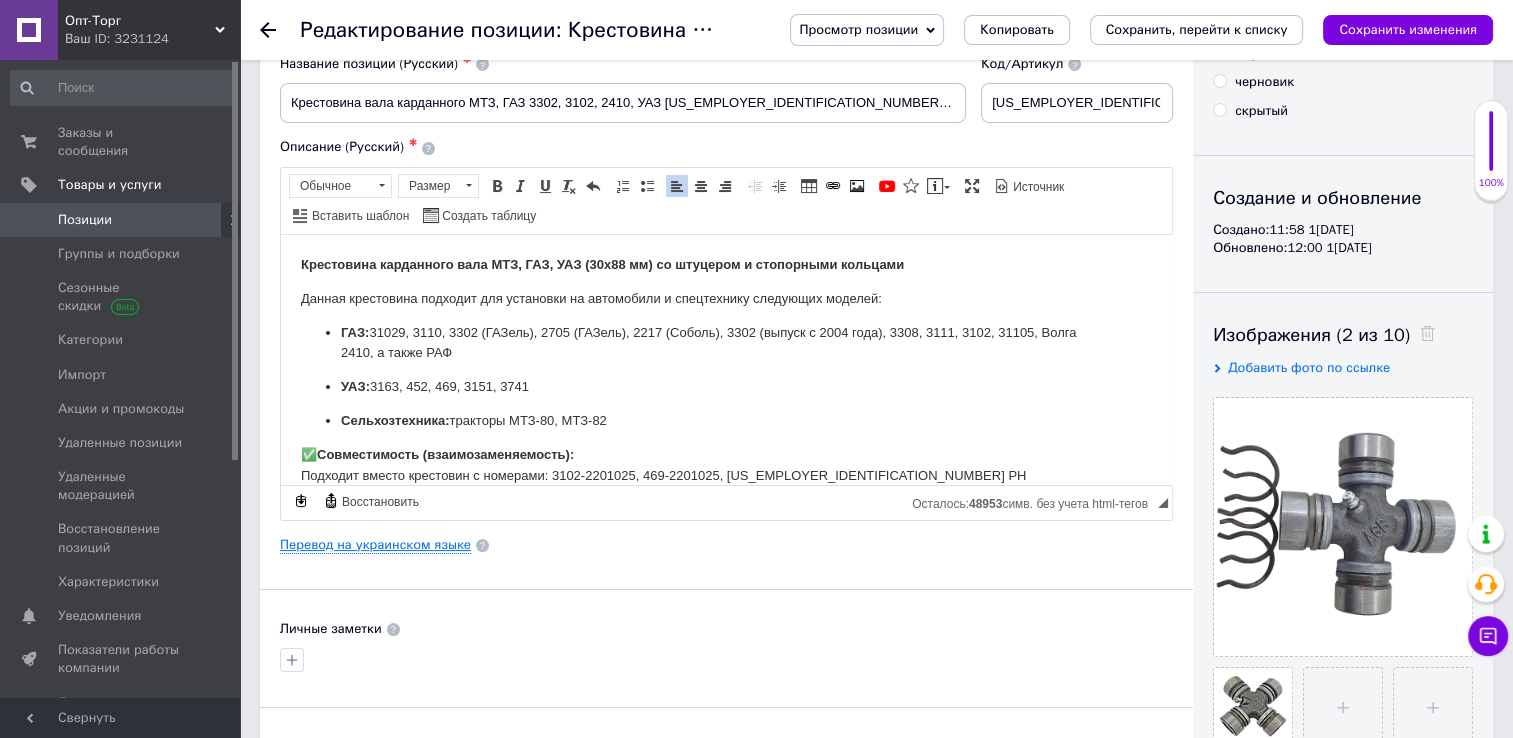 click on "Перевод на украинском языке" at bounding box center (375, 545) 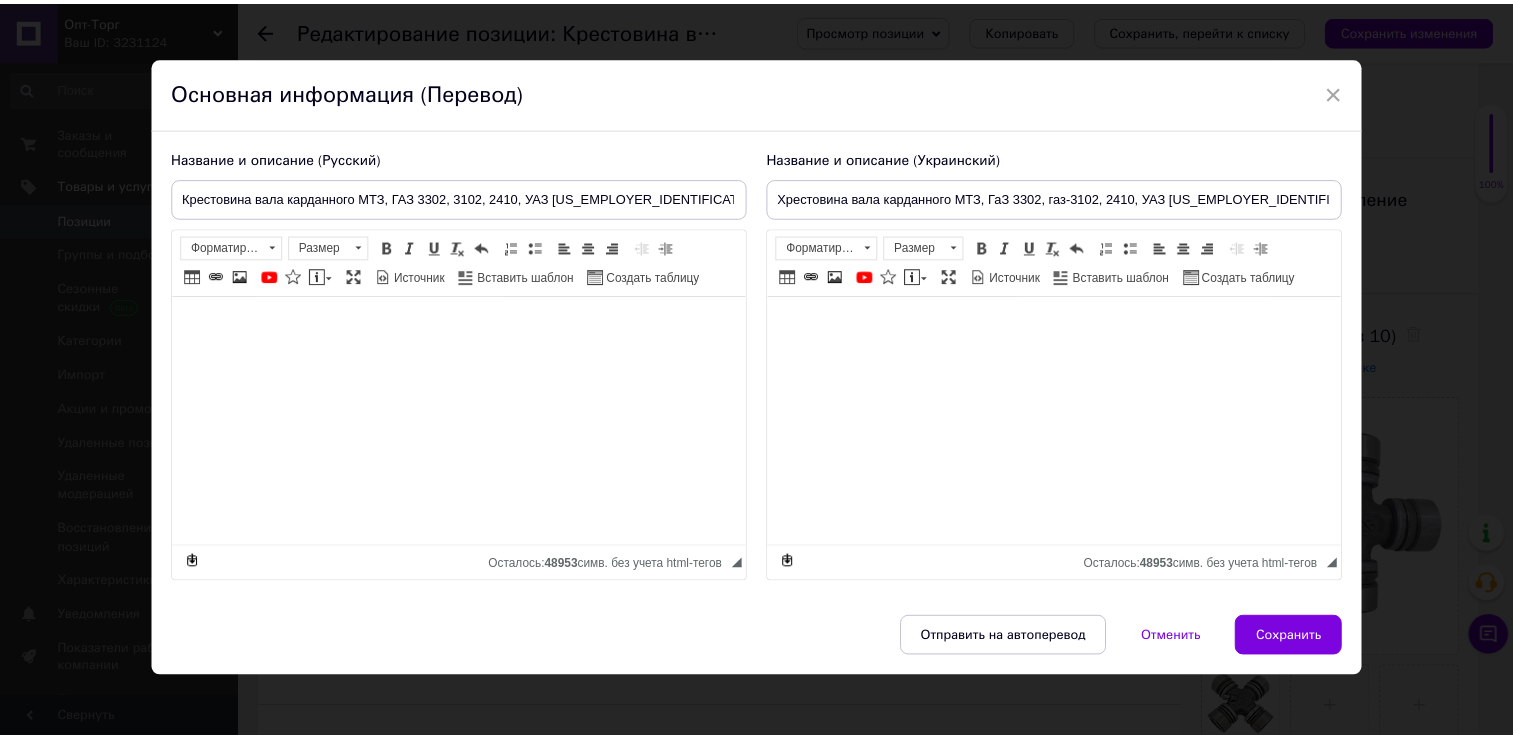 scroll, scrollTop: 19, scrollLeft: 0, axis: vertical 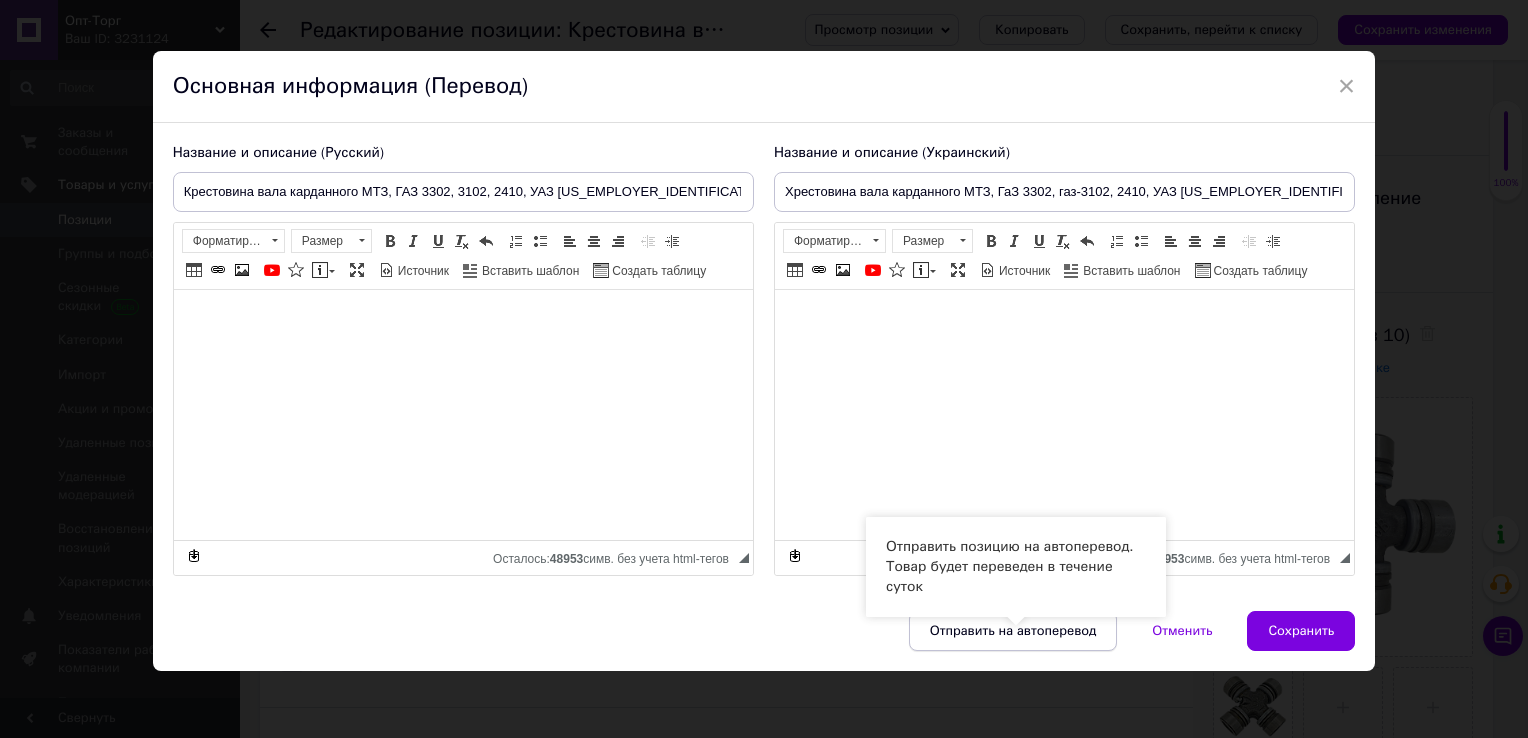 click on "Отправить на автоперевод" at bounding box center [1013, 631] 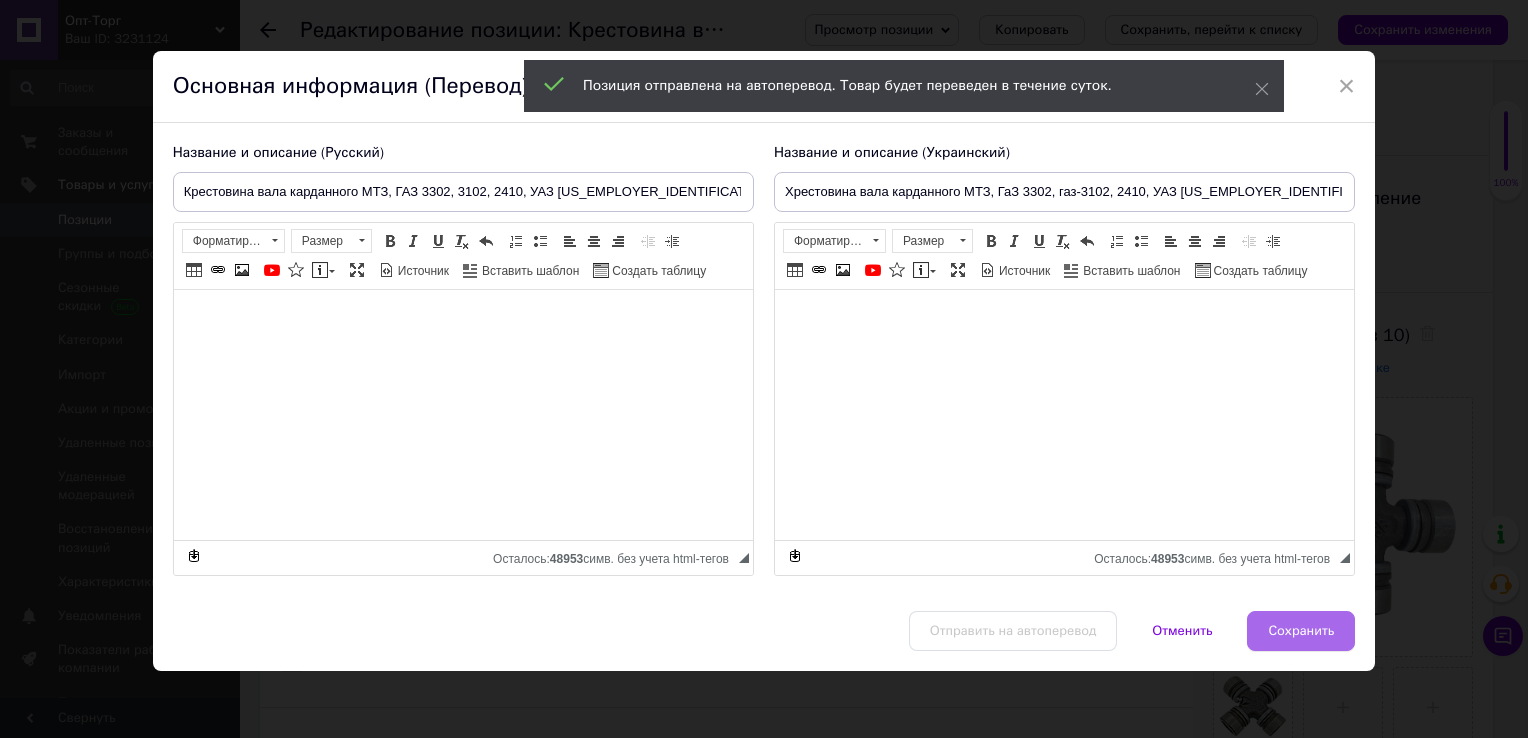 click on "Сохранить" at bounding box center [1301, 631] 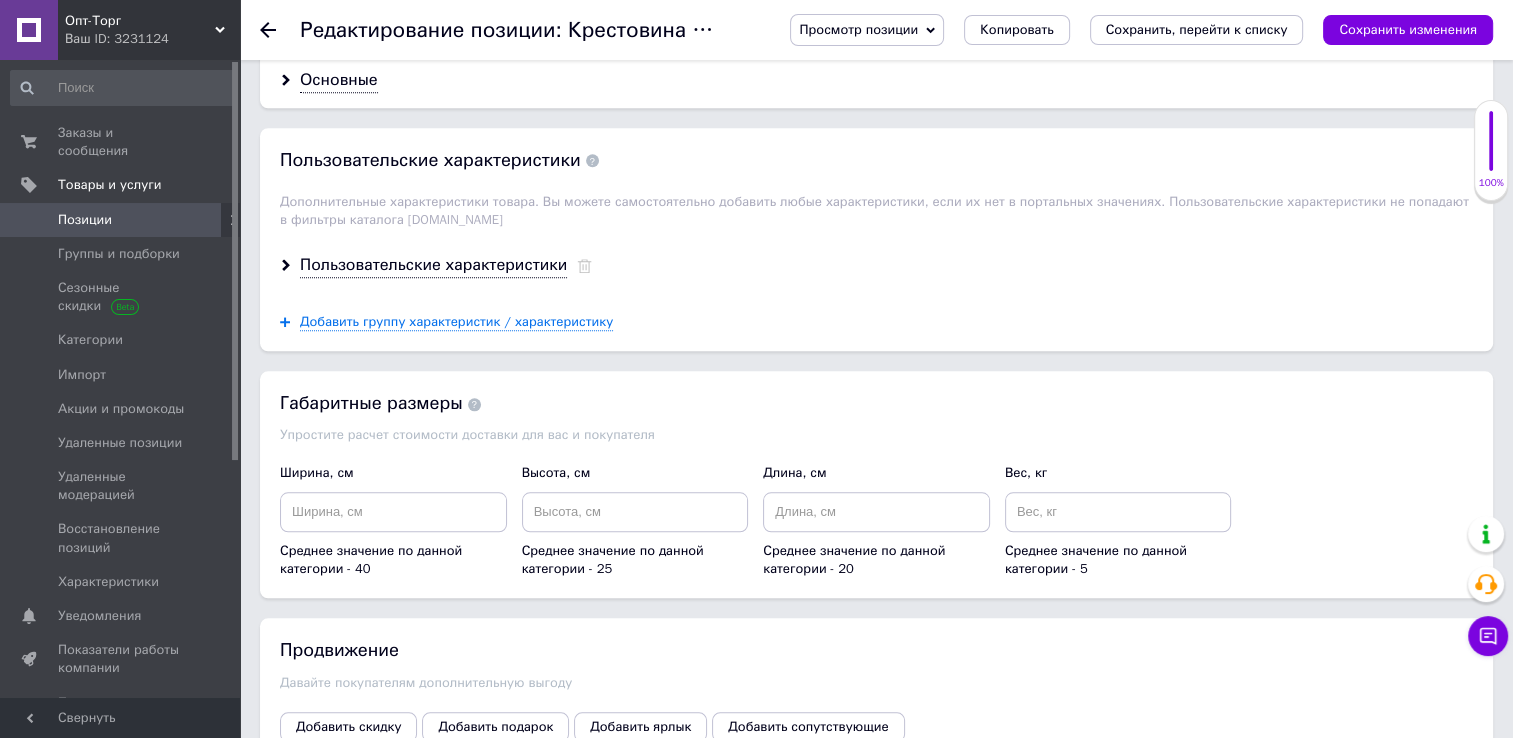 scroll, scrollTop: 1900, scrollLeft: 0, axis: vertical 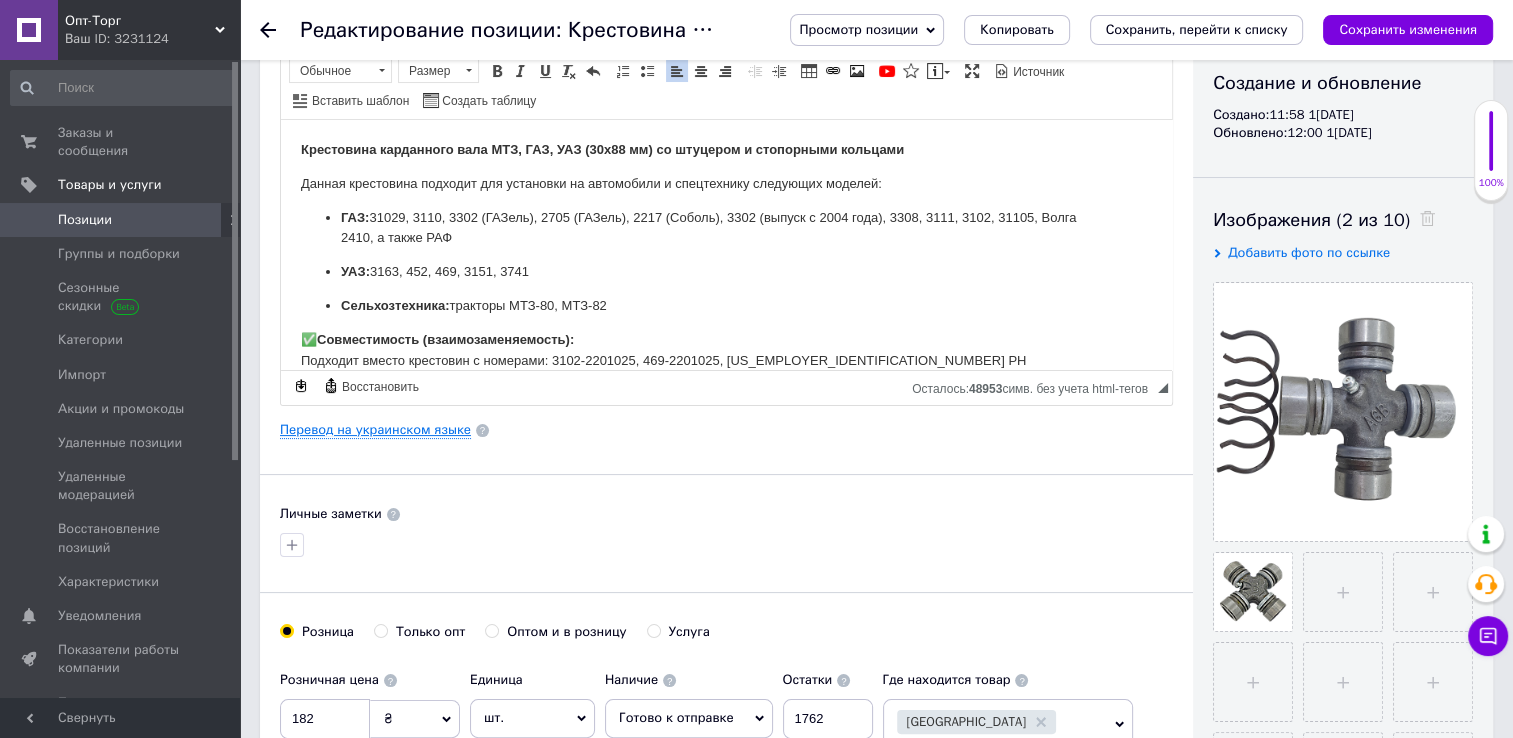 click on "Перевод на украинском языке" at bounding box center [375, 430] 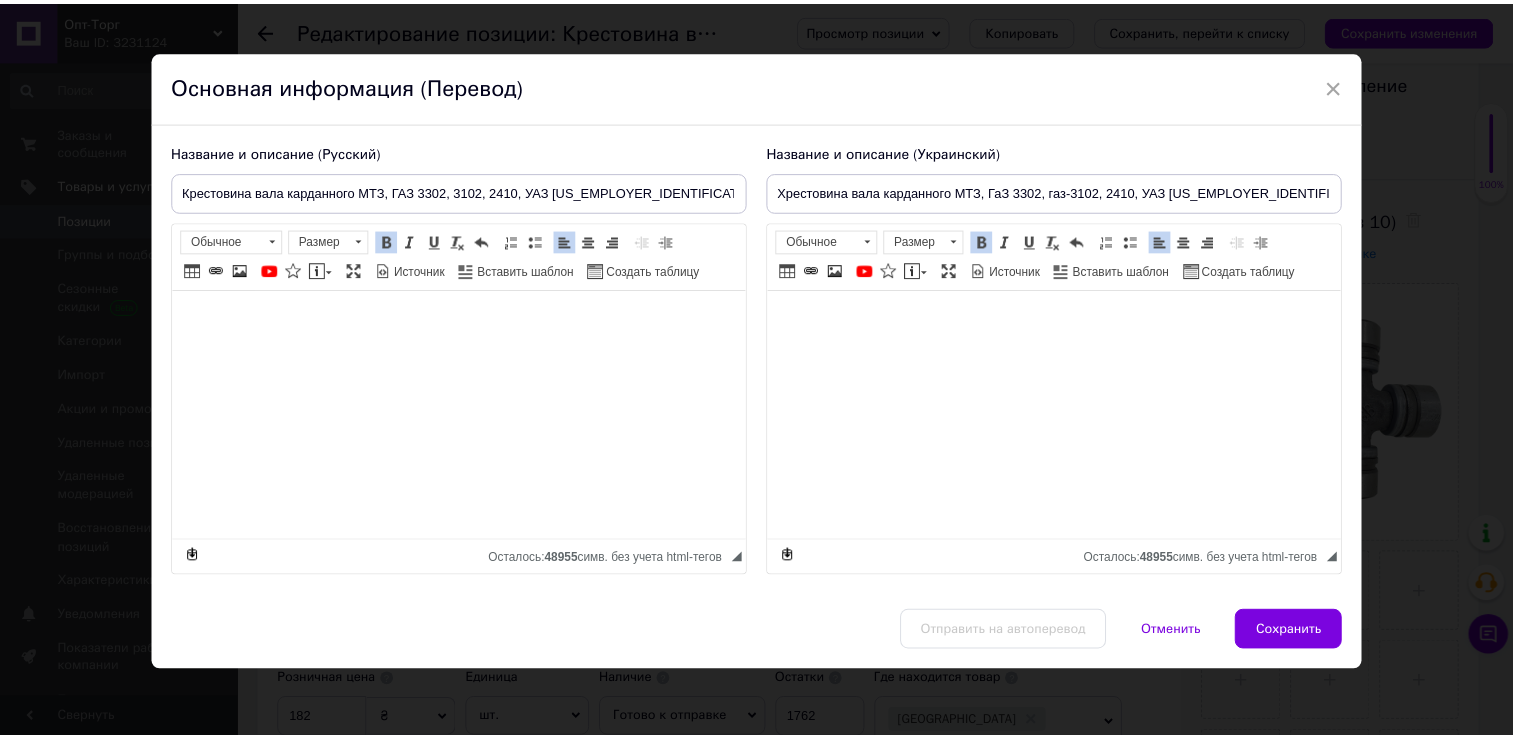 scroll, scrollTop: 0, scrollLeft: 0, axis: both 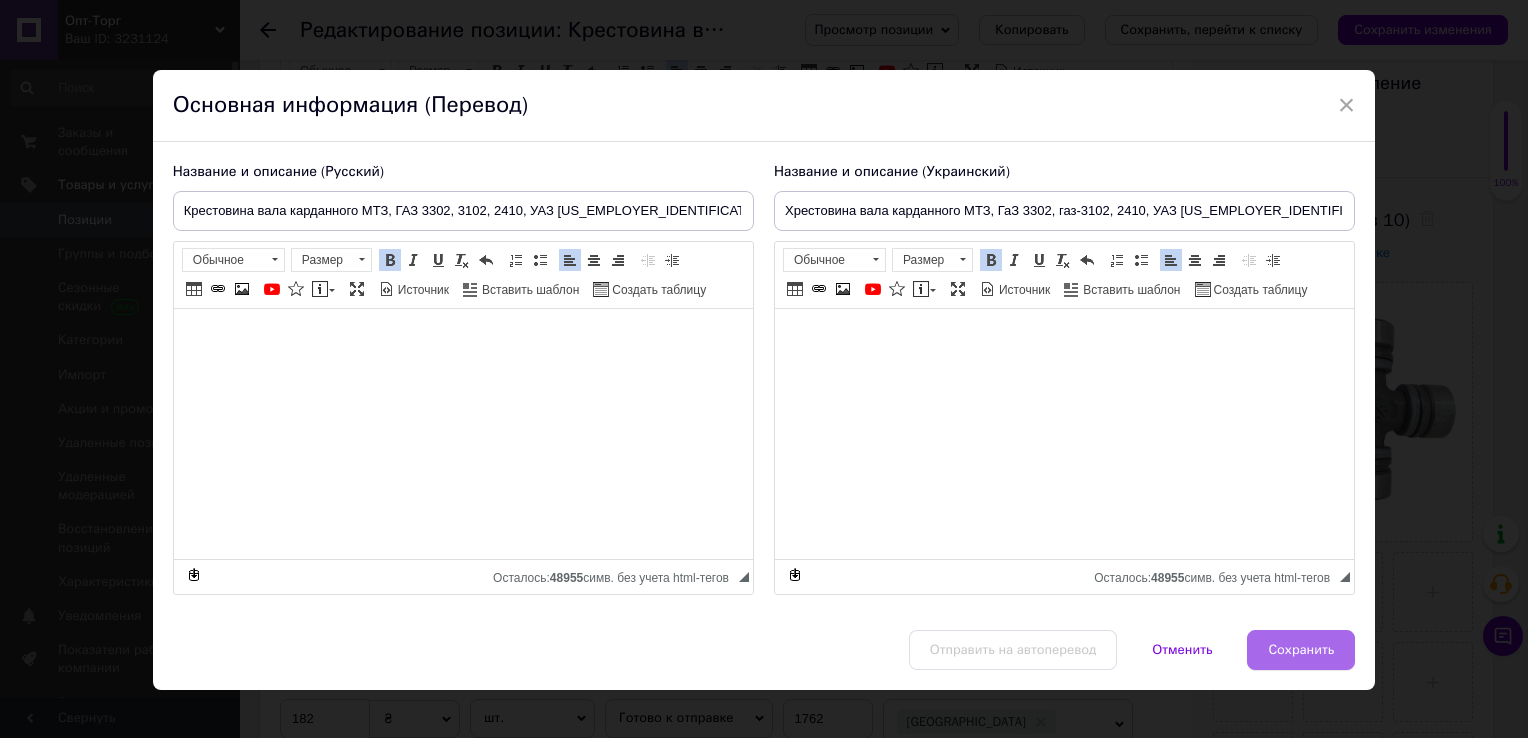 click on "Сохранить" at bounding box center (1301, 650) 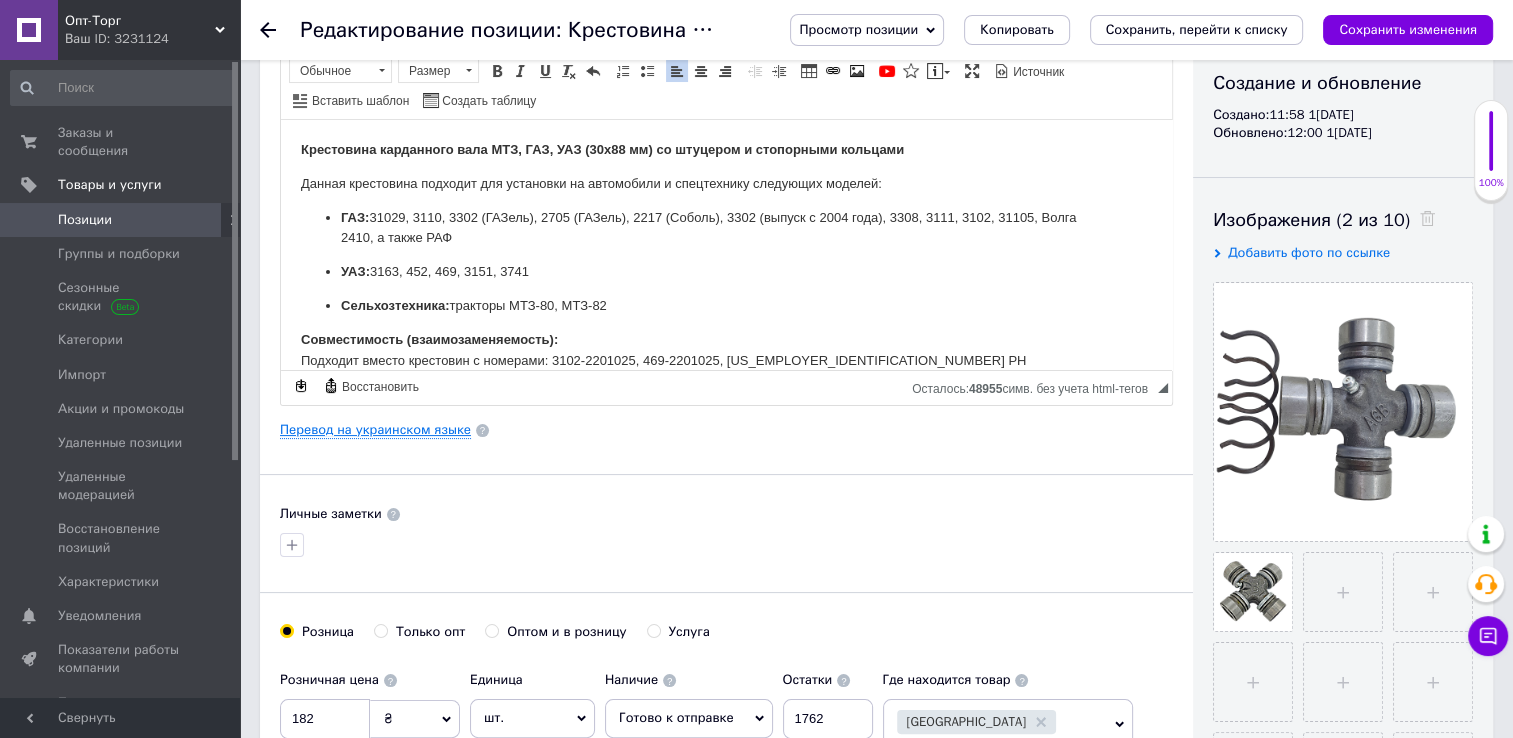 click on "Перевод на украинском языке" at bounding box center (375, 430) 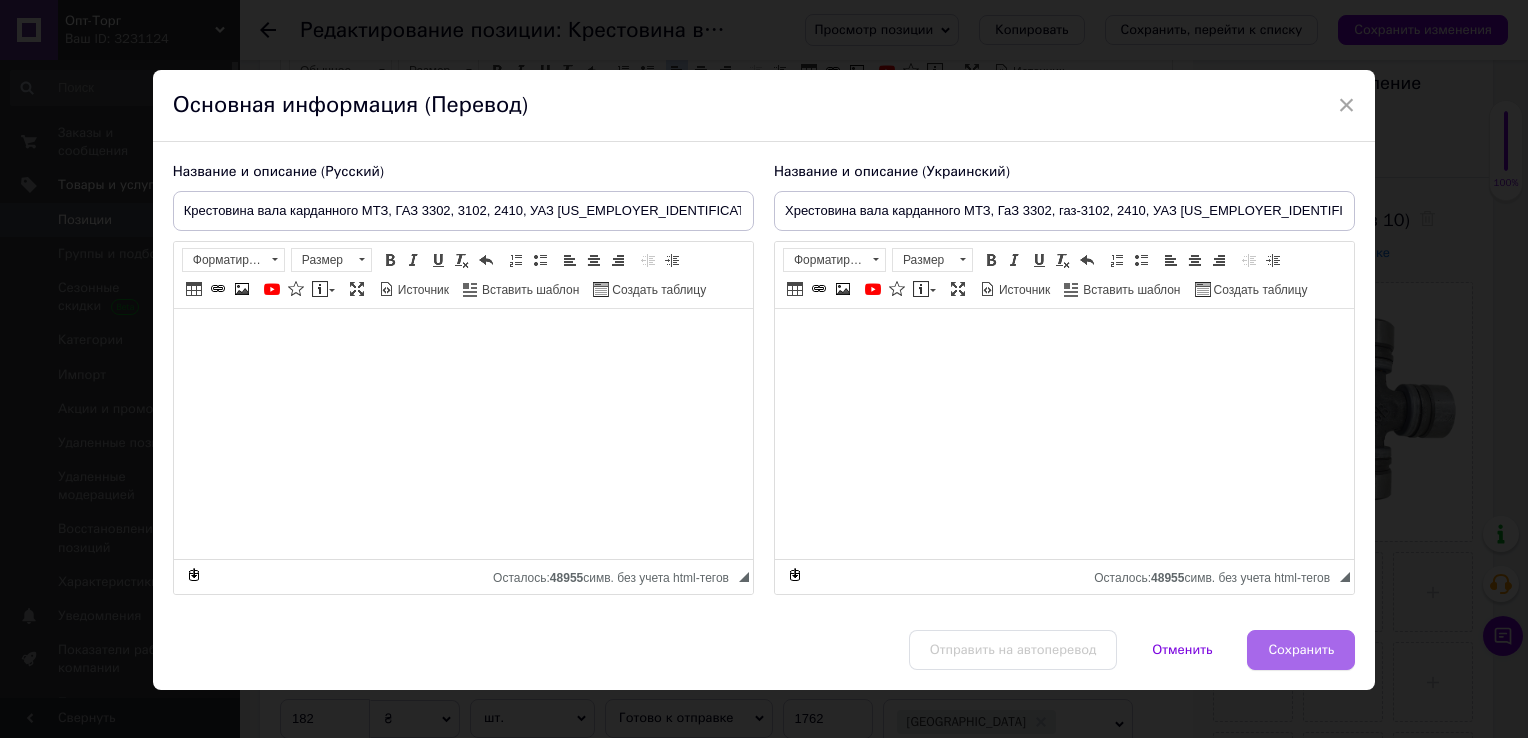 click on "Сохранить" at bounding box center [1301, 650] 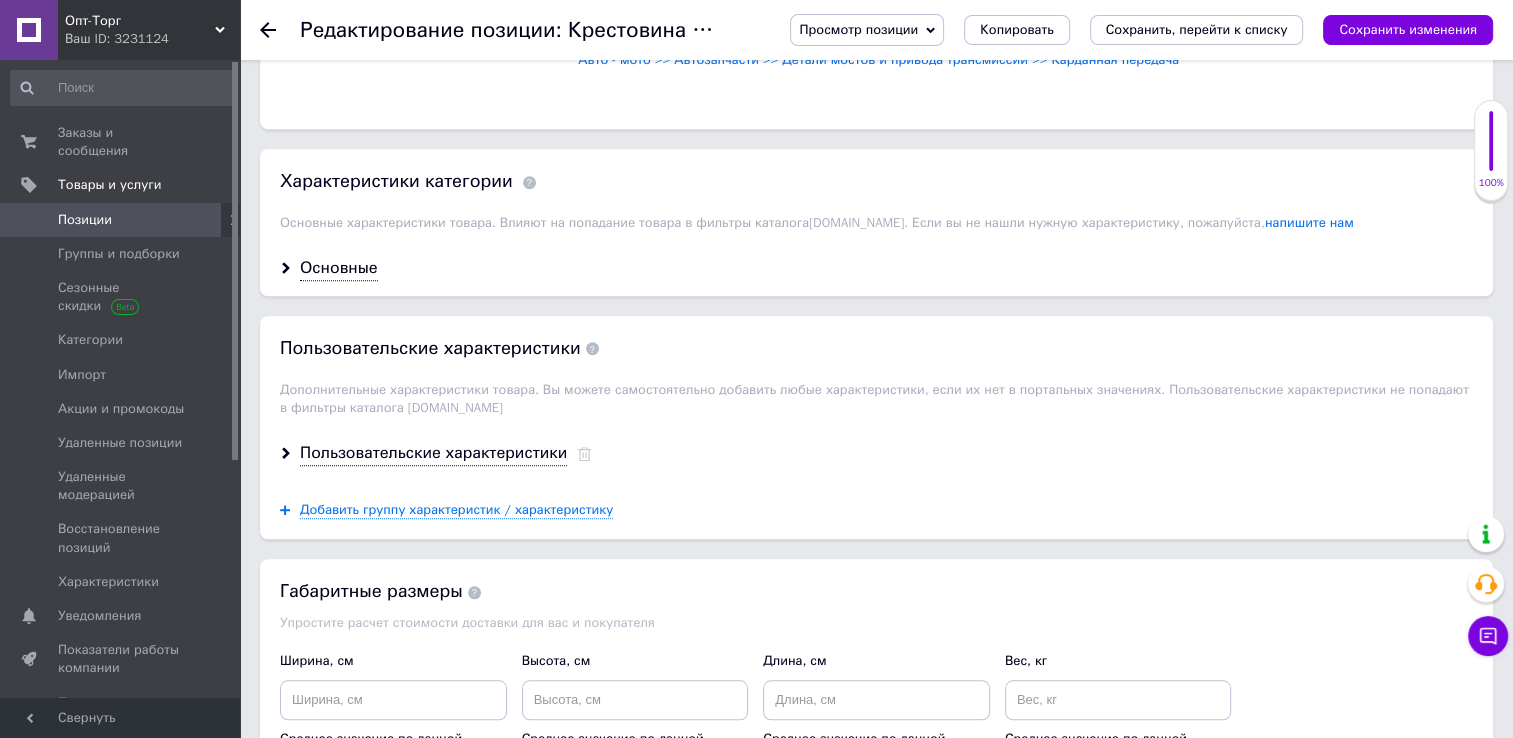 scroll, scrollTop: 1715, scrollLeft: 0, axis: vertical 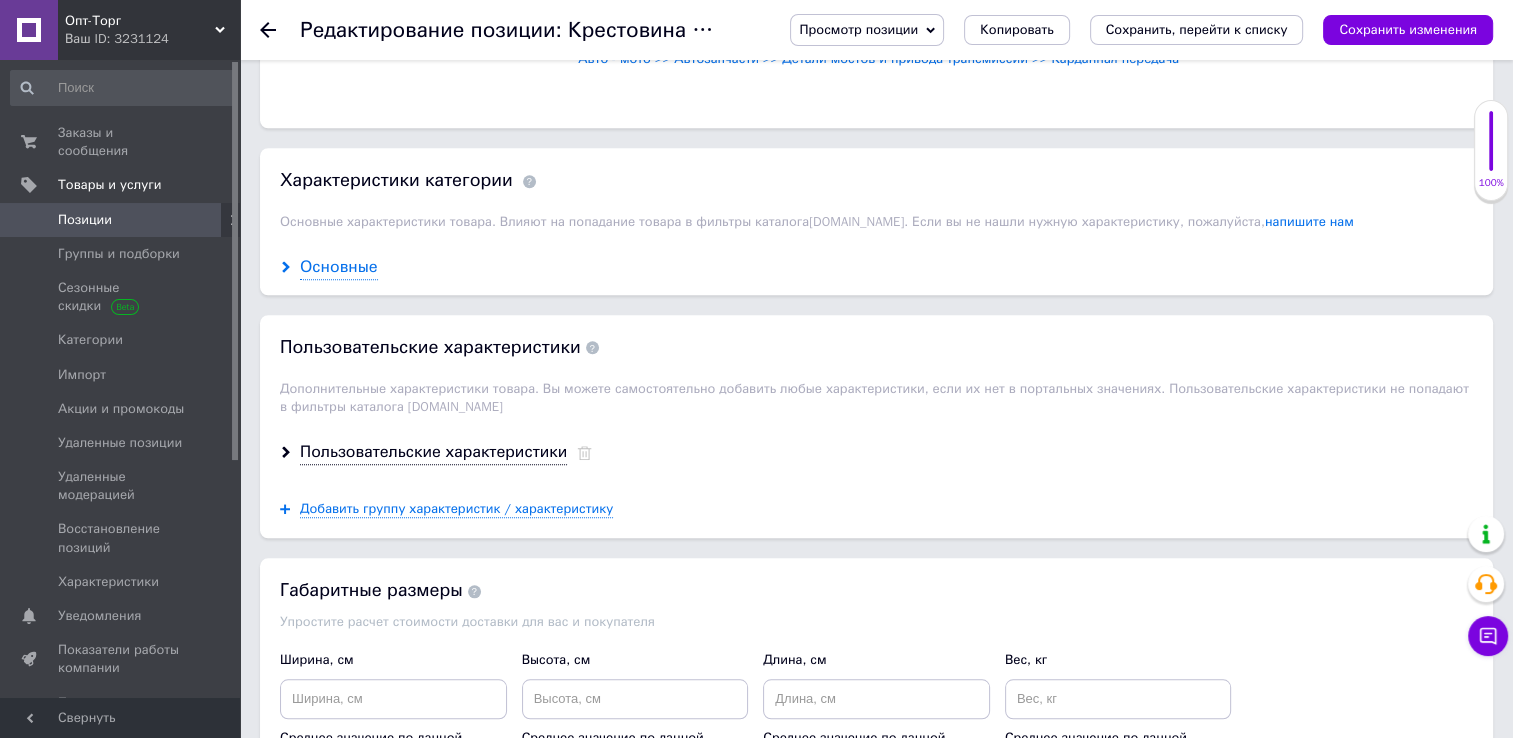click on "Основные" at bounding box center [339, 267] 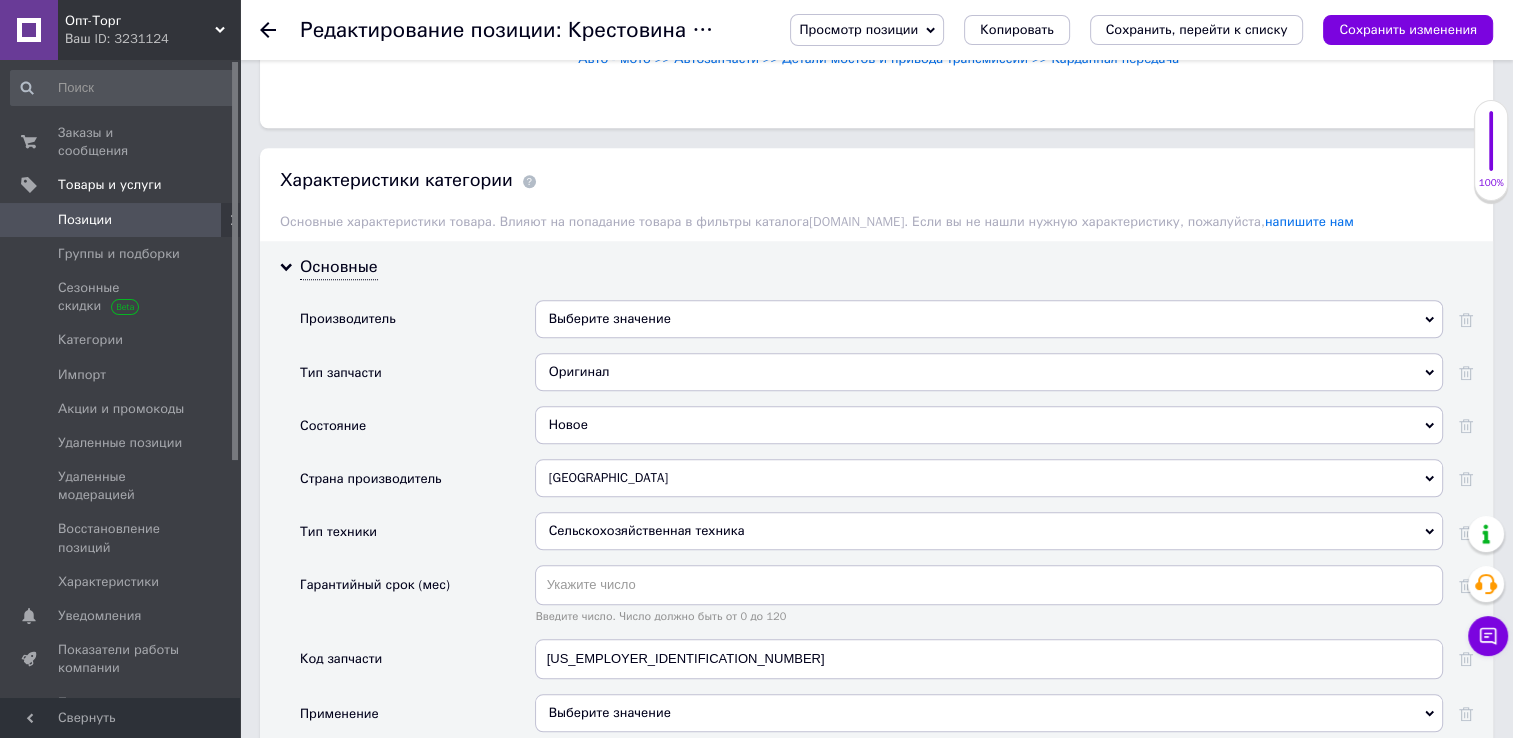 click on "[GEOGRAPHIC_DATA]" at bounding box center (989, 478) 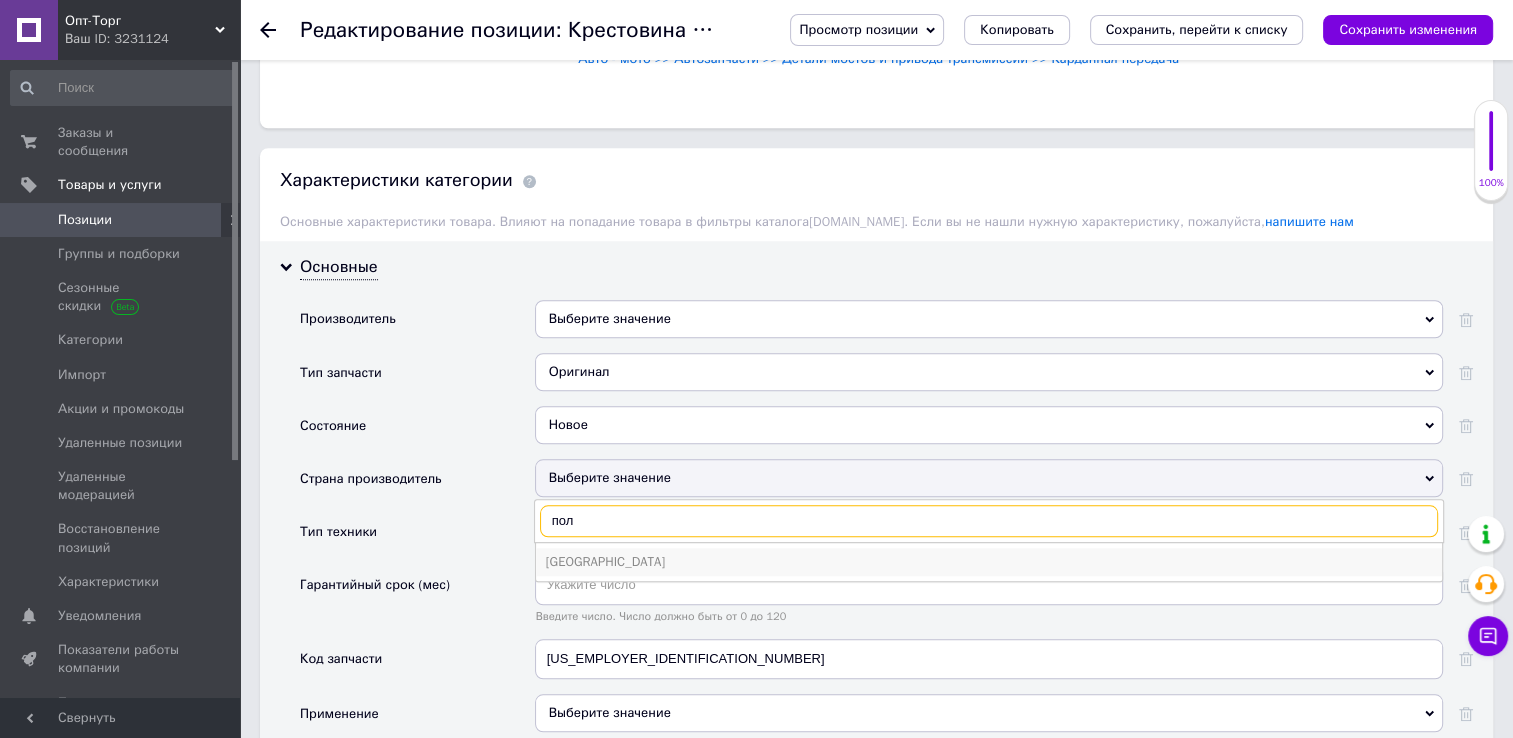 type on "пол" 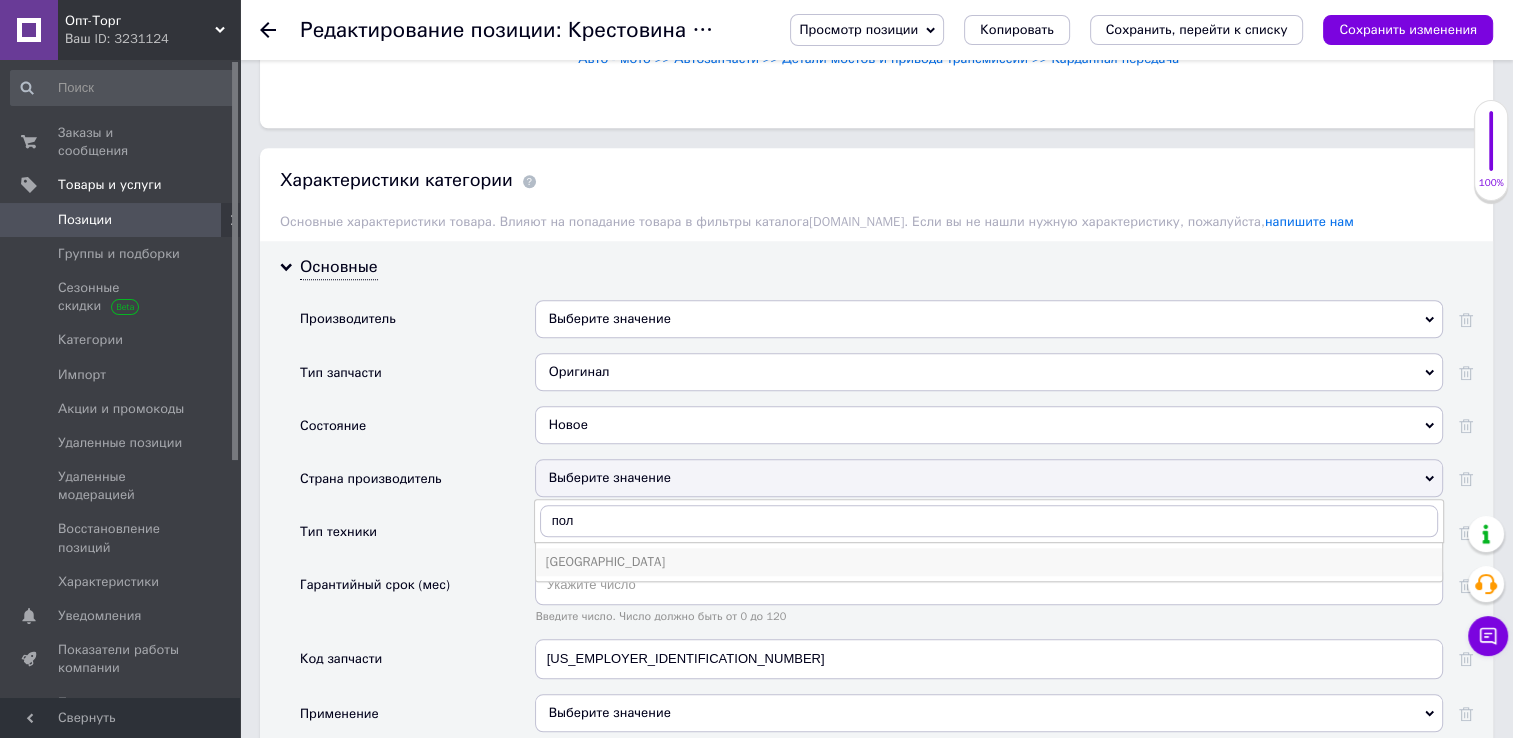 click on "[GEOGRAPHIC_DATA]" at bounding box center (989, 562) 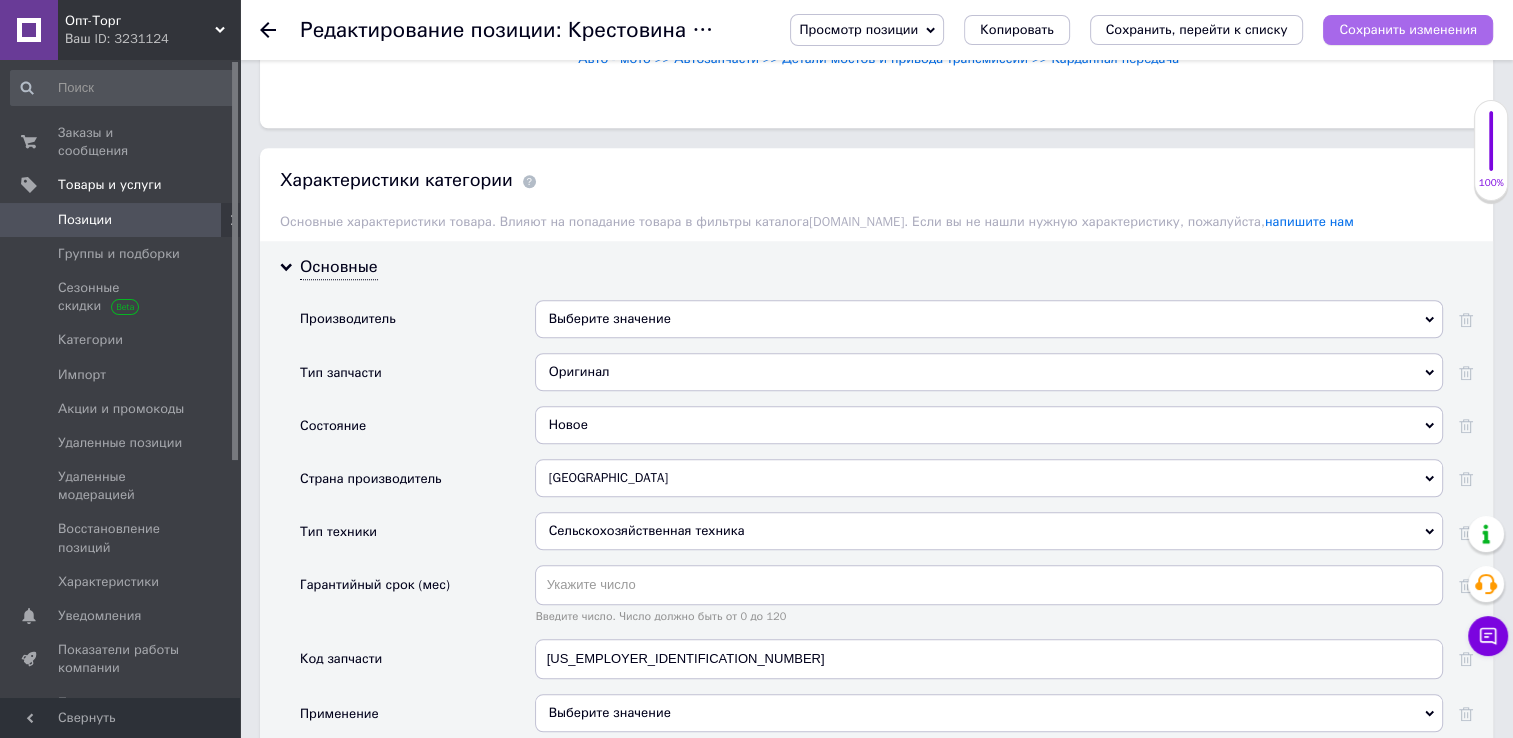 click on "Сохранить изменения" at bounding box center [1408, 30] 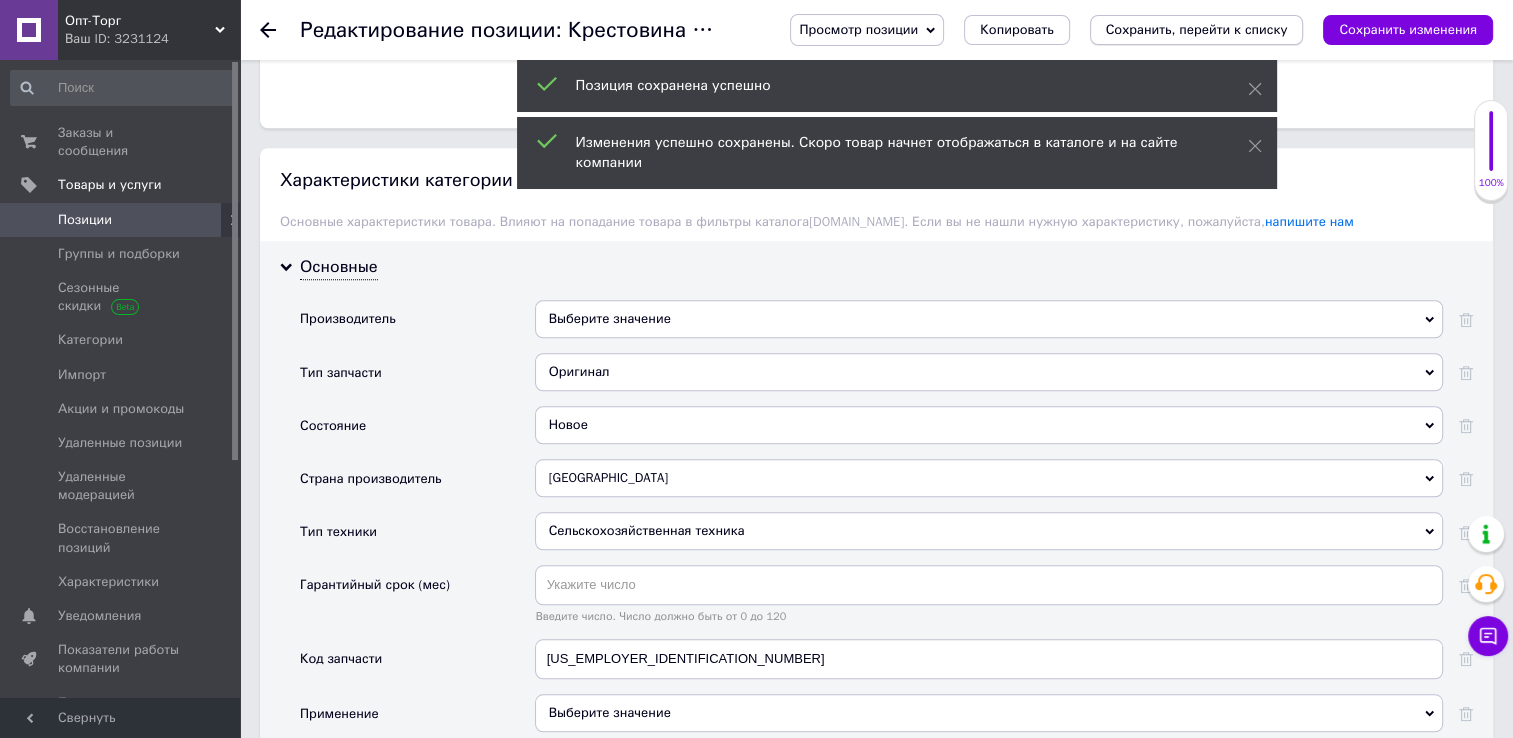 click on "Сохранить, перейти к списку" at bounding box center (1197, 30) 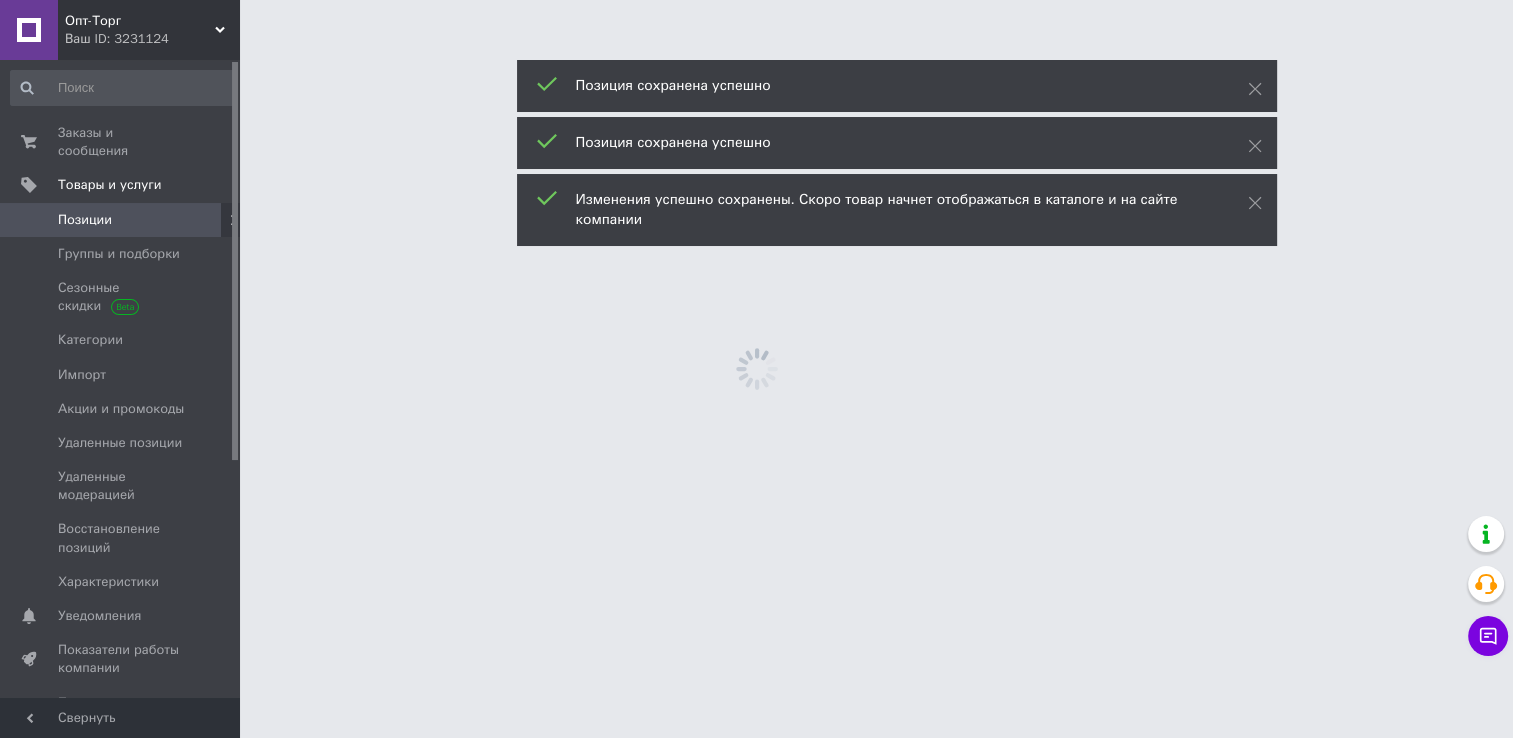scroll, scrollTop: 0, scrollLeft: 0, axis: both 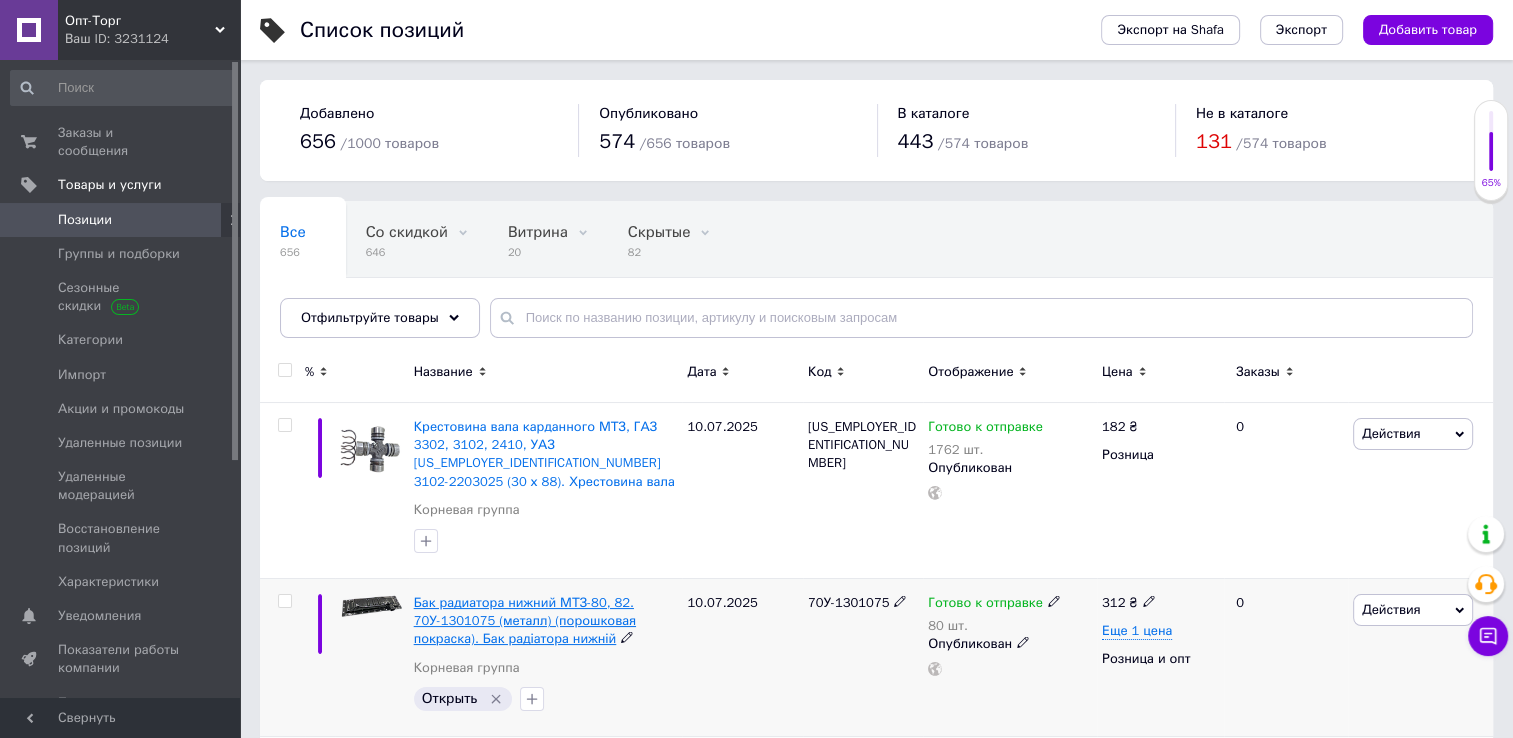 click on "Бак радиатора нижний МТЗ-80, 82. 70У-1301075 (металл) (порошковая покраска). Бак радіатора нижній" at bounding box center [525, 620] 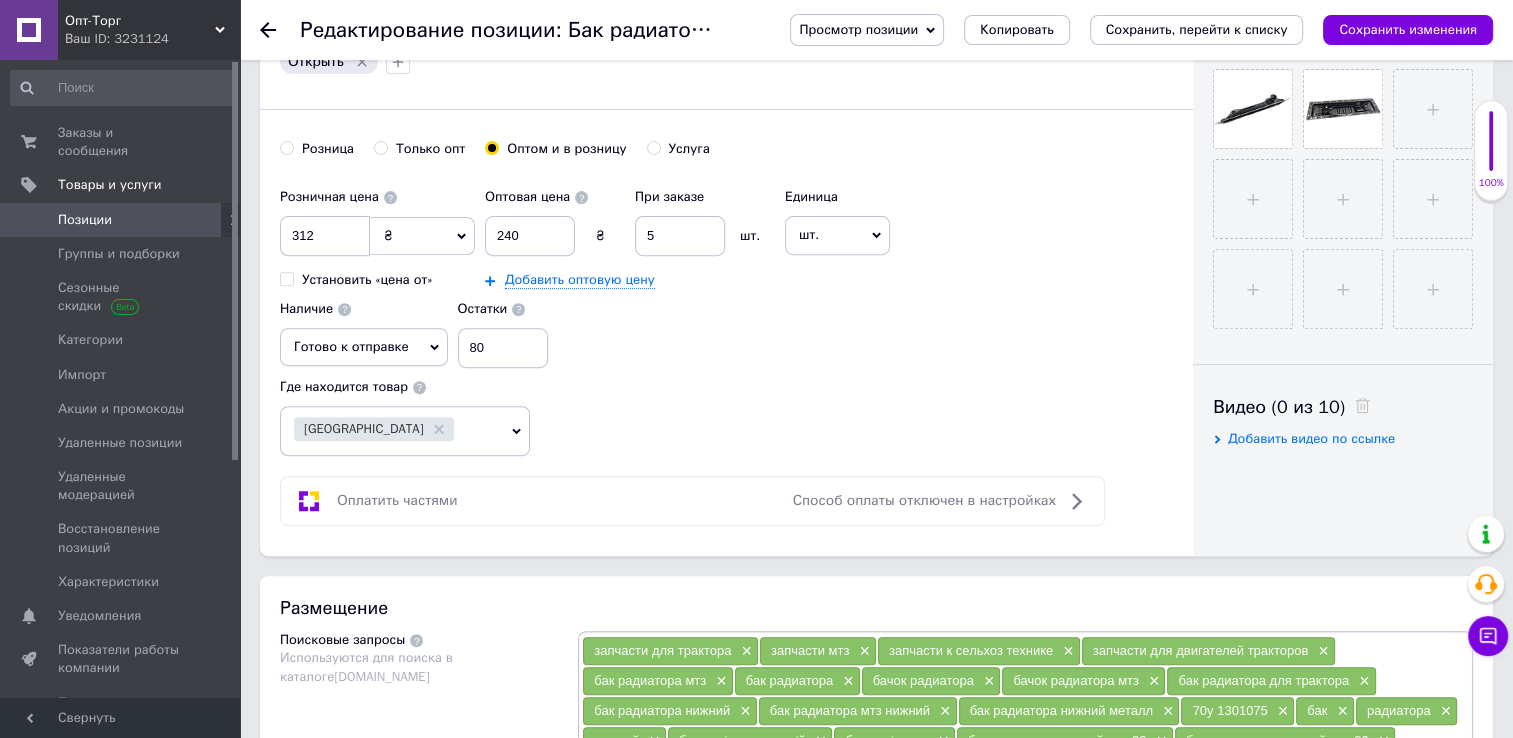 scroll, scrollTop: 700, scrollLeft: 0, axis: vertical 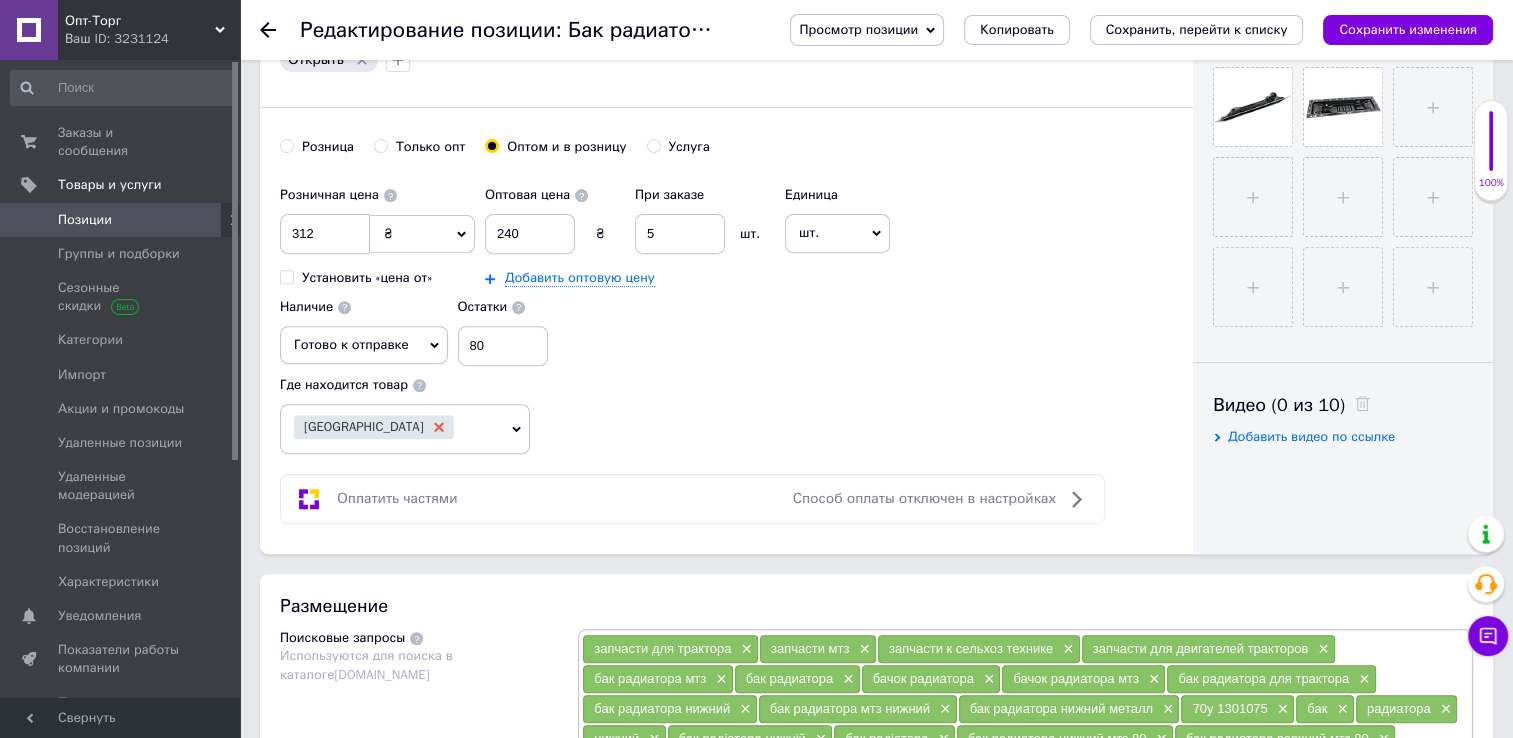 click 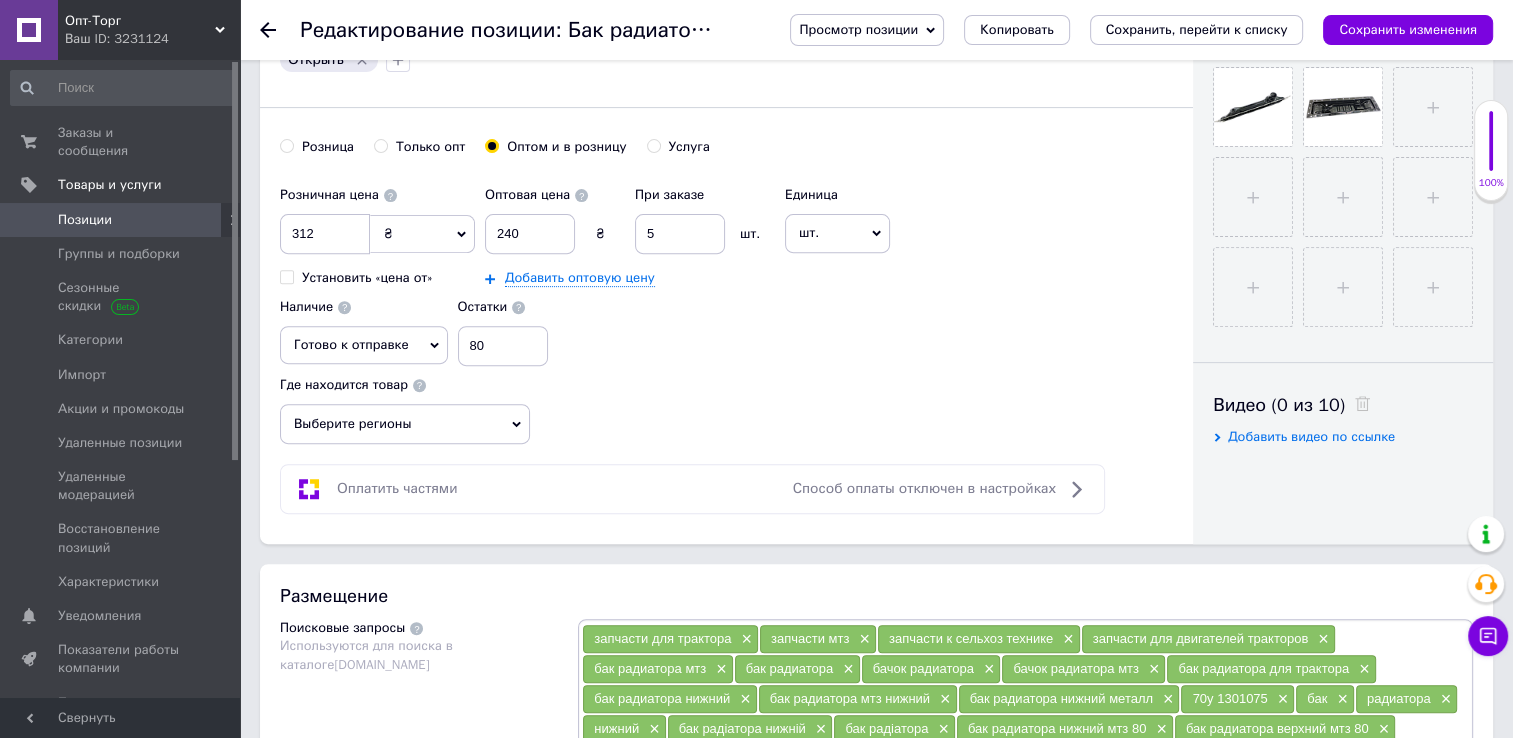 click on "Розница" at bounding box center [317, 147] 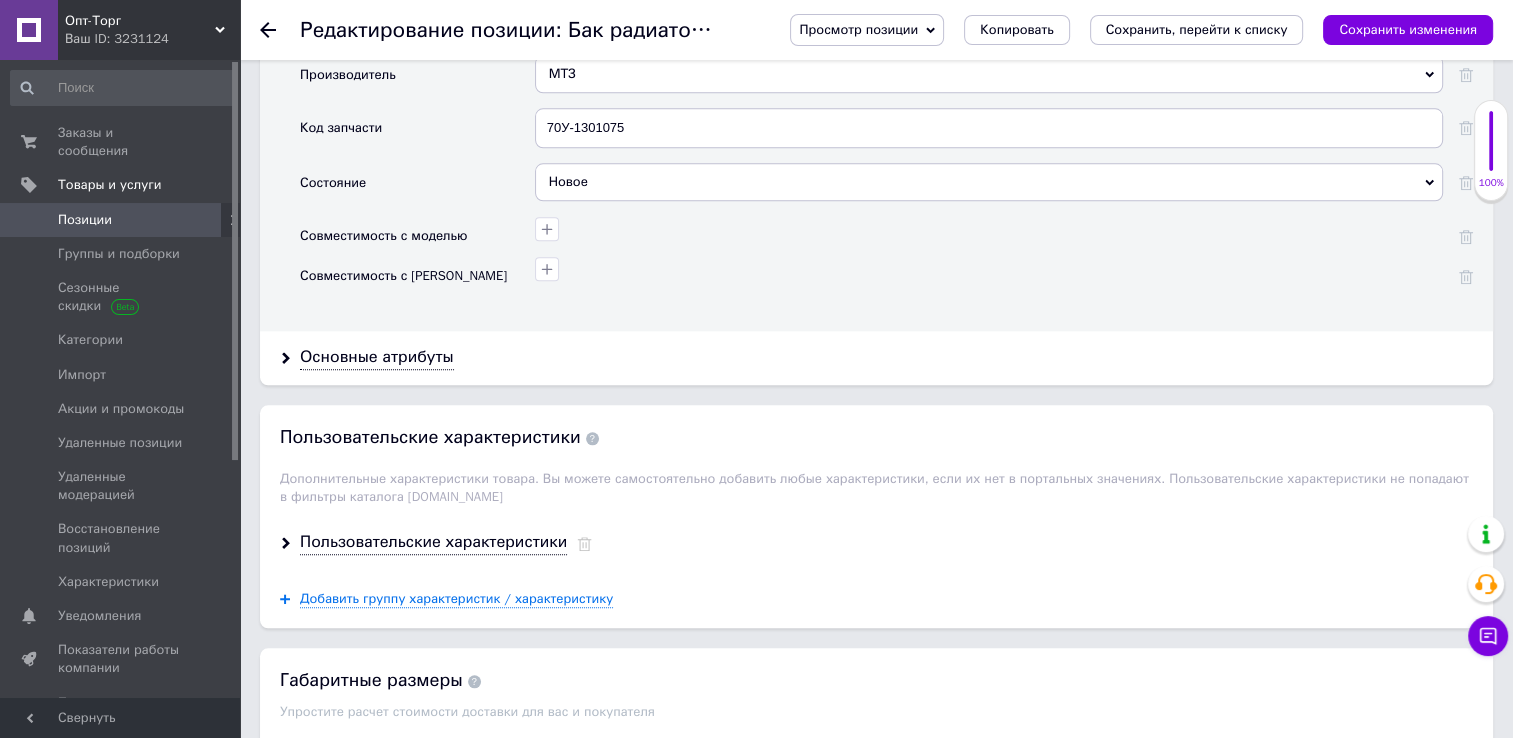 scroll, scrollTop: 2100, scrollLeft: 0, axis: vertical 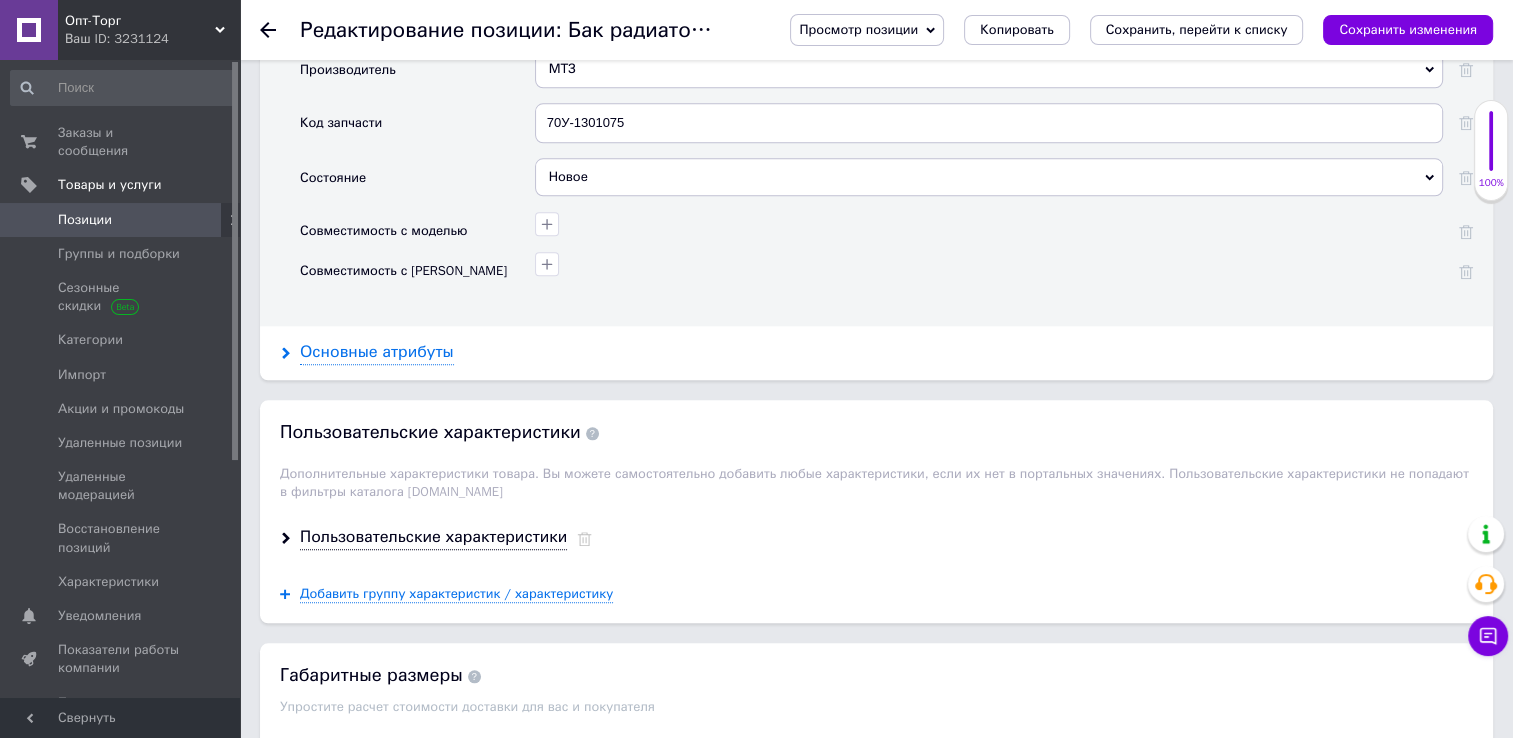 click on "Основные атрибуты" at bounding box center [377, 352] 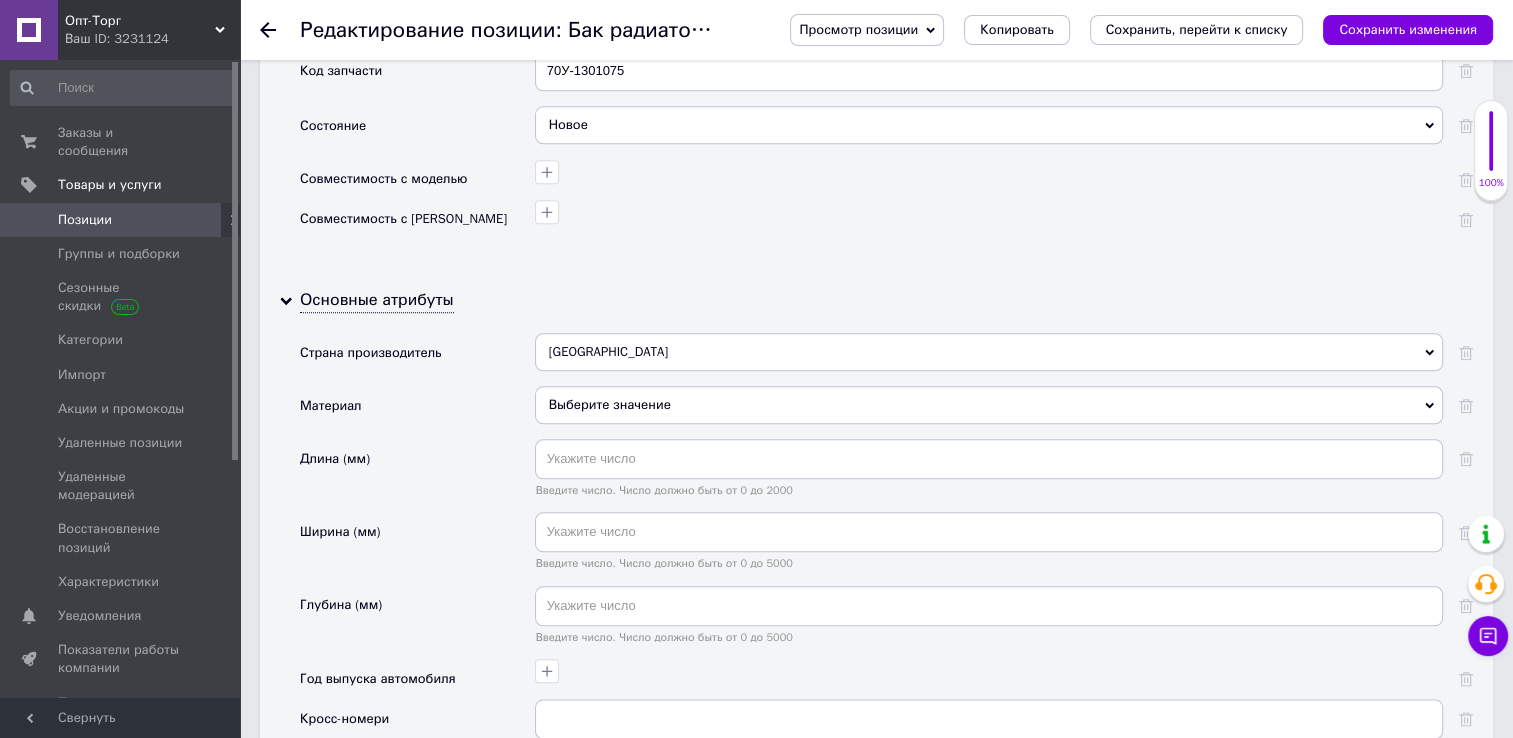scroll, scrollTop: 2200, scrollLeft: 0, axis: vertical 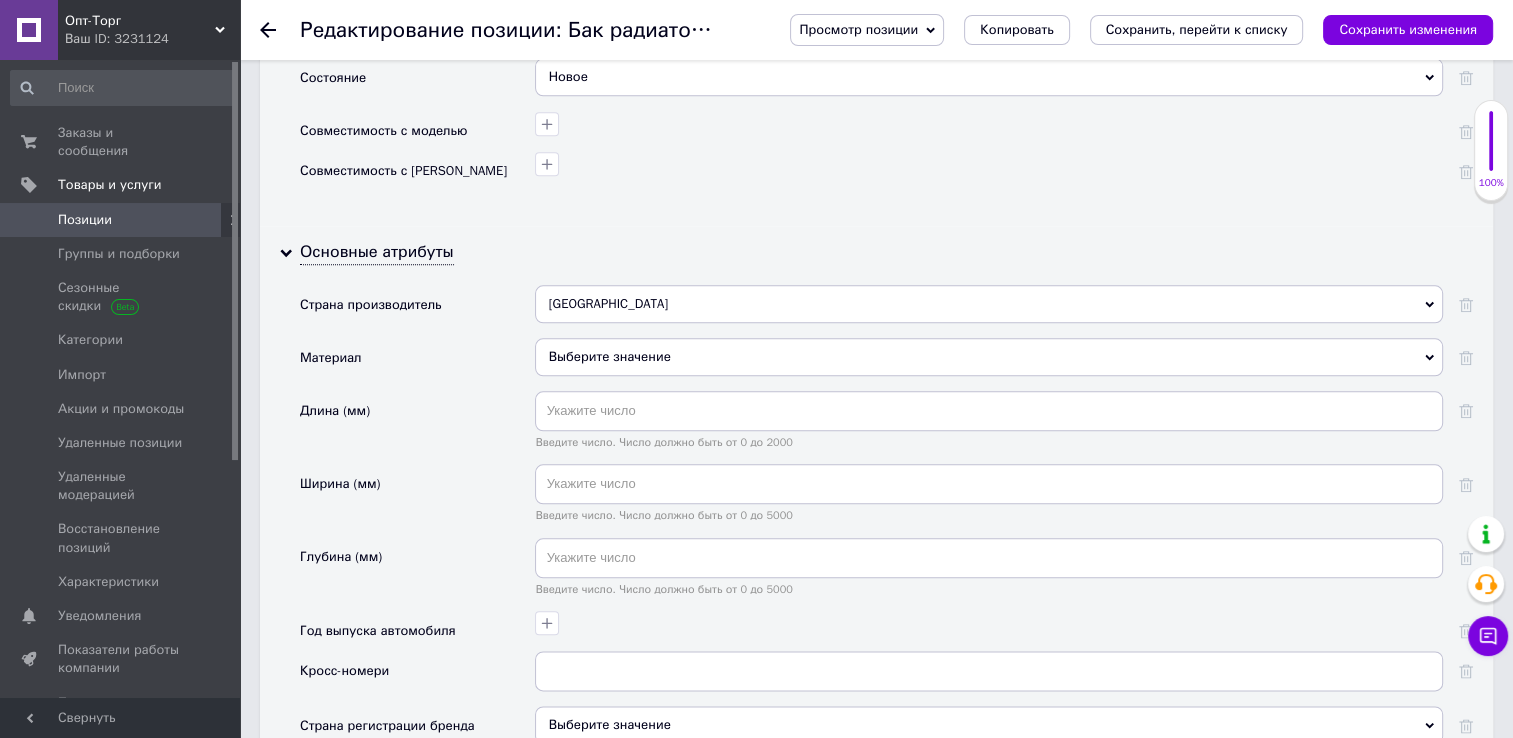 click on "[GEOGRAPHIC_DATA]" at bounding box center (989, 304) 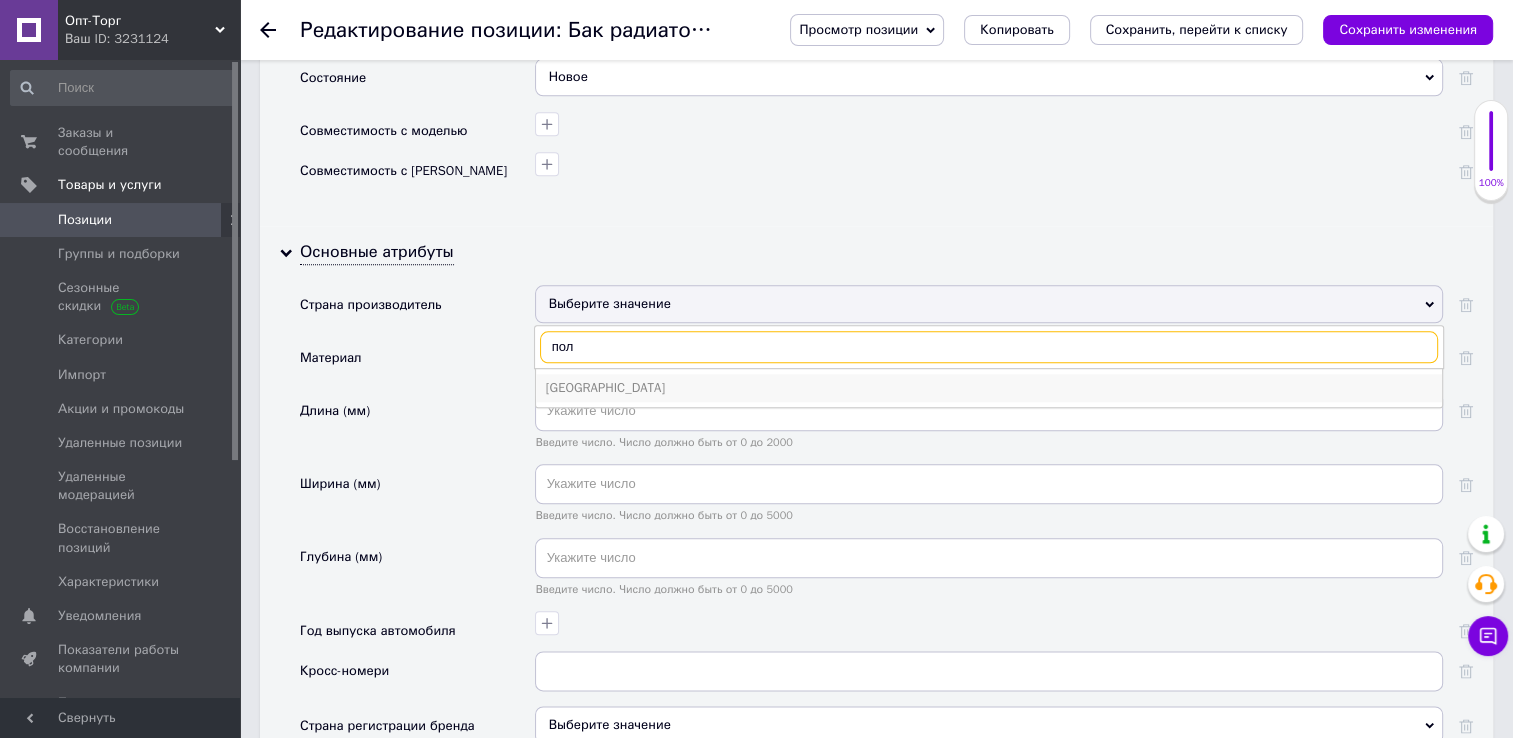 type on "пол" 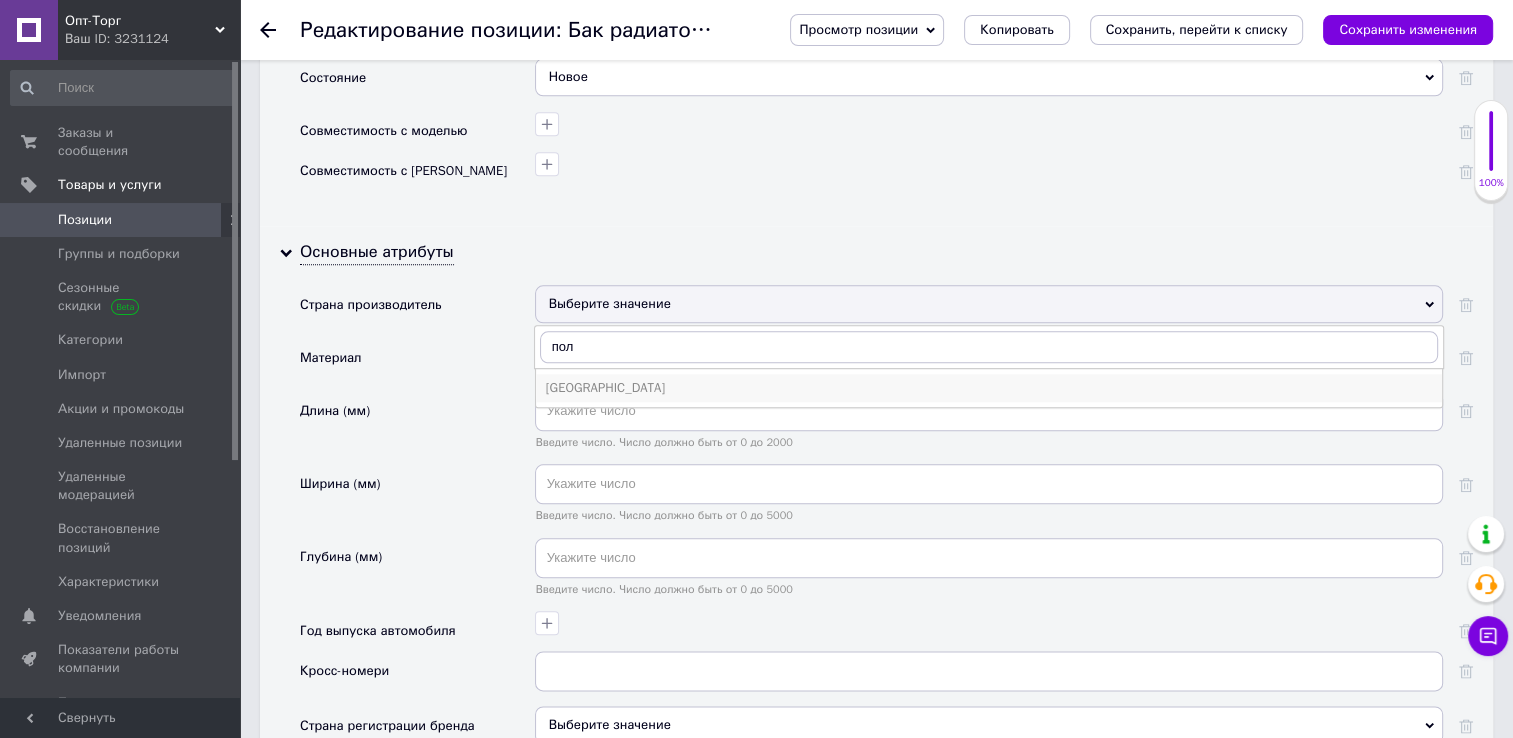 click on "[GEOGRAPHIC_DATA]" at bounding box center (989, 388) 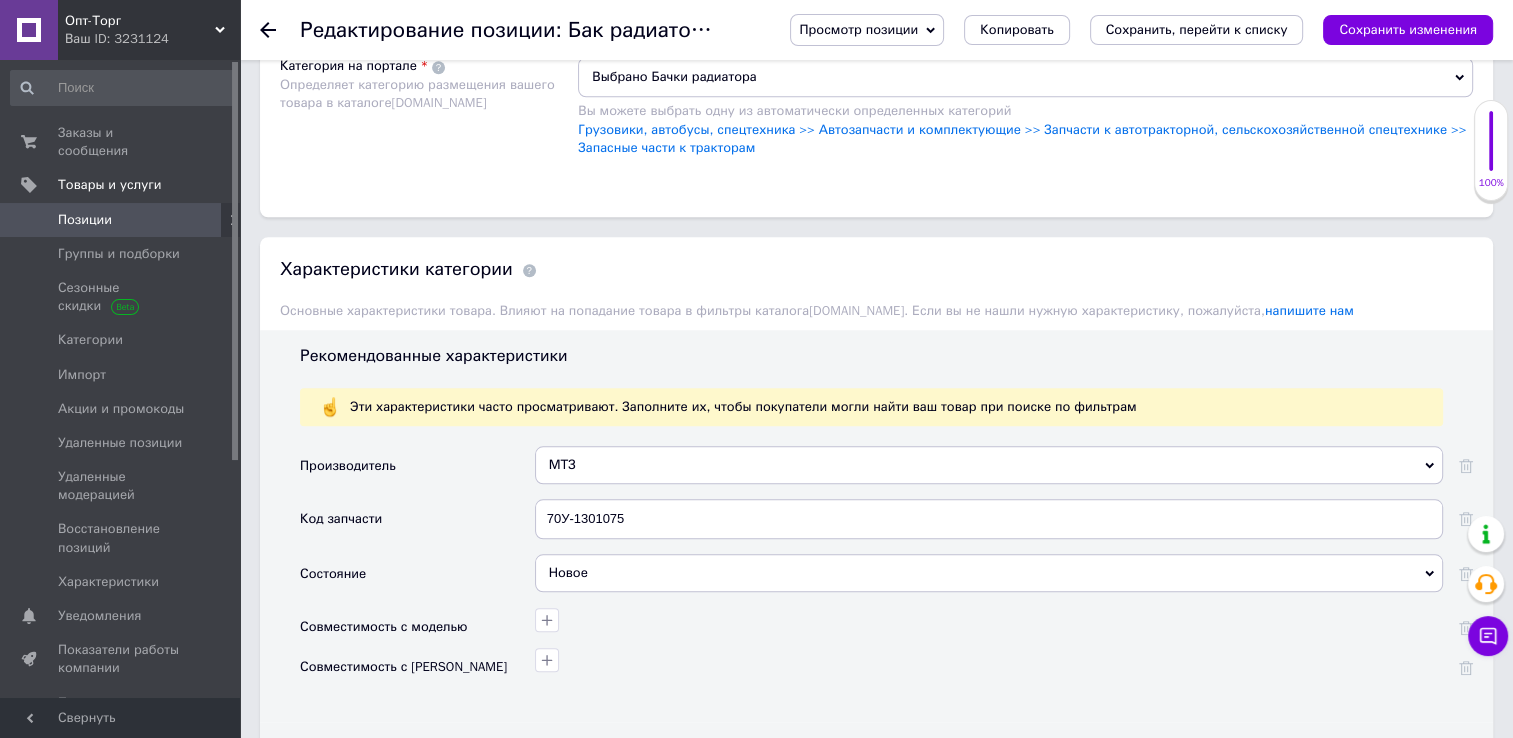 scroll, scrollTop: 1700, scrollLeft: 0, axis: vertical 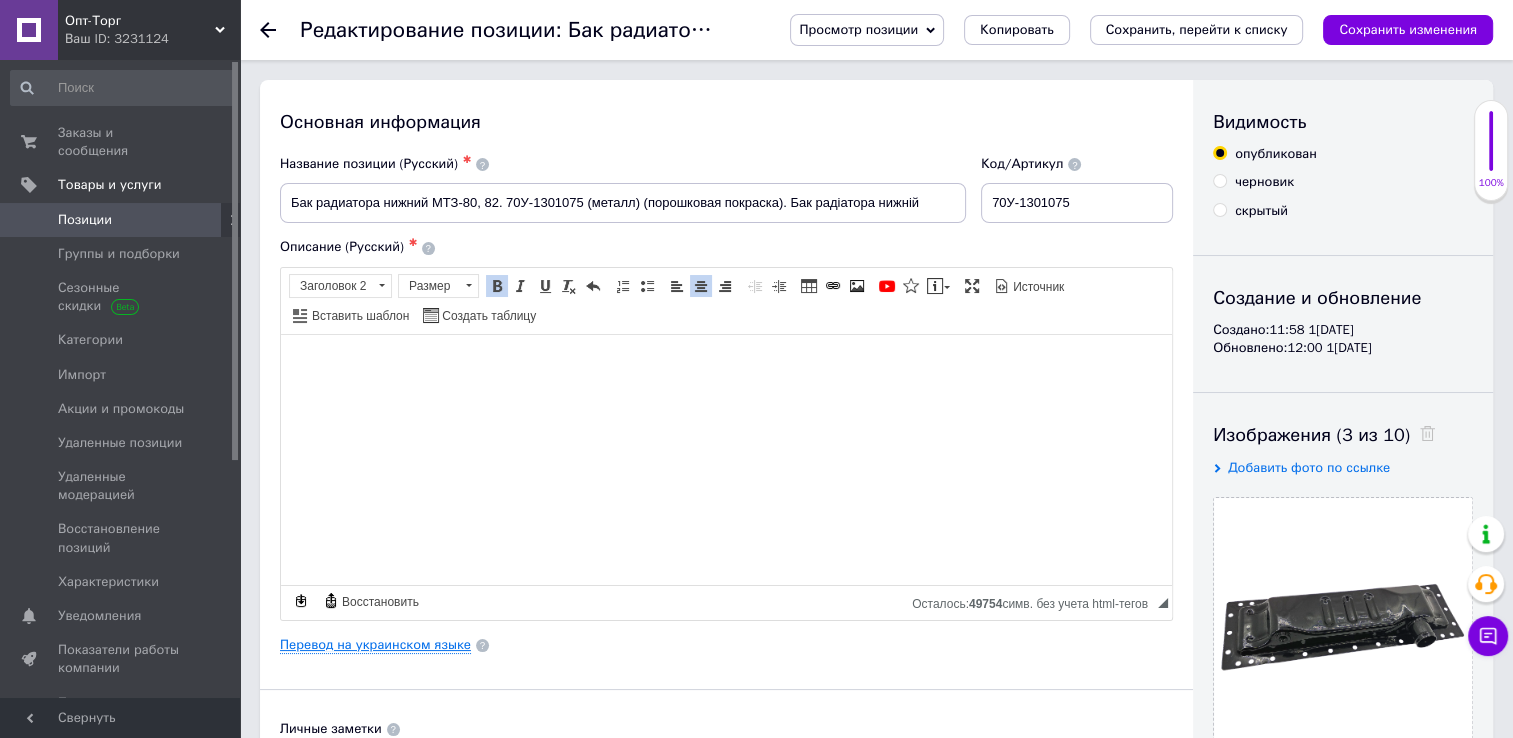 click on "Перевод на украинском языке" at bounding box center [375, 645] 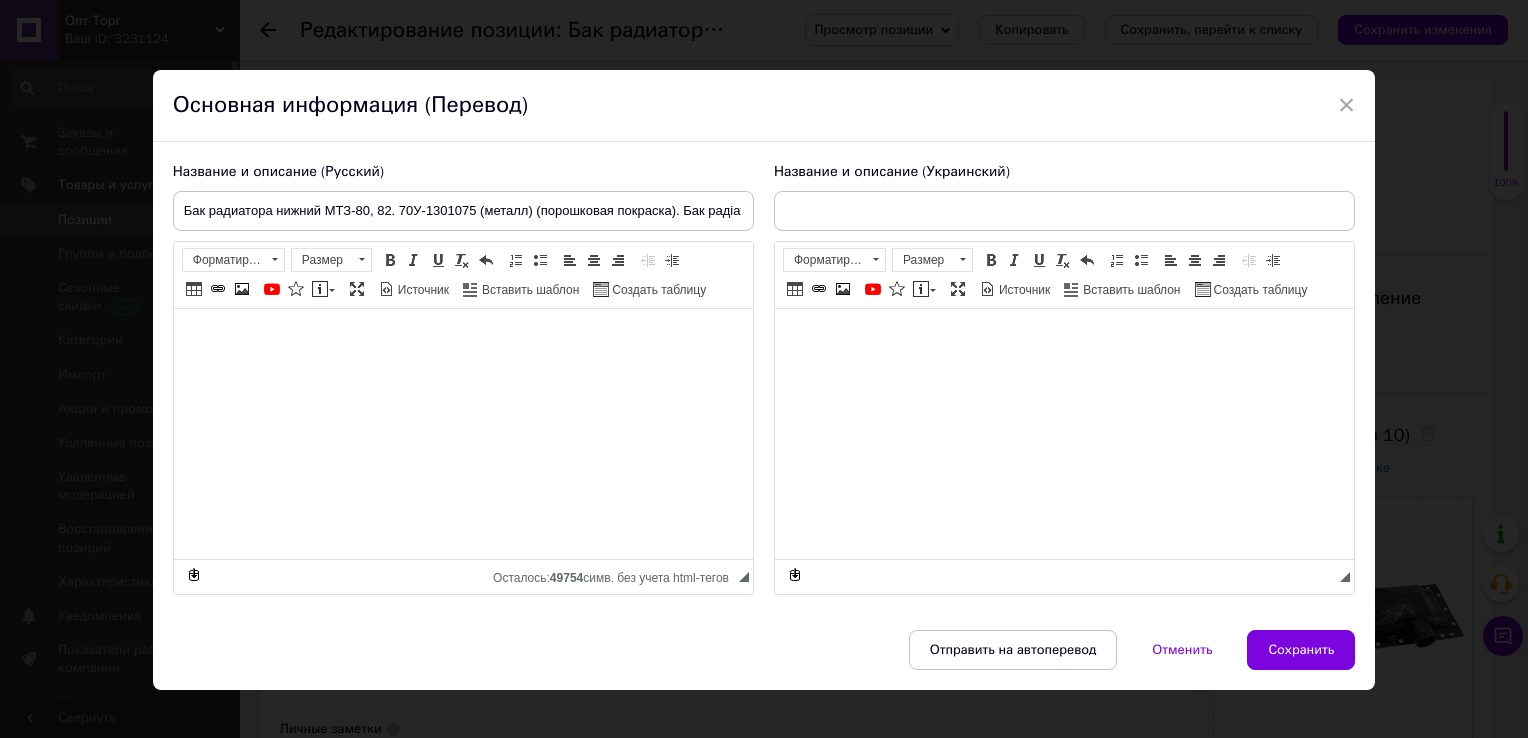 type on "Бак радіатора нижній МТЗ-80, 82. 70У-1301075 (метал) (порошкове фарбування). Бак радіатора нижній" 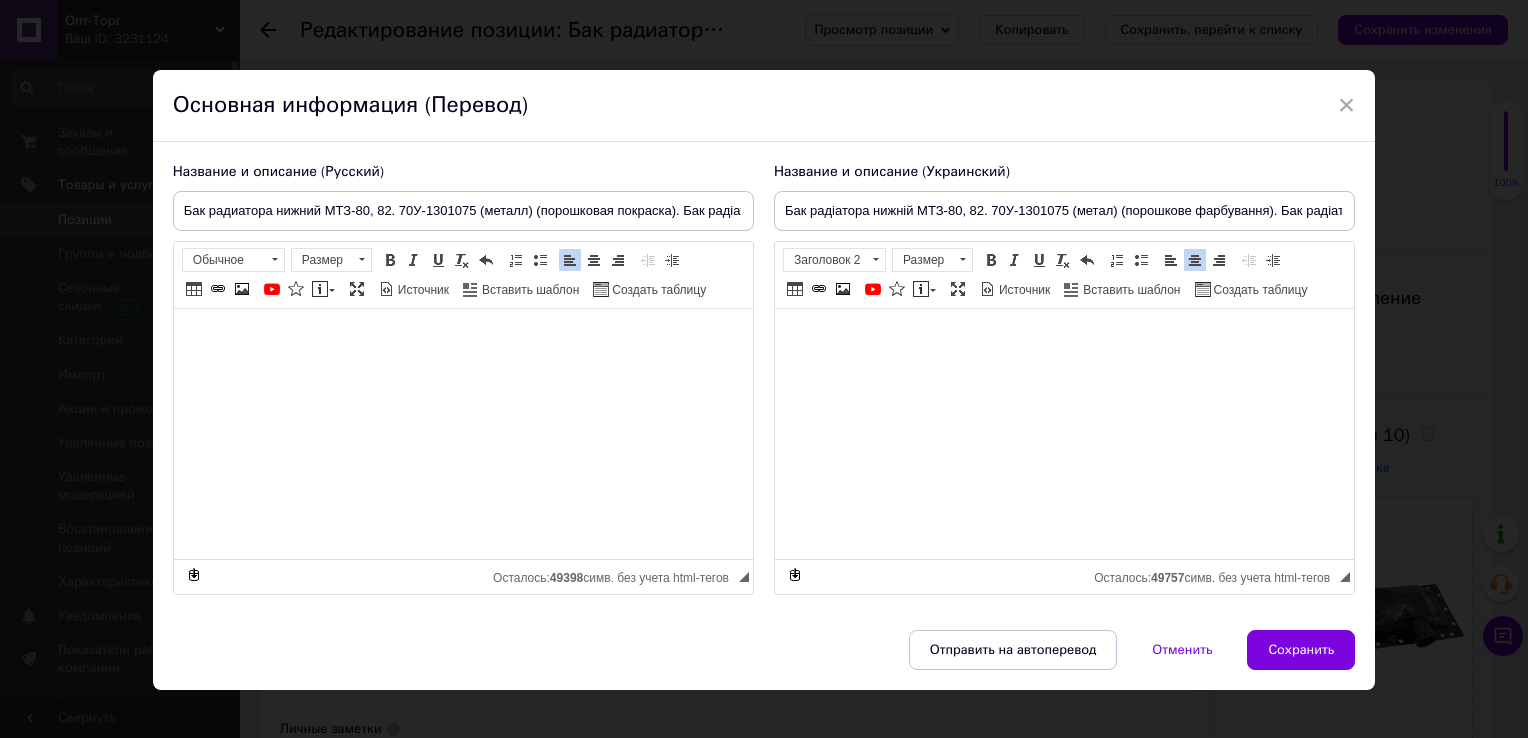 scroll, scrollTop: 19, scrollLeft: 0, axis: vertical 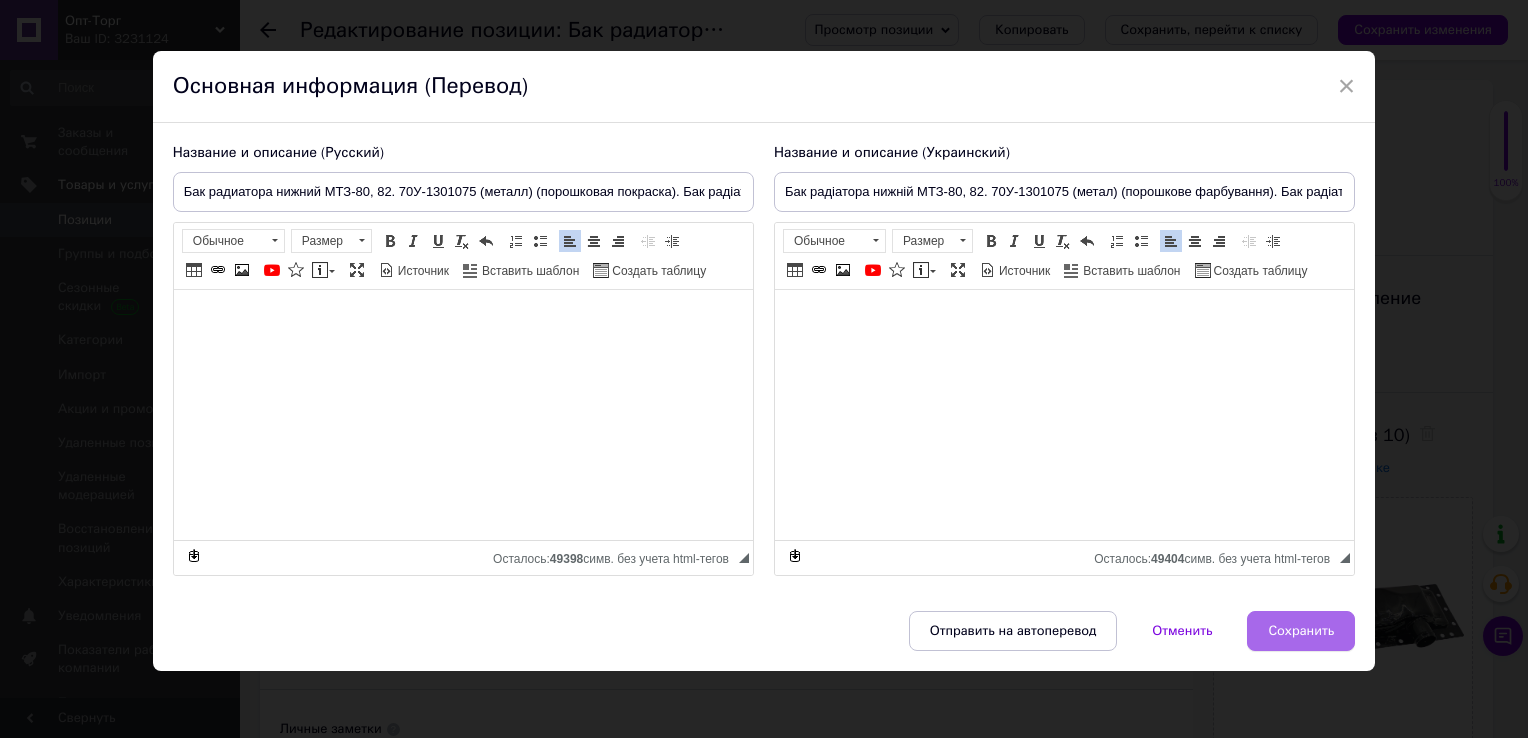 click on "Сохранить" at bounding box center [1301, 631] 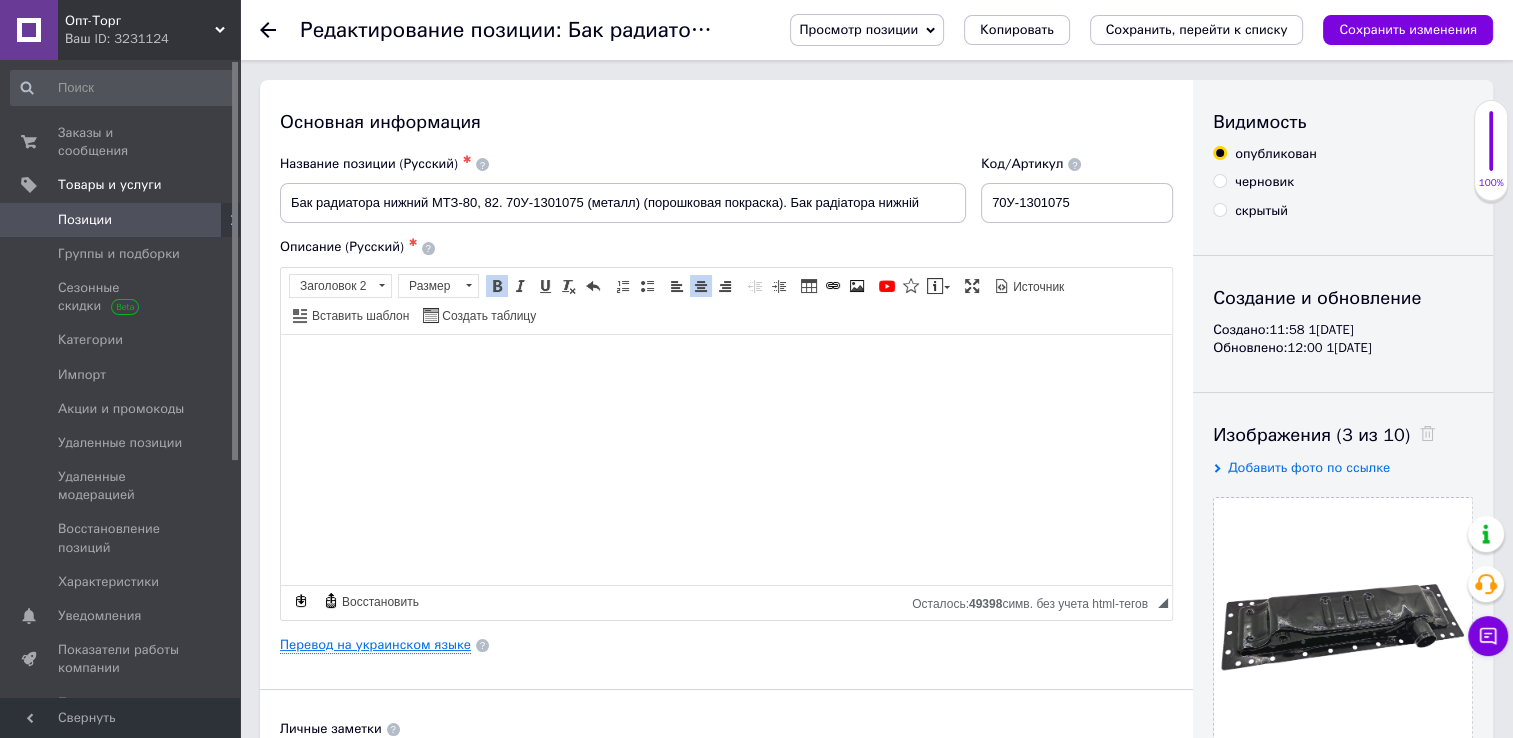 click on "Перевод на украинском языке" at bounding box center (375, 645) 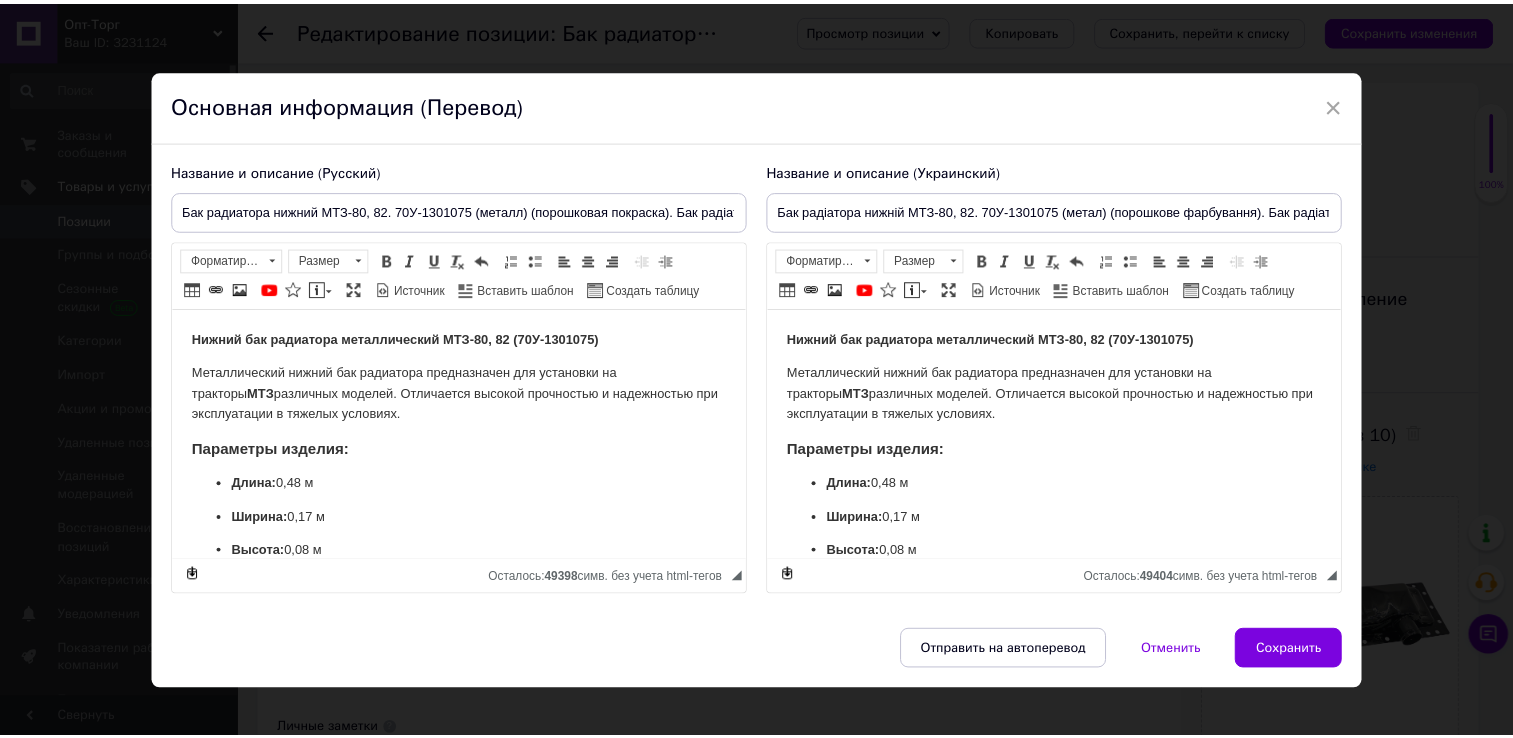 scroll, scrollTop: 0, scrollLeft: 0, axis: both 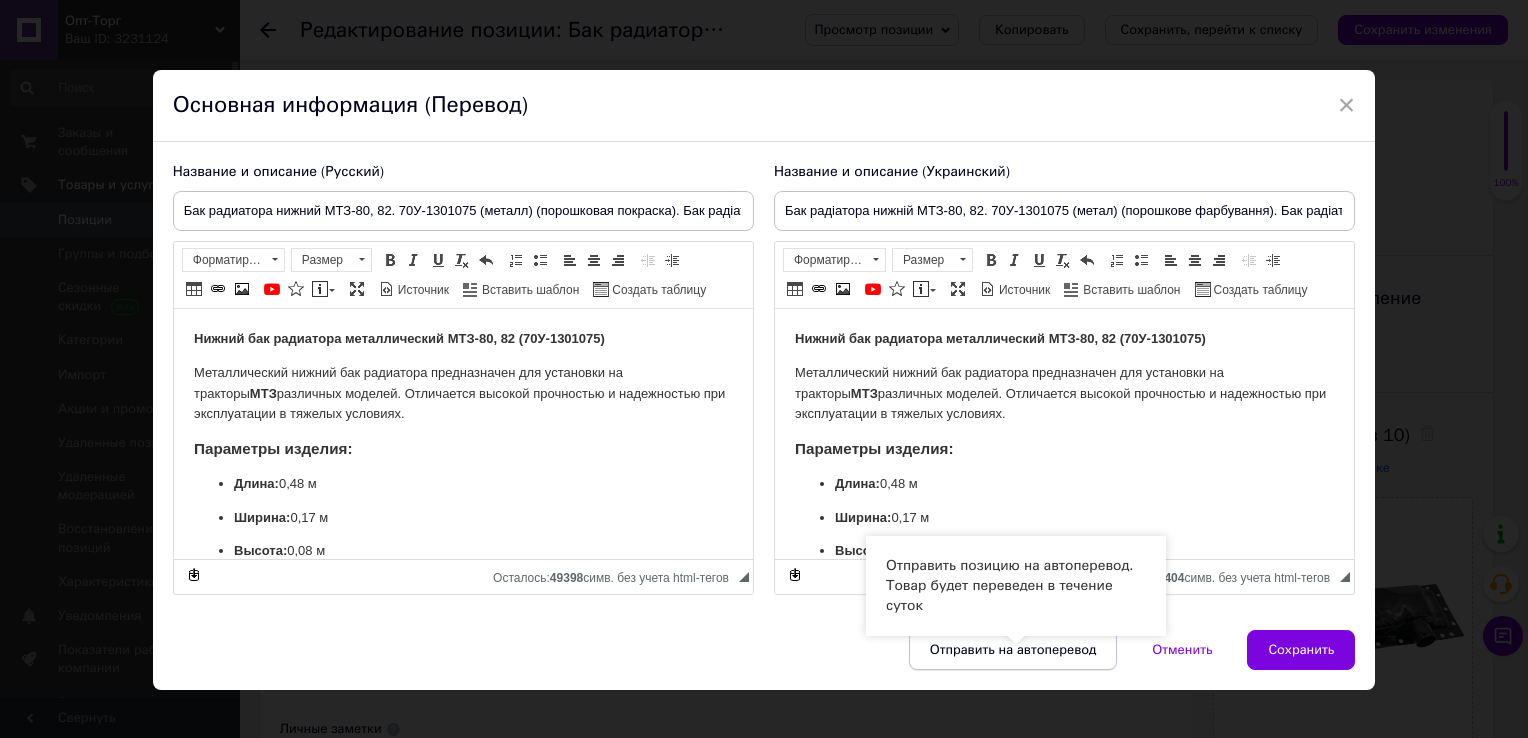 click on "Отправить на автоперевод" at bounding box center (1013, 650) 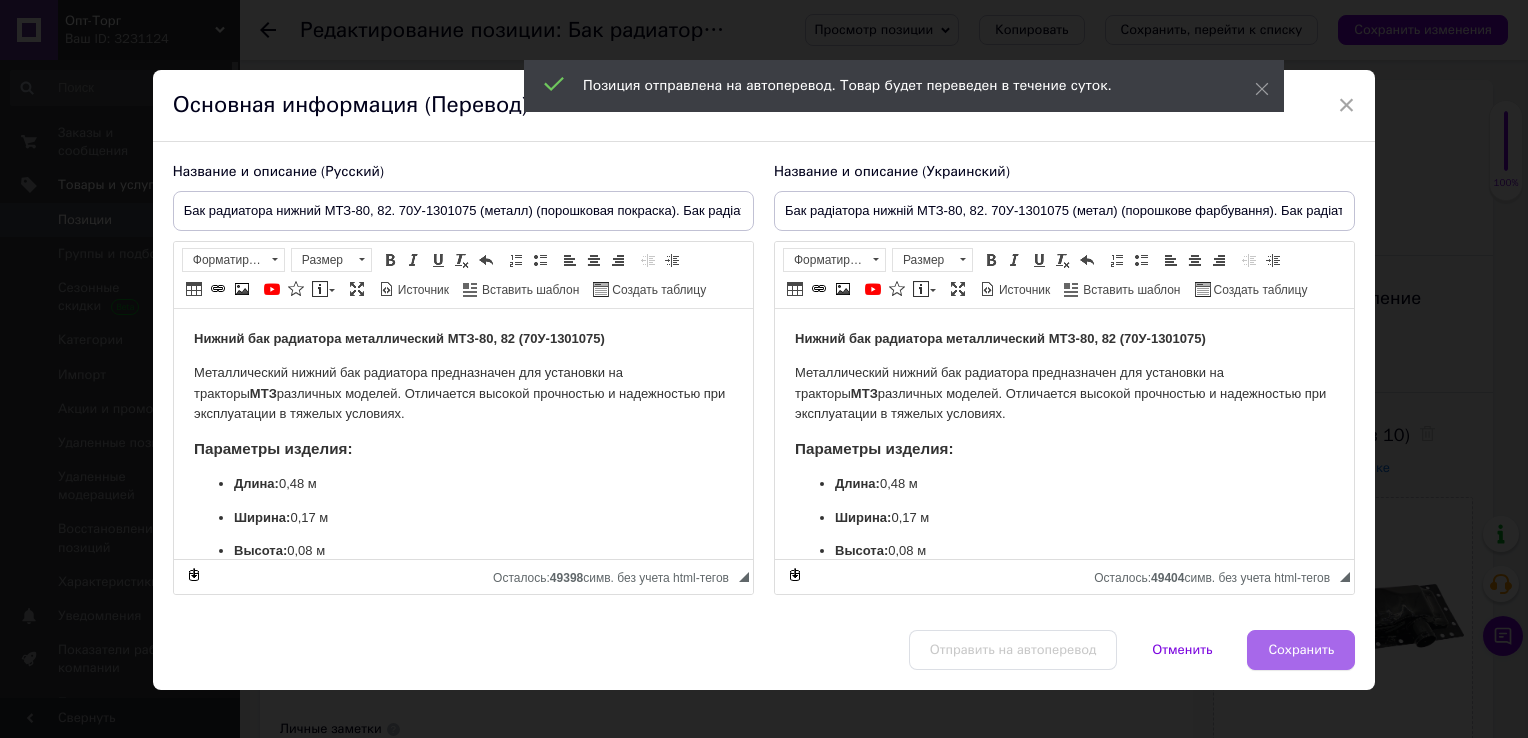 click on "Сохранить" at bounding box center [1301, 650] 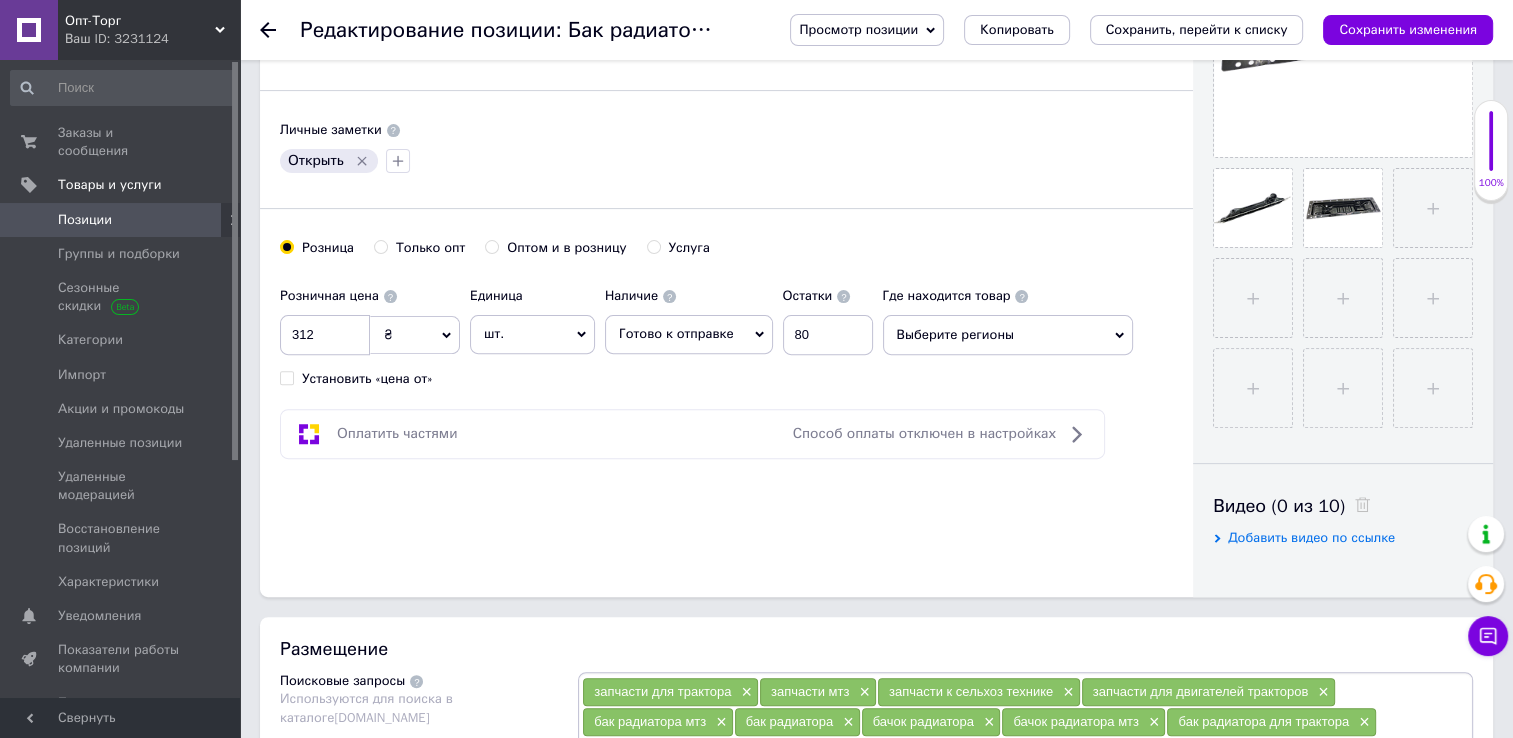 scroll, scrollTop: 600, scrollLeft: 0, axis: vertical 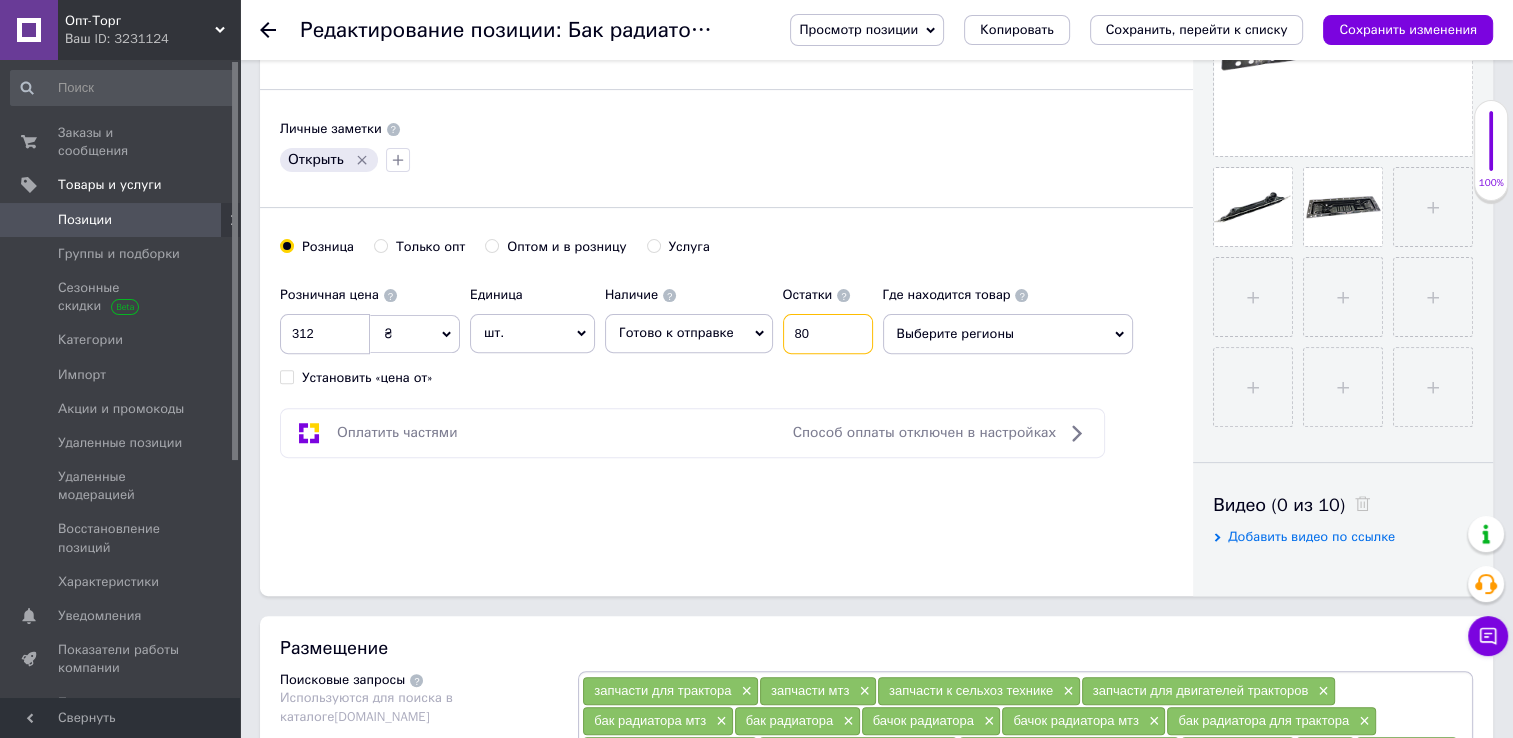 drag, startPoint x: 820, startPoint y: 336, endPoint x: 758, endPoint y: 336, distance: 62 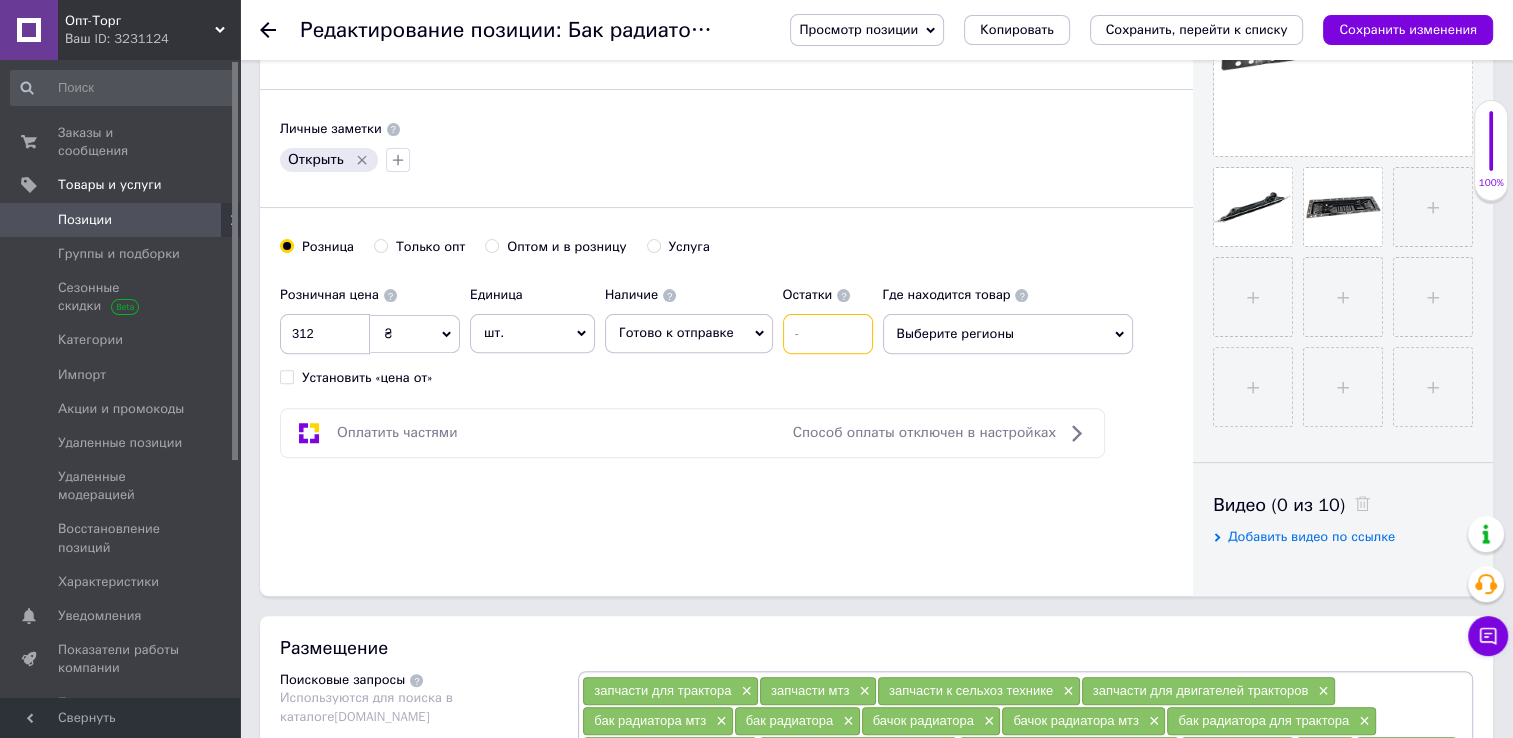type 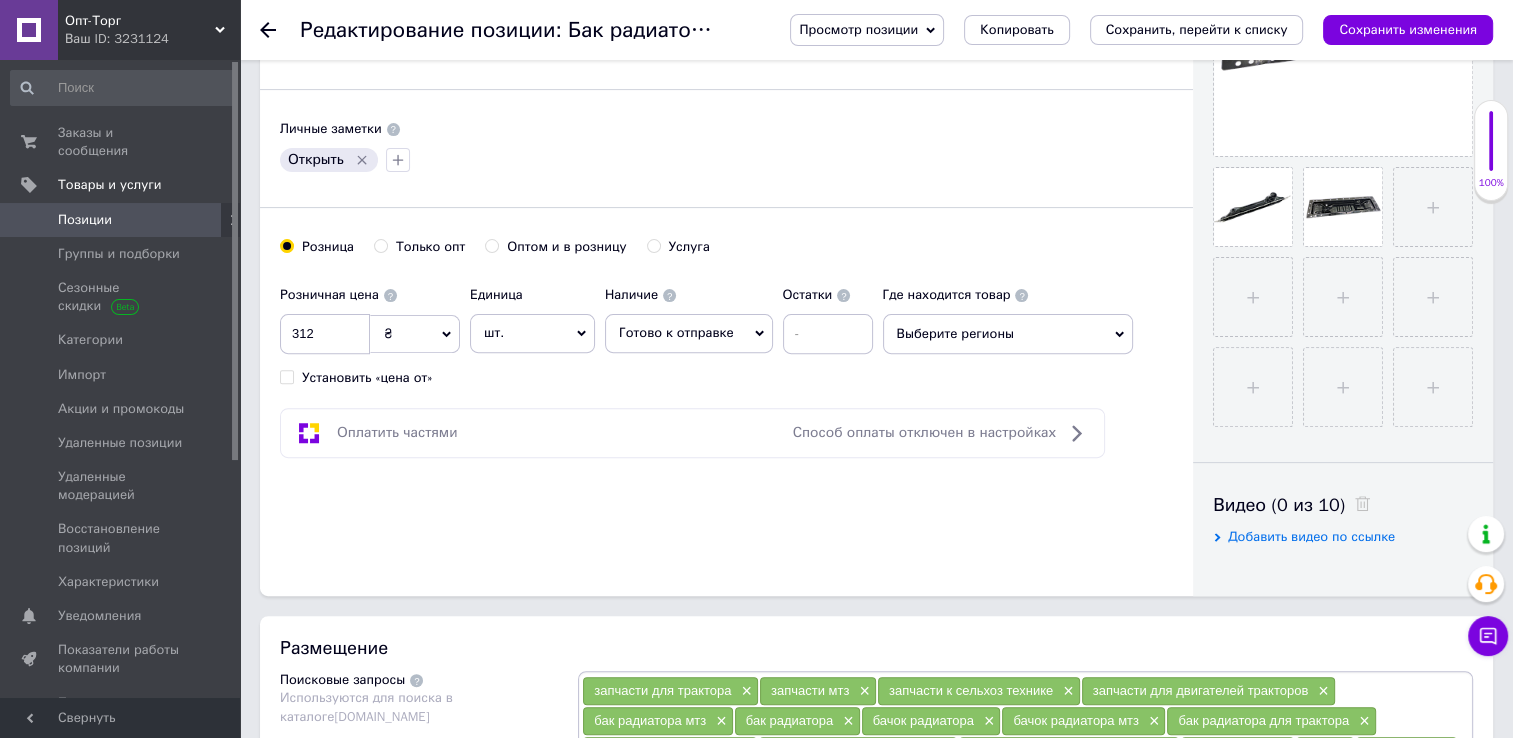 click on "Готово к отправке" at bounding box center (676, 332) 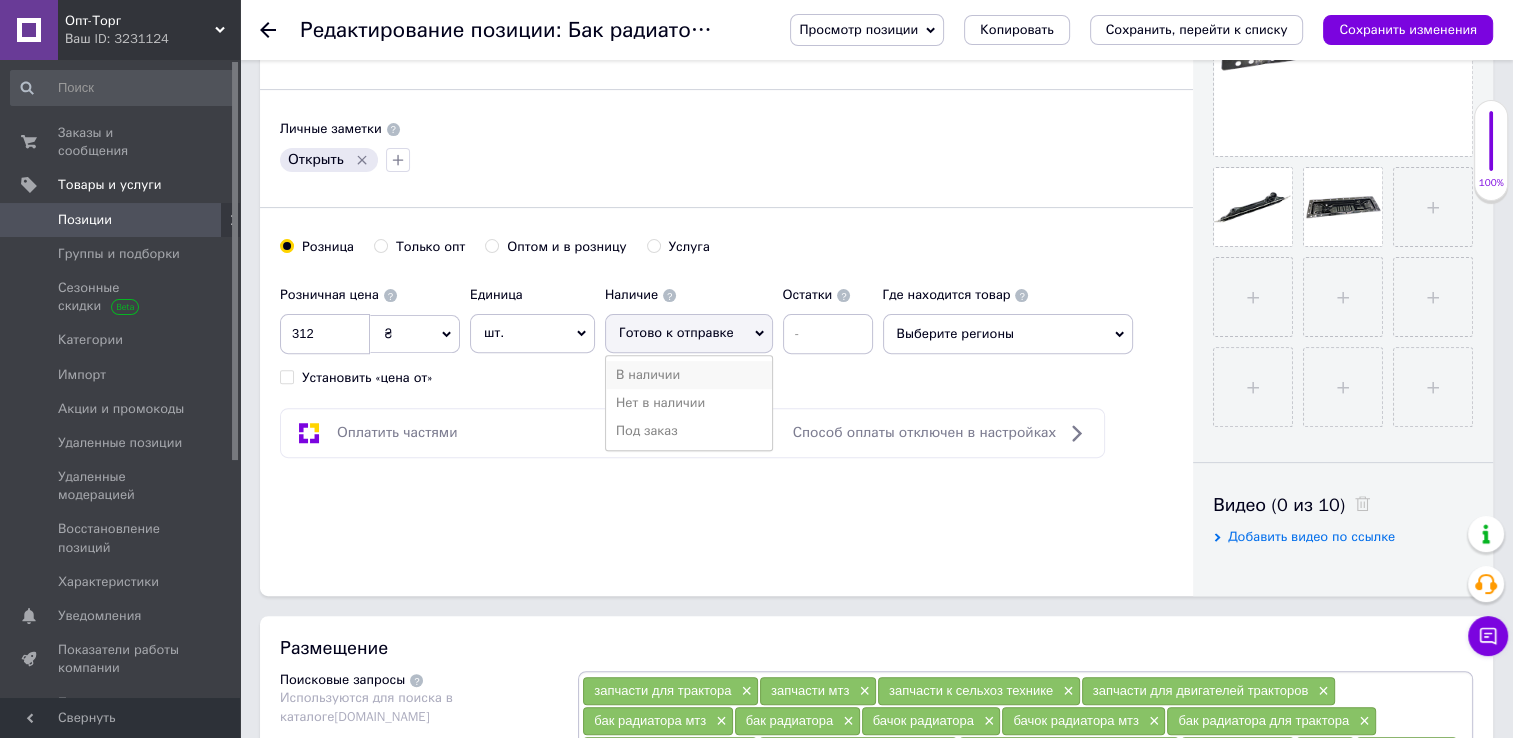 click on "В наличии" at bounding box center [689, 375] 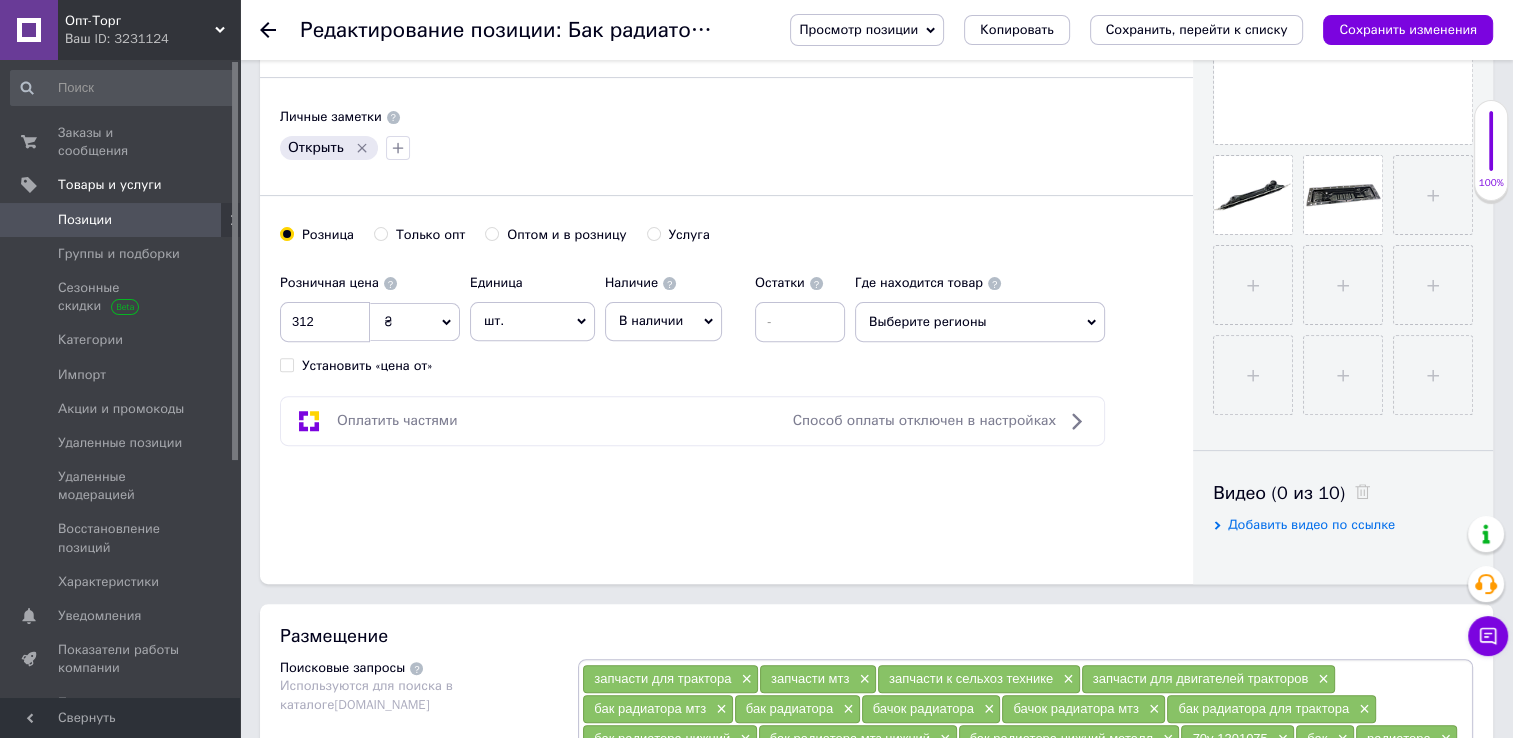 scroll, scrollTop: 600, scrollLeft: 0, axis: vertical 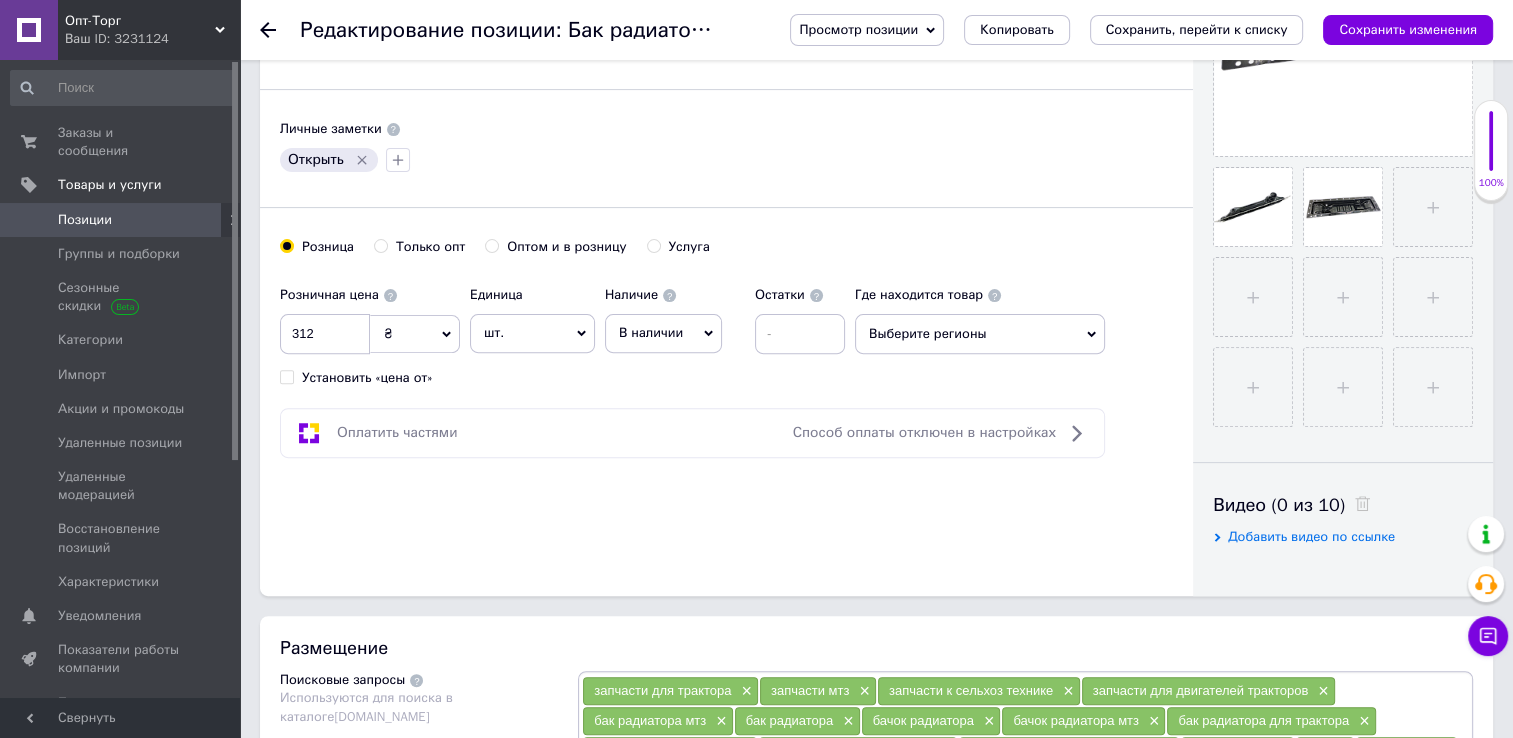 click on "В наличии" at bounding box center (663, 333) 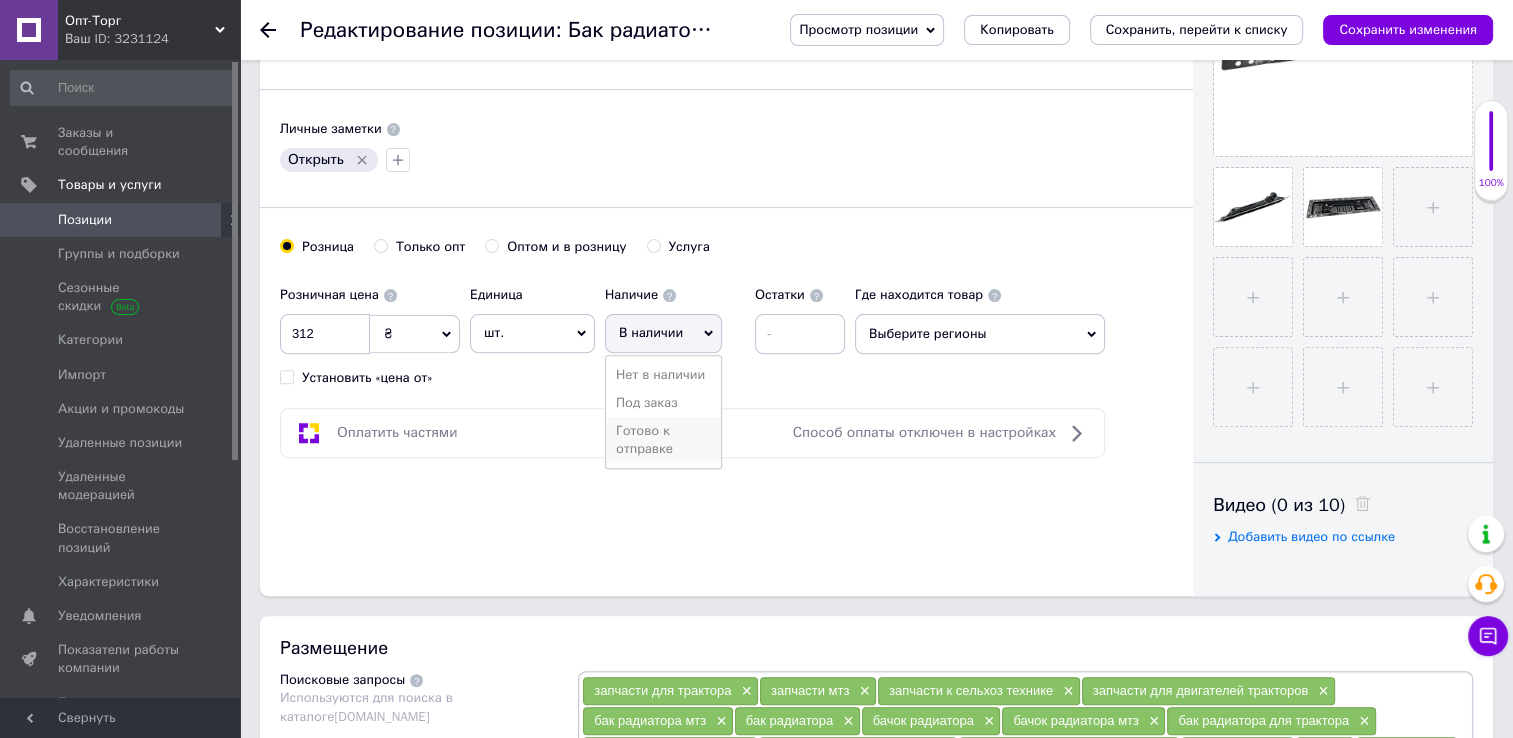 click on "Готово к отправке" at bounding box center (663, 440) 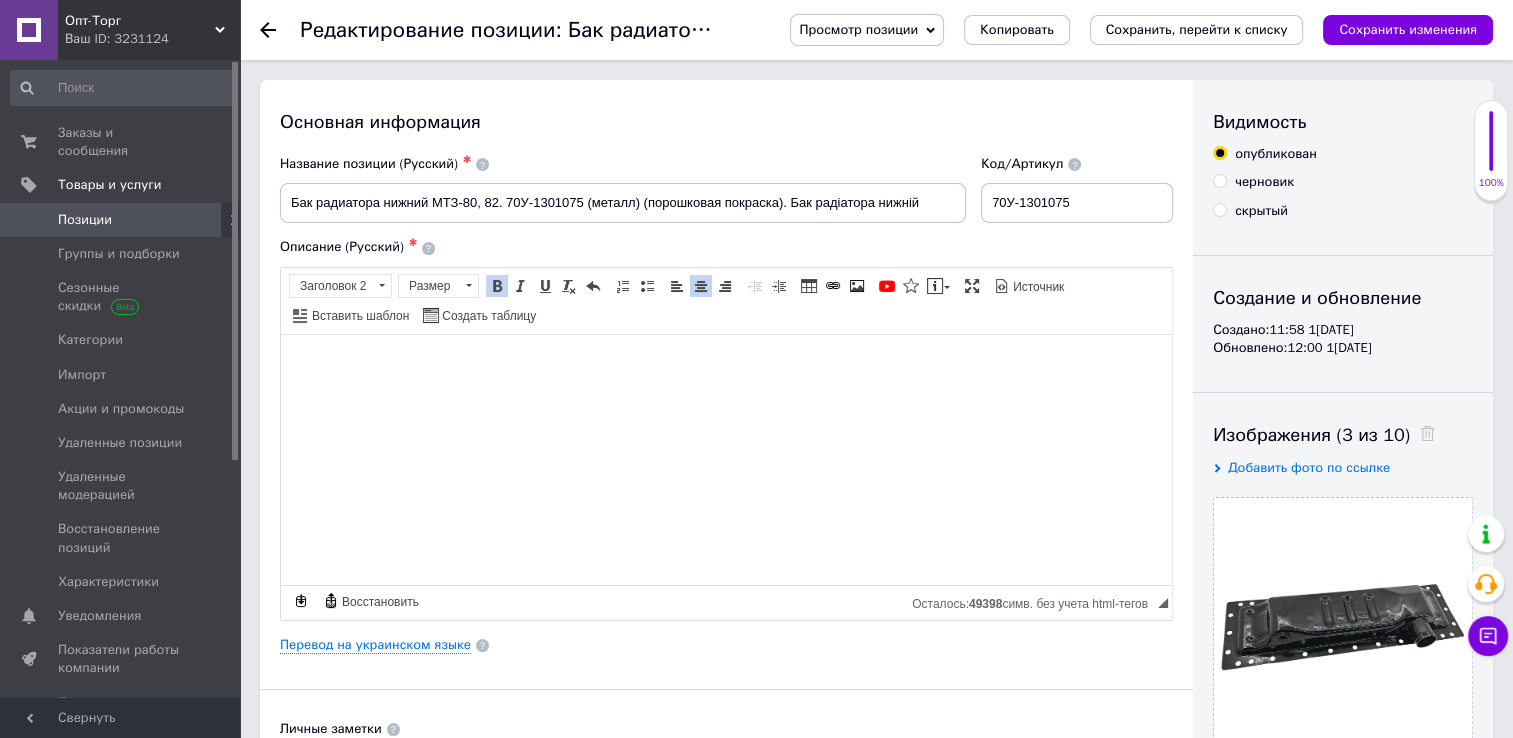 scroll, scrollTop: 0, scrollLeft: 0, axis: both 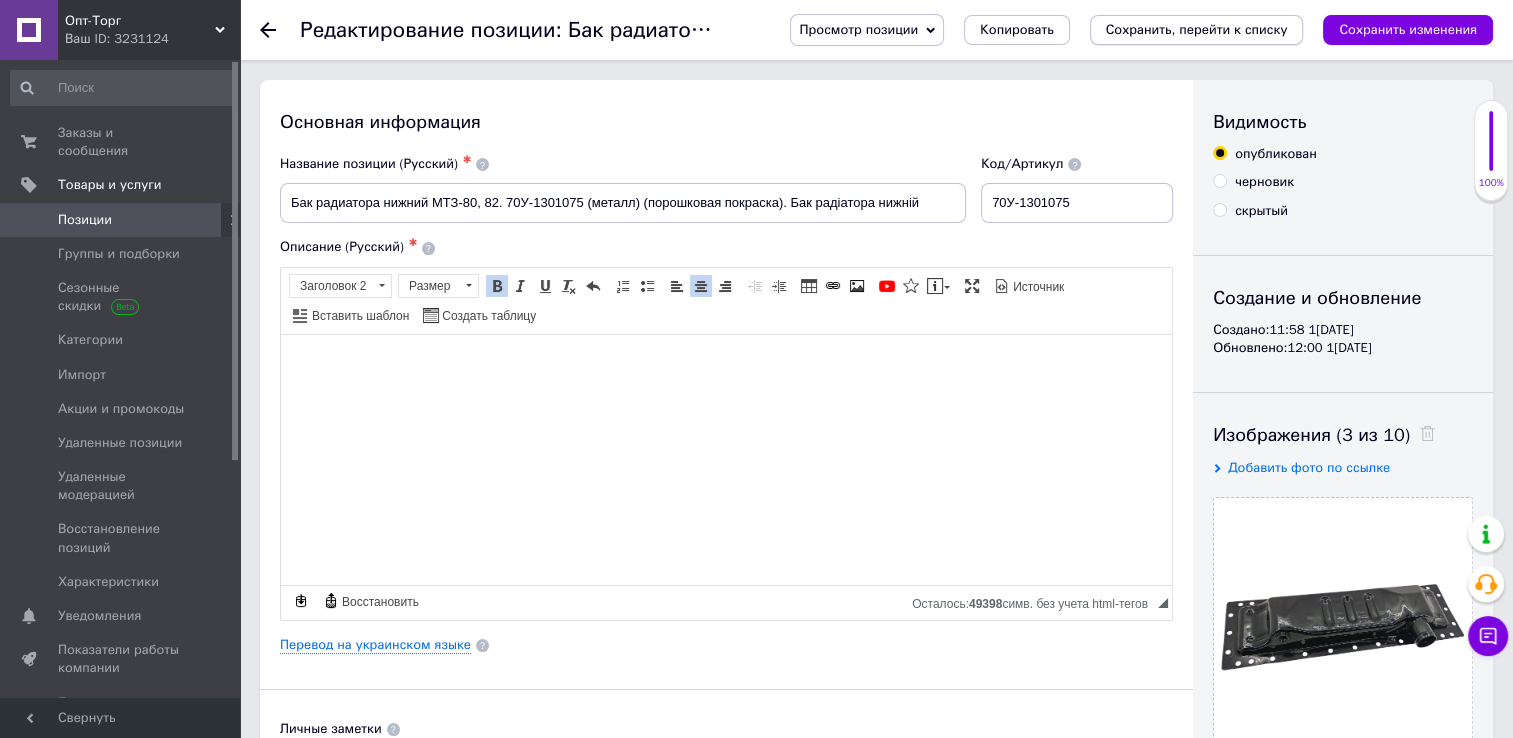 click on "Сохранить, перейти к списку" at bounding box center (1197, 30) 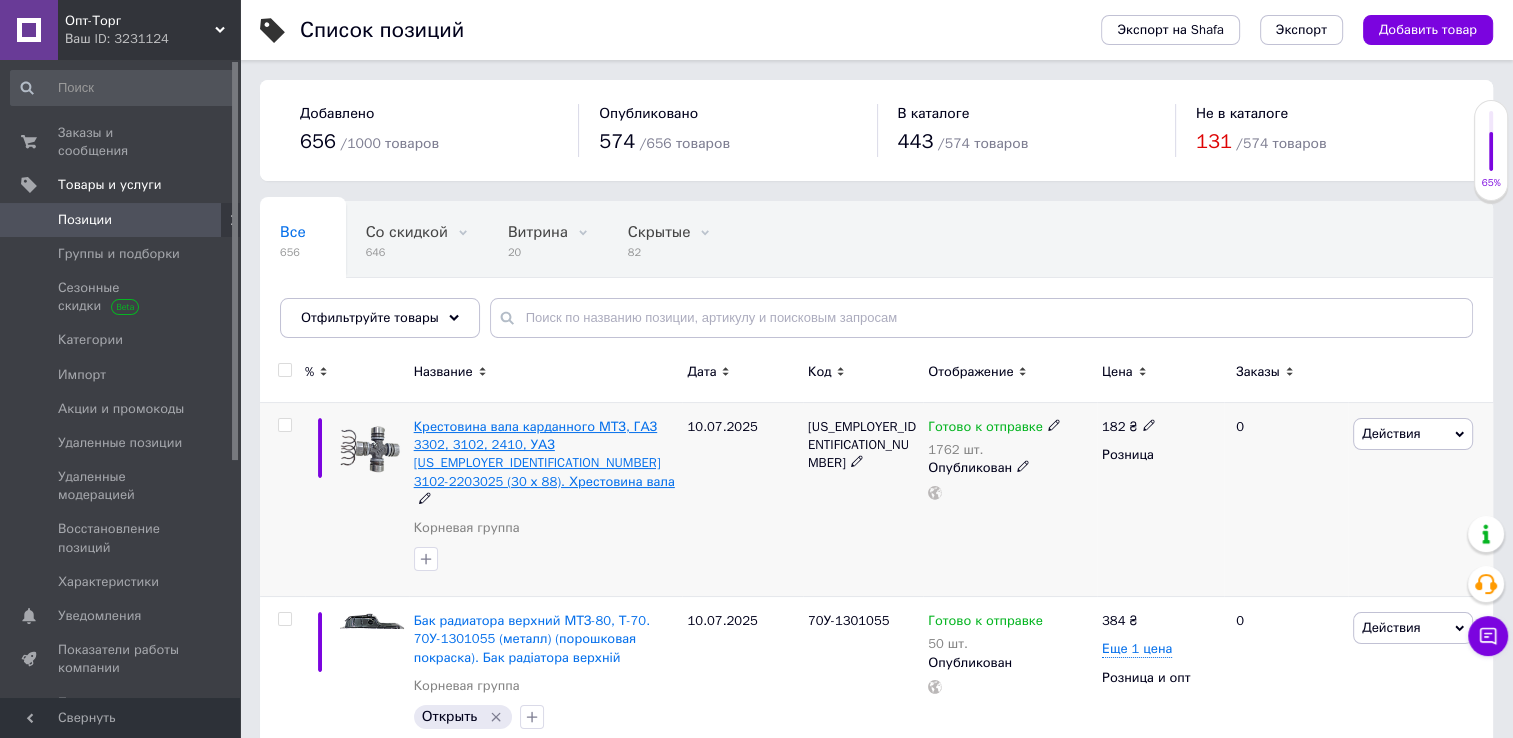 click on "Крестовина вала карданного МТЗ, ГАЗ 3302, 3102, 2410, УАЗ [US_EMPLOYER_IDENTIFICATION_NUMBER] 3102-2203025 (30 х 88). Хрестовина вала" at bounding box center [544, 454] 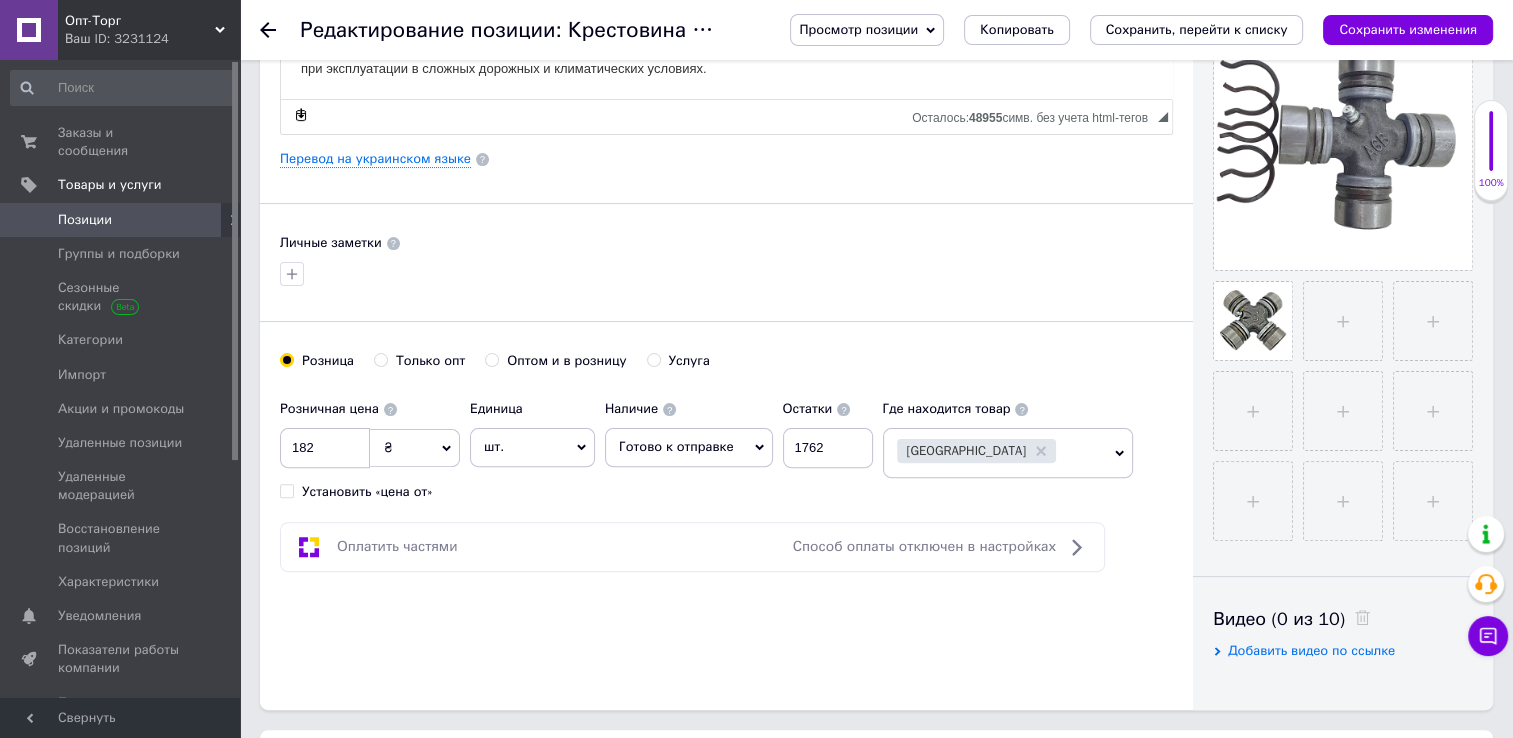 scroll, scrollTop: 500, scrollLeft: 0, axis: vertical 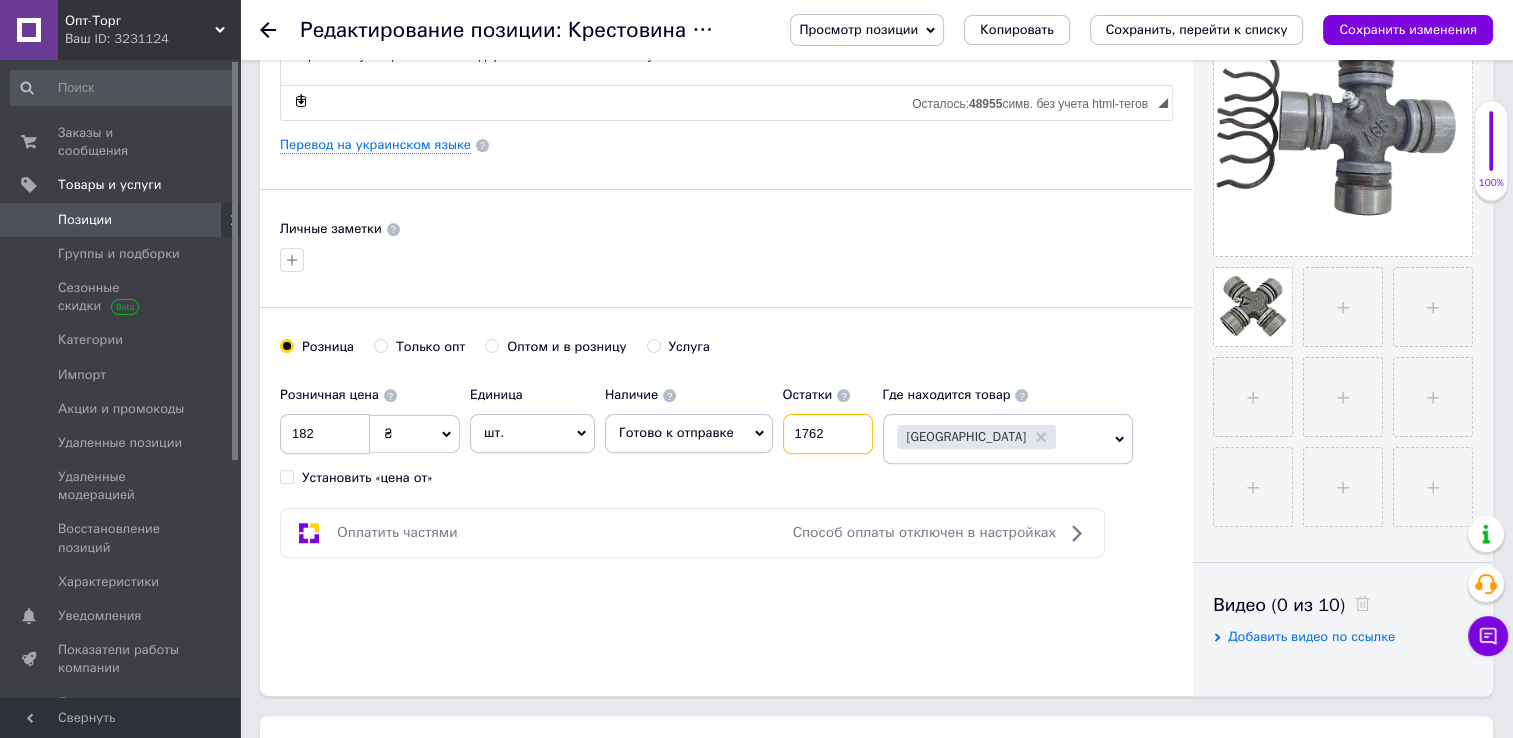 drag, startPoint x: 838, startPoint y: 435, endPoint x: 704, endPoint y: 424, distance: 134.45073 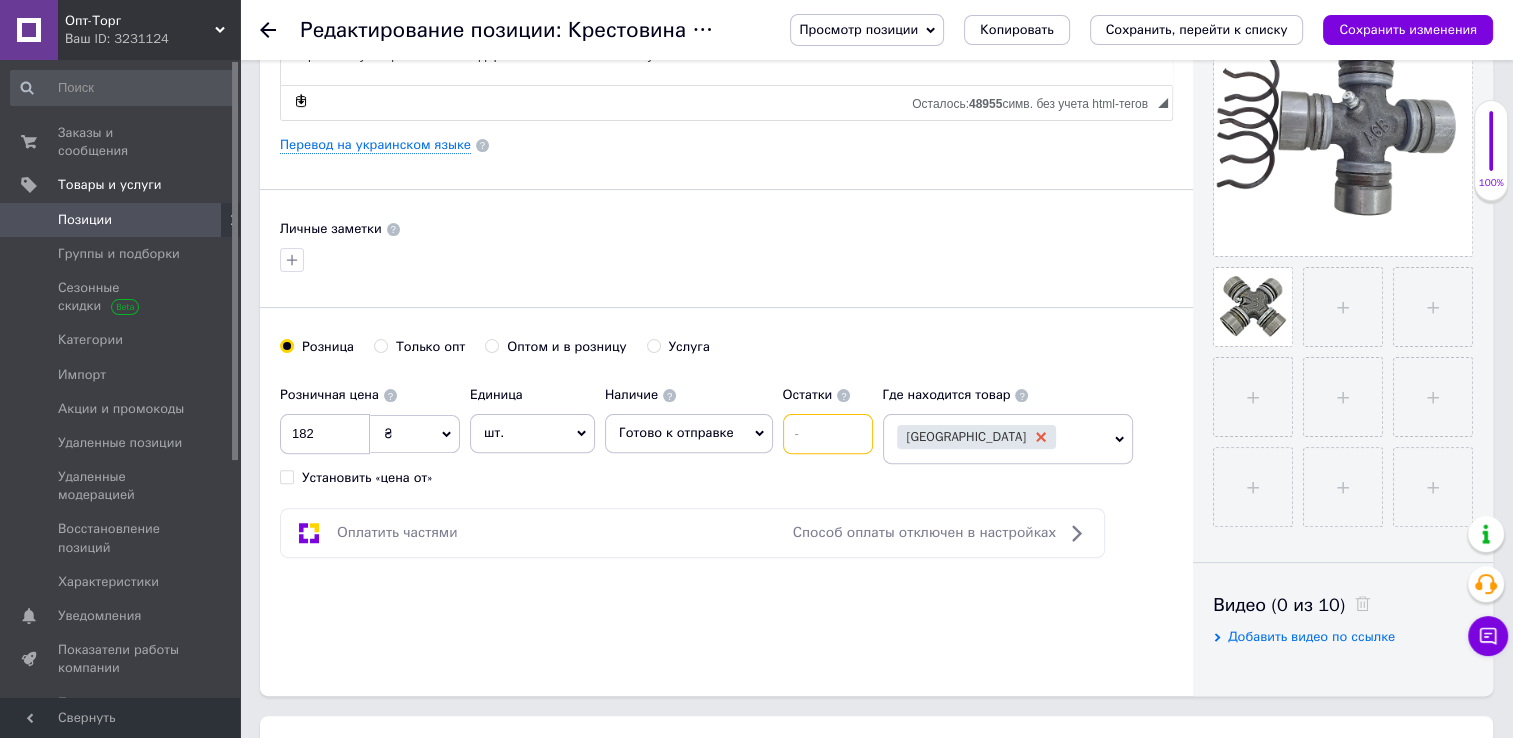 type 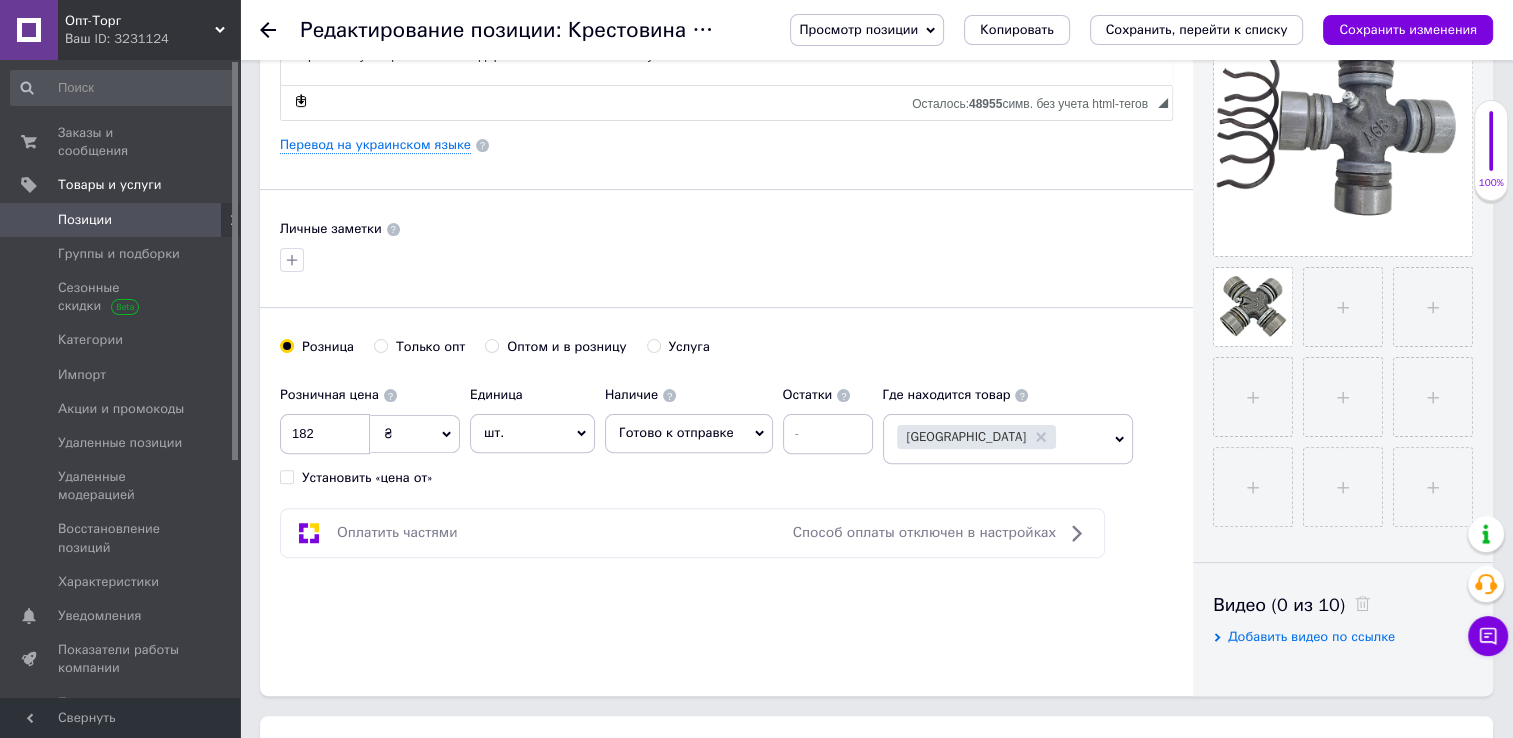 drag, startPoint x: 959, startPoint y: 434, endPoint x: 1058, endPoint y: 483, distance: 110.46266 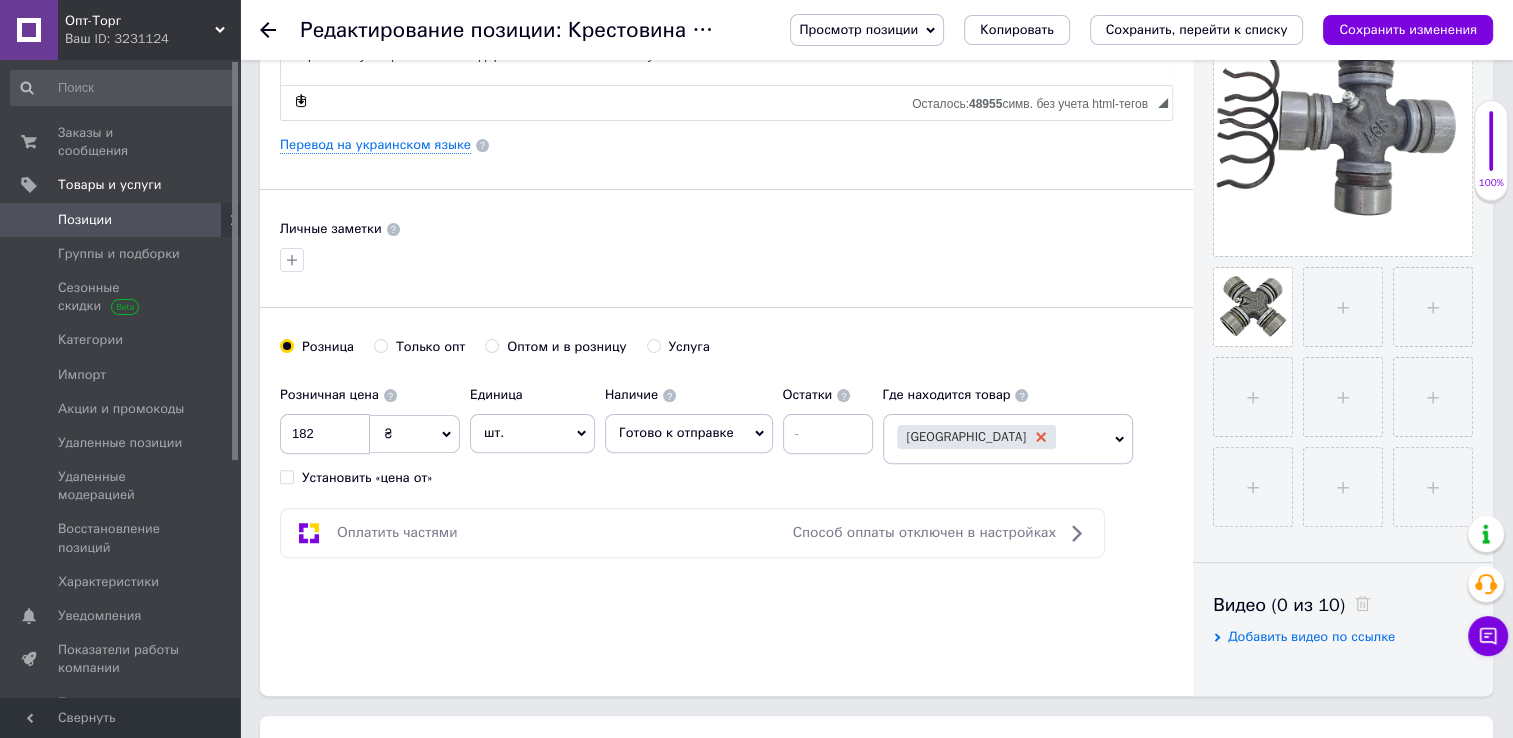 click 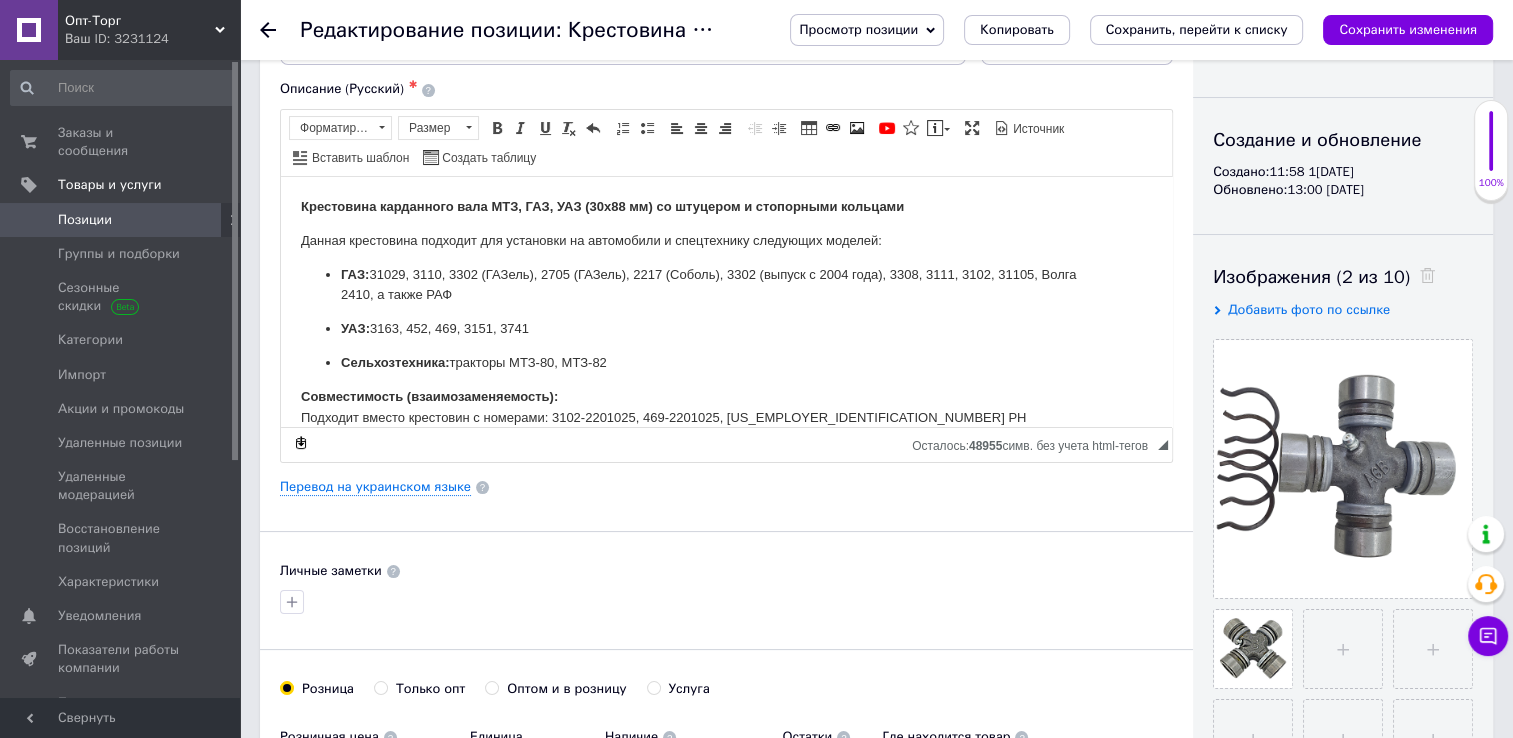 scroll, scrollTop: 0, scrollLeft: 0, axis: both 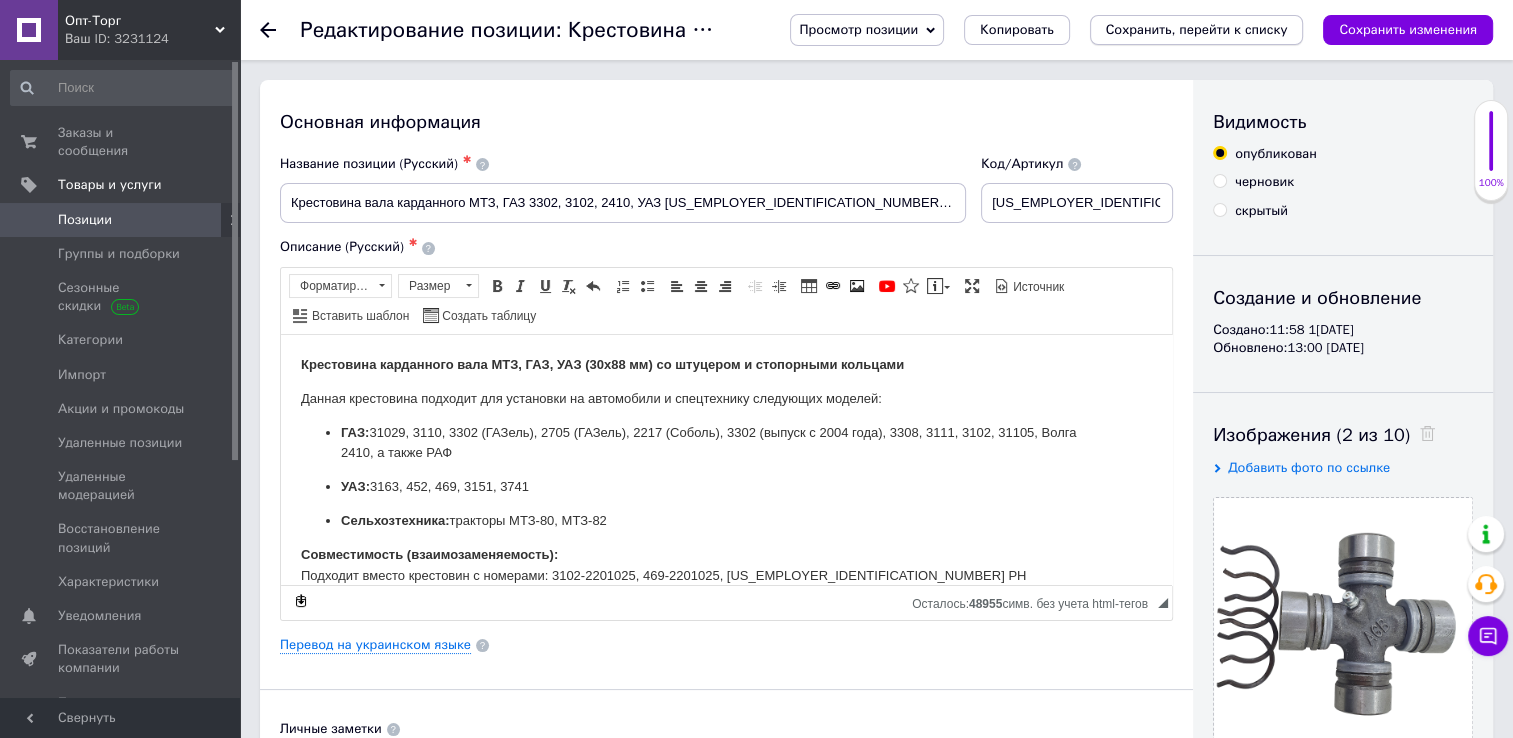 click on "Сохранить, перейти к списку" at bounding box center [1197, 30] 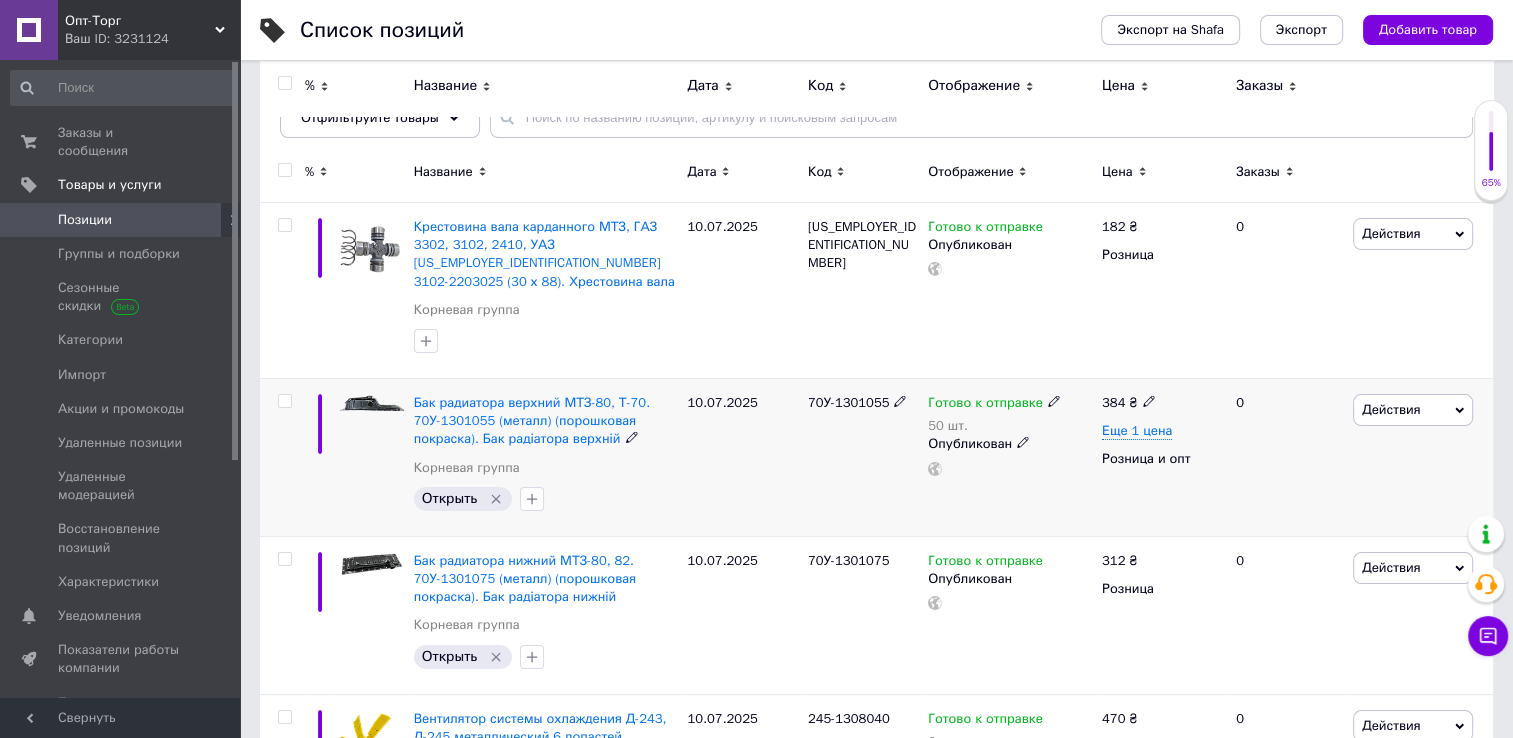 scroll, scrollTop: 300, scrollLeft: 0, axis: vertical 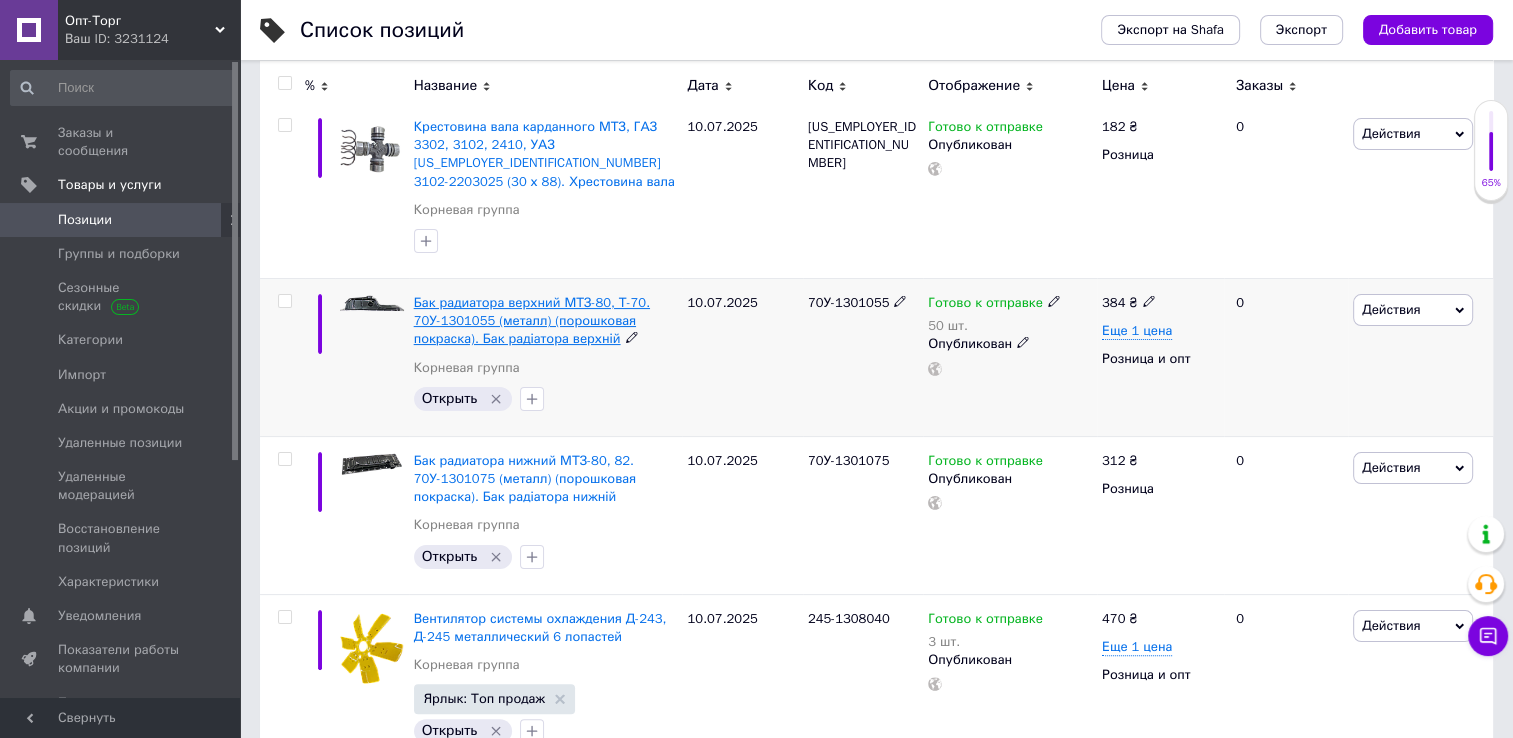 click on "Бак радиатора верхний МТЗ-80, Т-70. 70У-1301055 (металл) (порошковая покраска). Бак радіатора верхній" at bounding box center [532, 320] 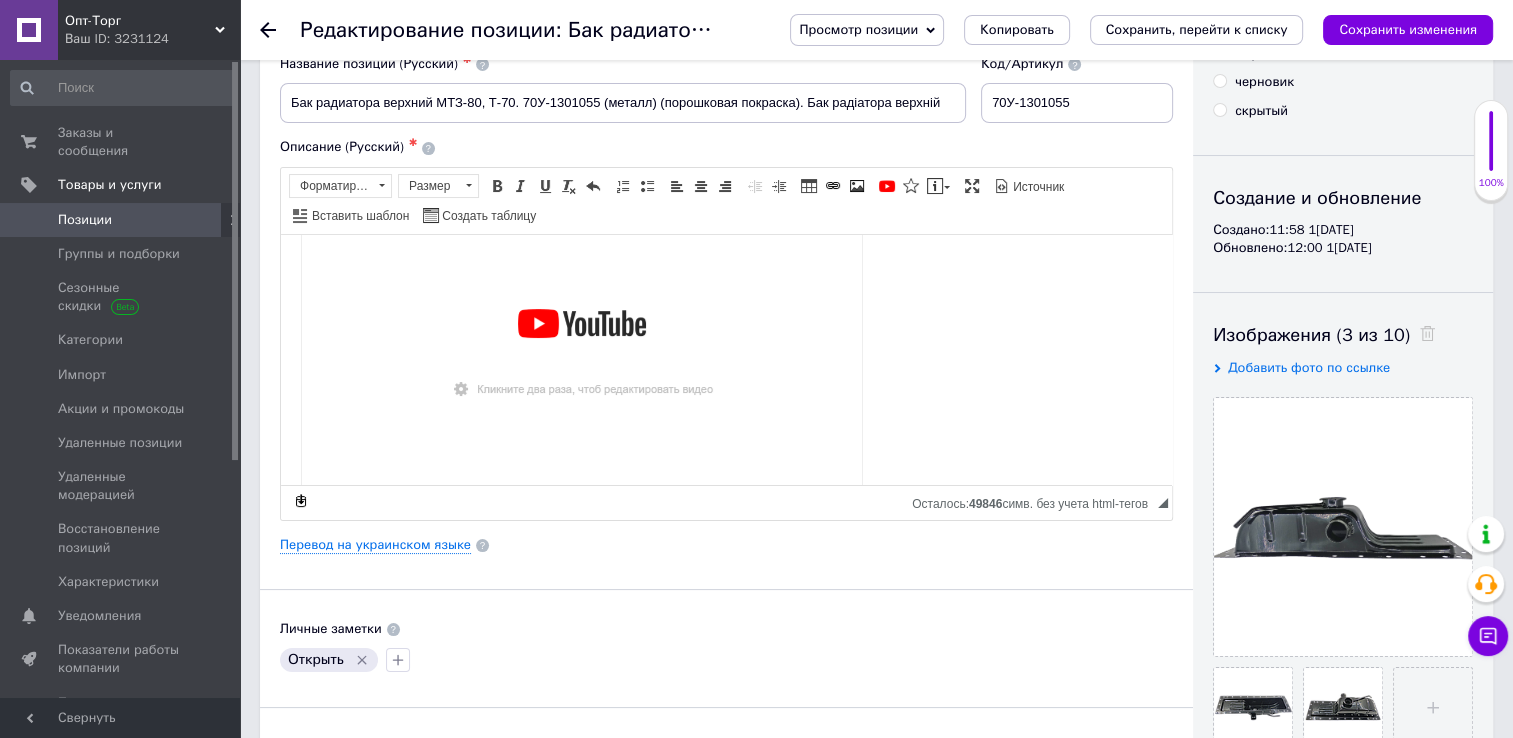 scroll, scrollTop: 369, scrollLeft: 0, axis: vertical 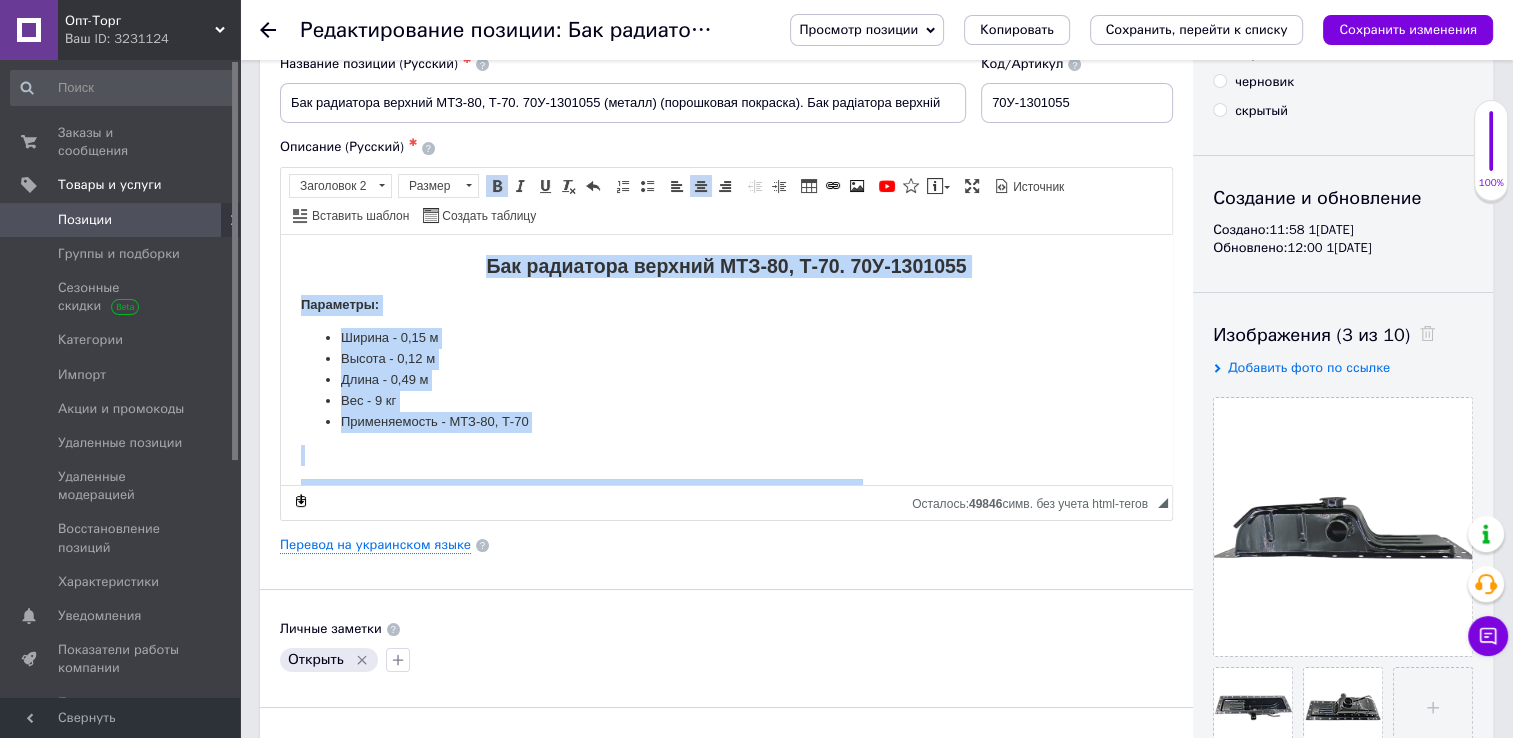 drag, startPoint x: 901, startPoint y: 455, endPoint x: 309, endPoint y: 139, distance: 671.05884 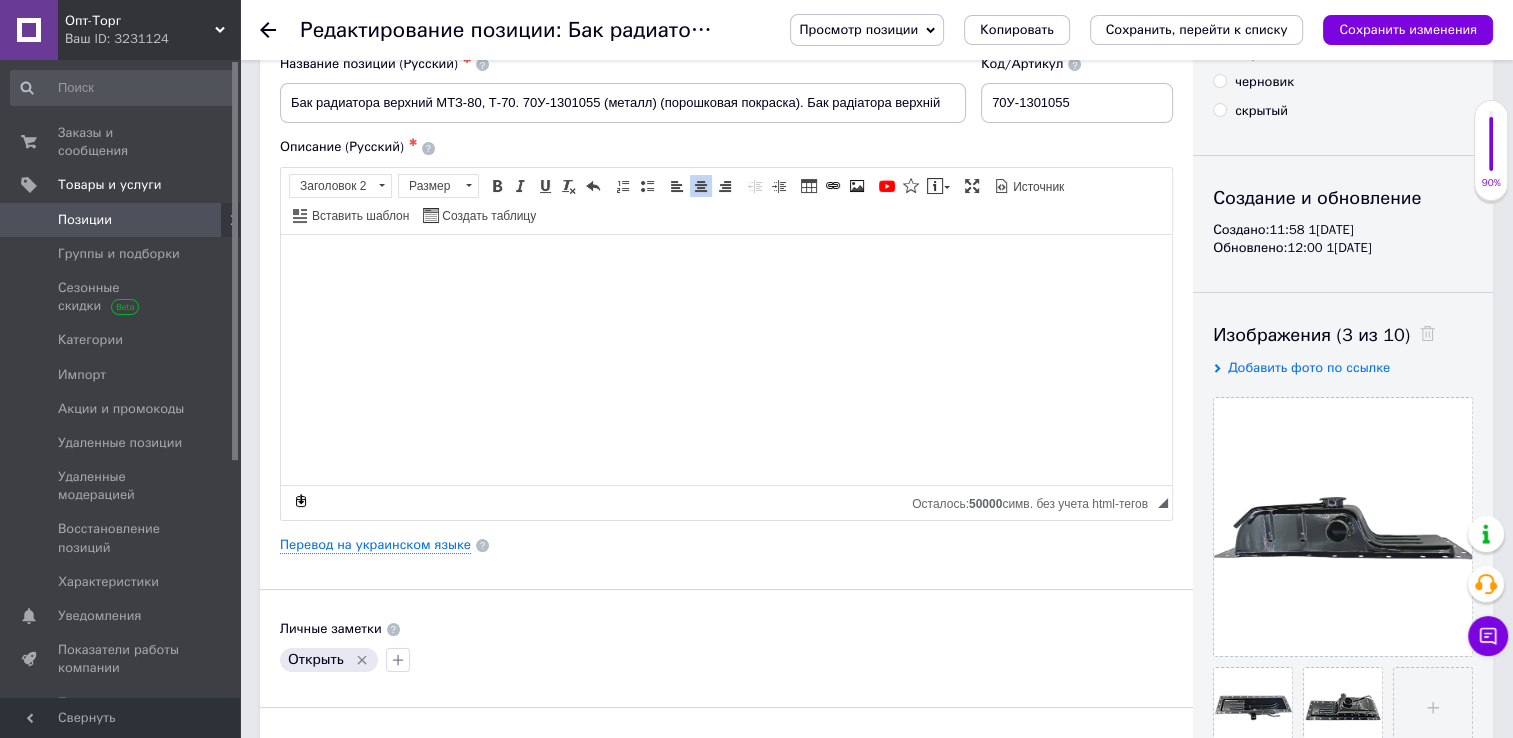 type 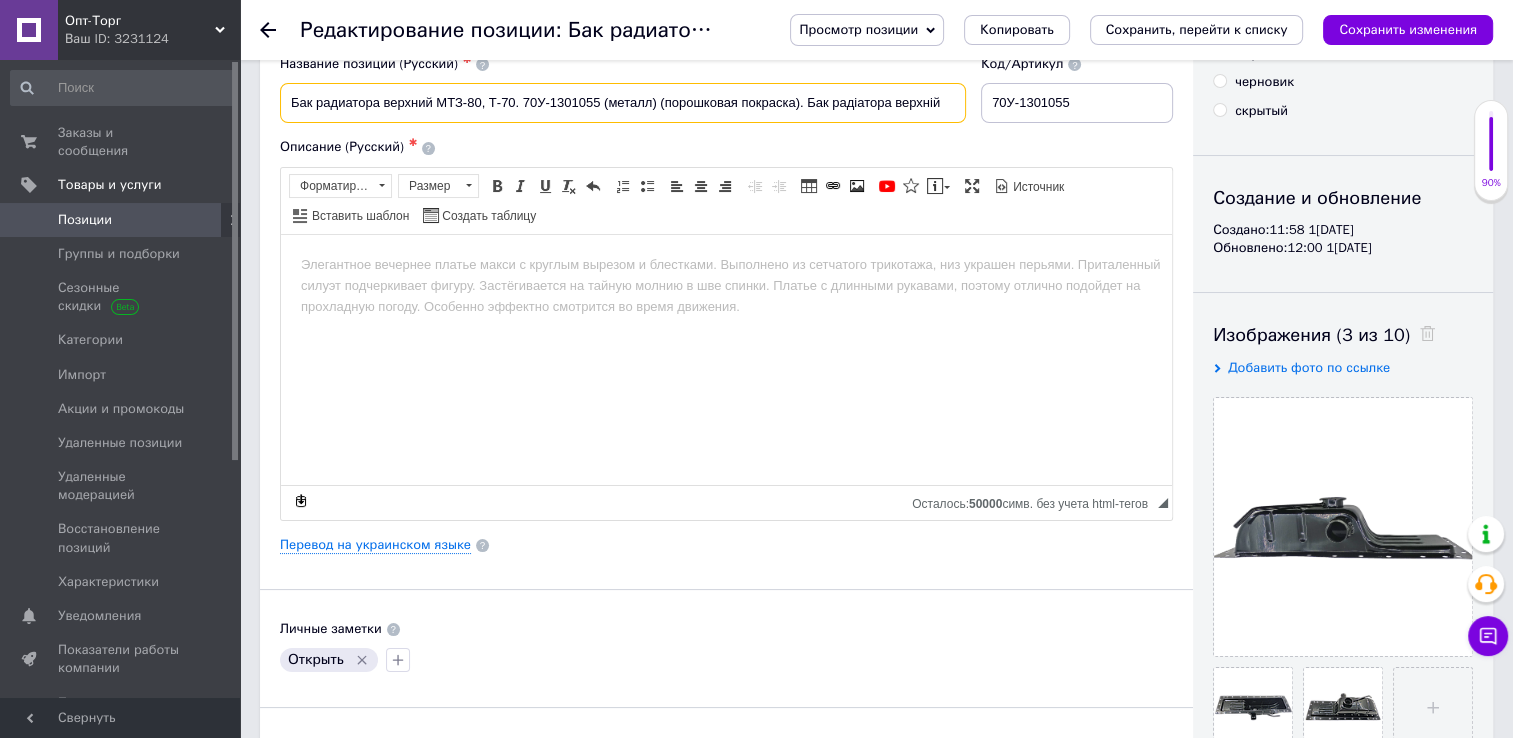 drag, startPoint x: 288, startPoint y: 102, endPoint x: 1156, endPoint y: 155, distance: 869.6166 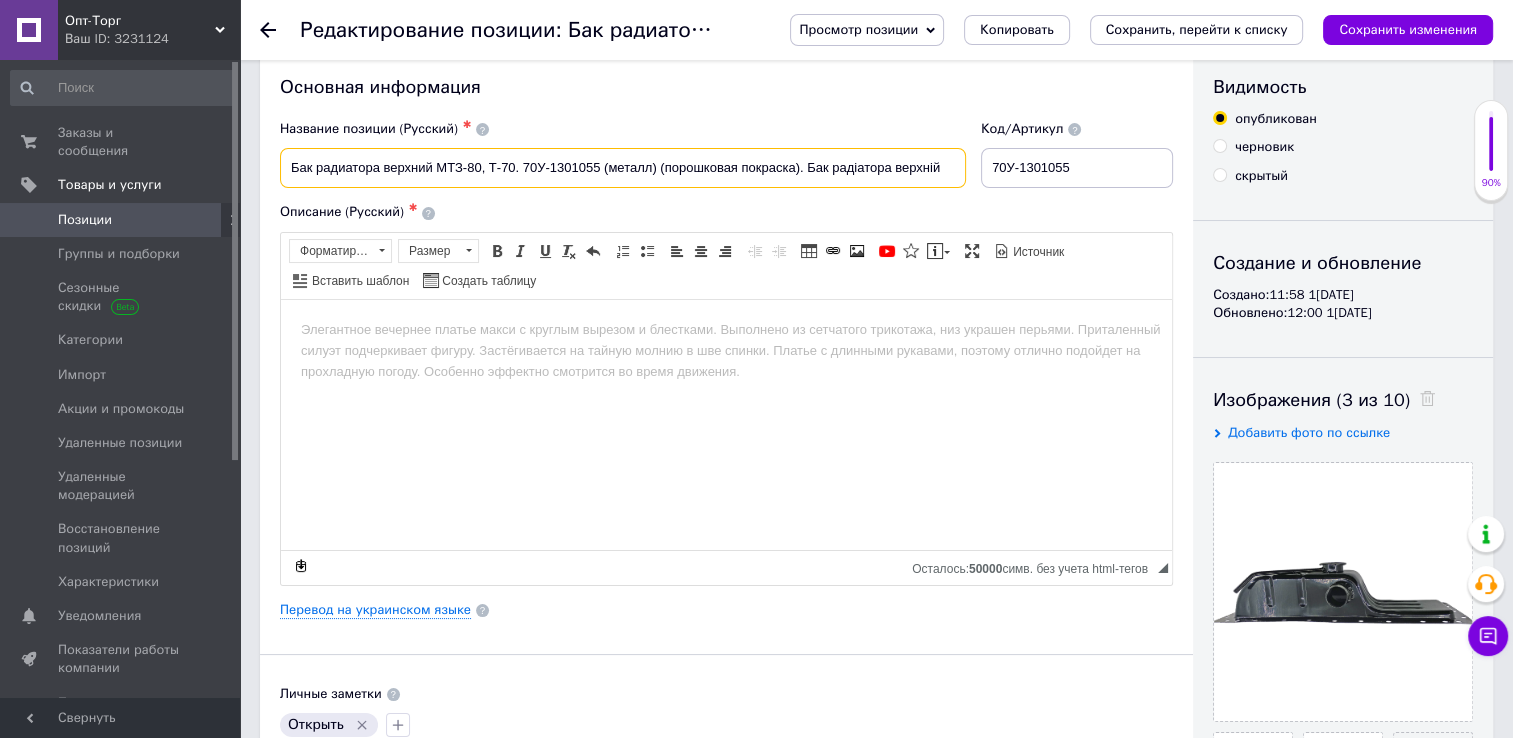scroll, scrollTop: 0, scrollLeft: 0, axis: both 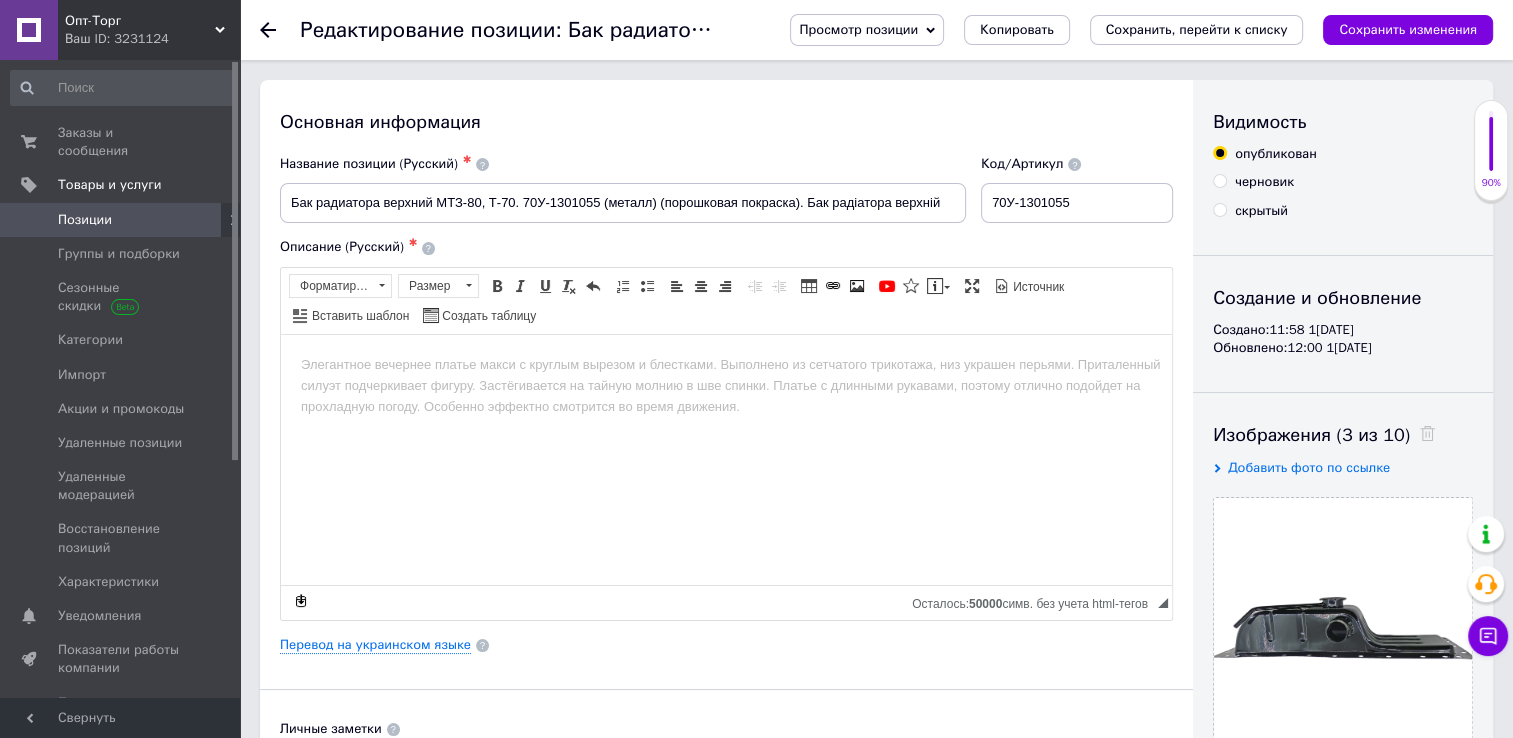 click on "Позиции" at bounding box center [85, 220] 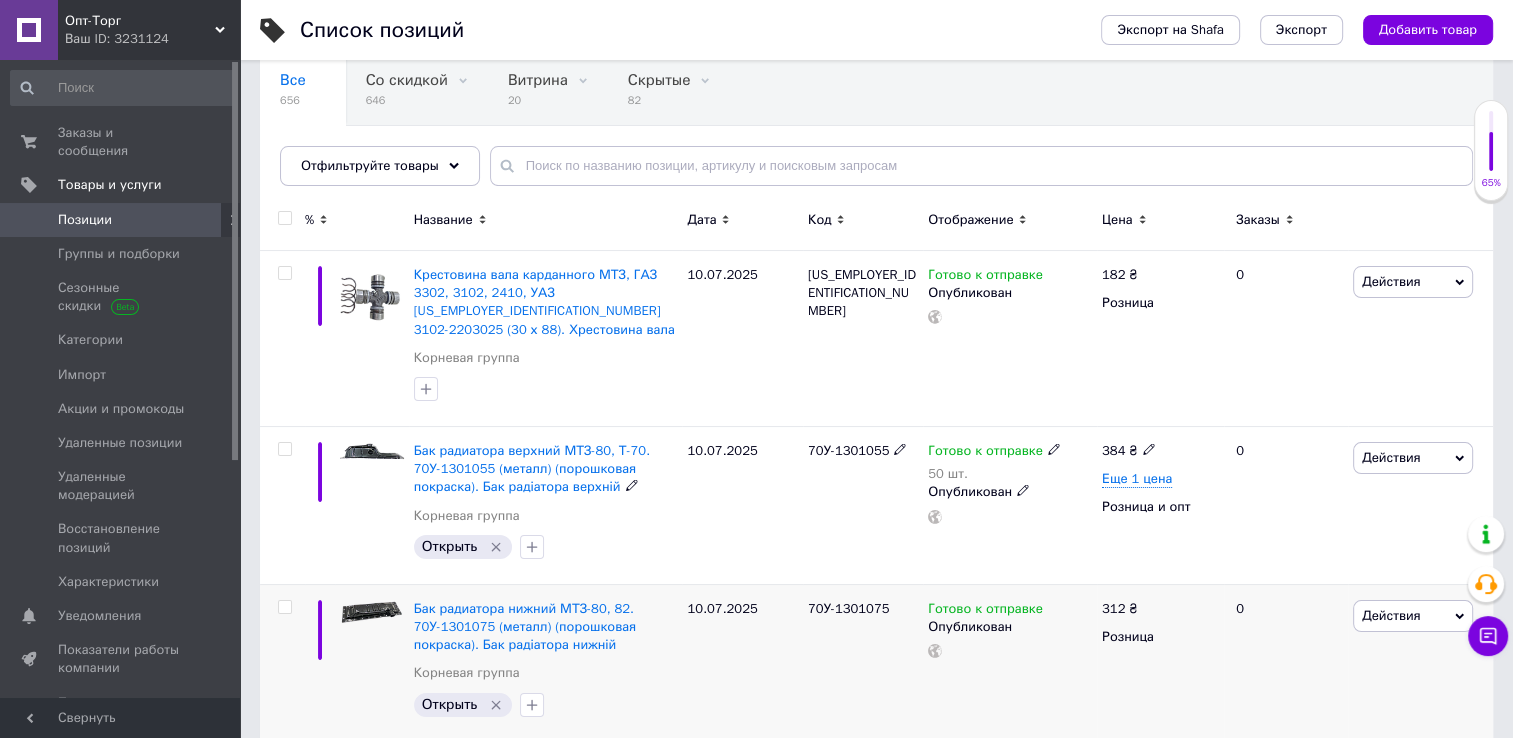 scroll, scrollTop: 200, scrollLeft: 0, axis: vertical 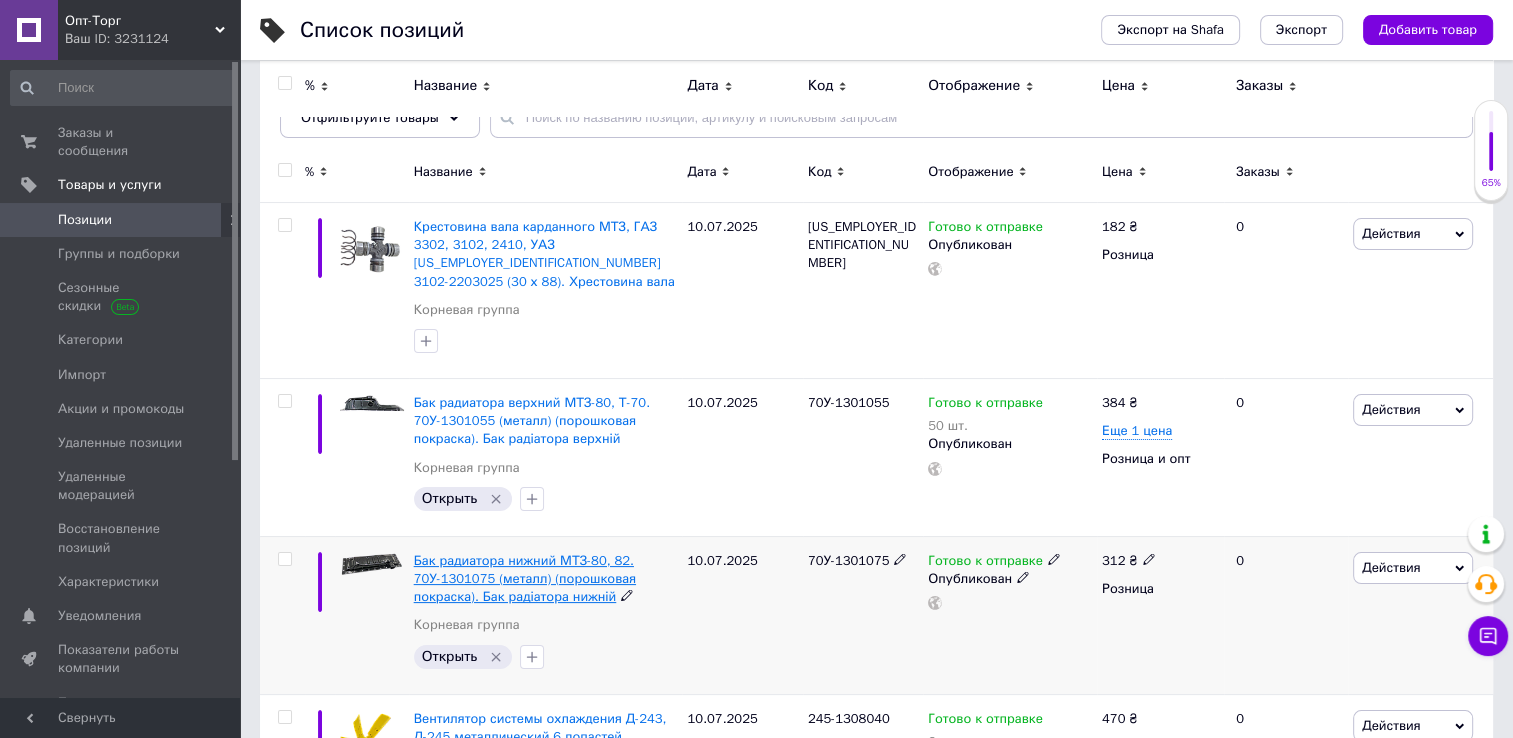 click on "Бак радиатора нижний МТЗ-80, 82. 70У-1301075 (металл) (порошковая покраска). Бак радіатора нижній" at bounding box center (525, 578) 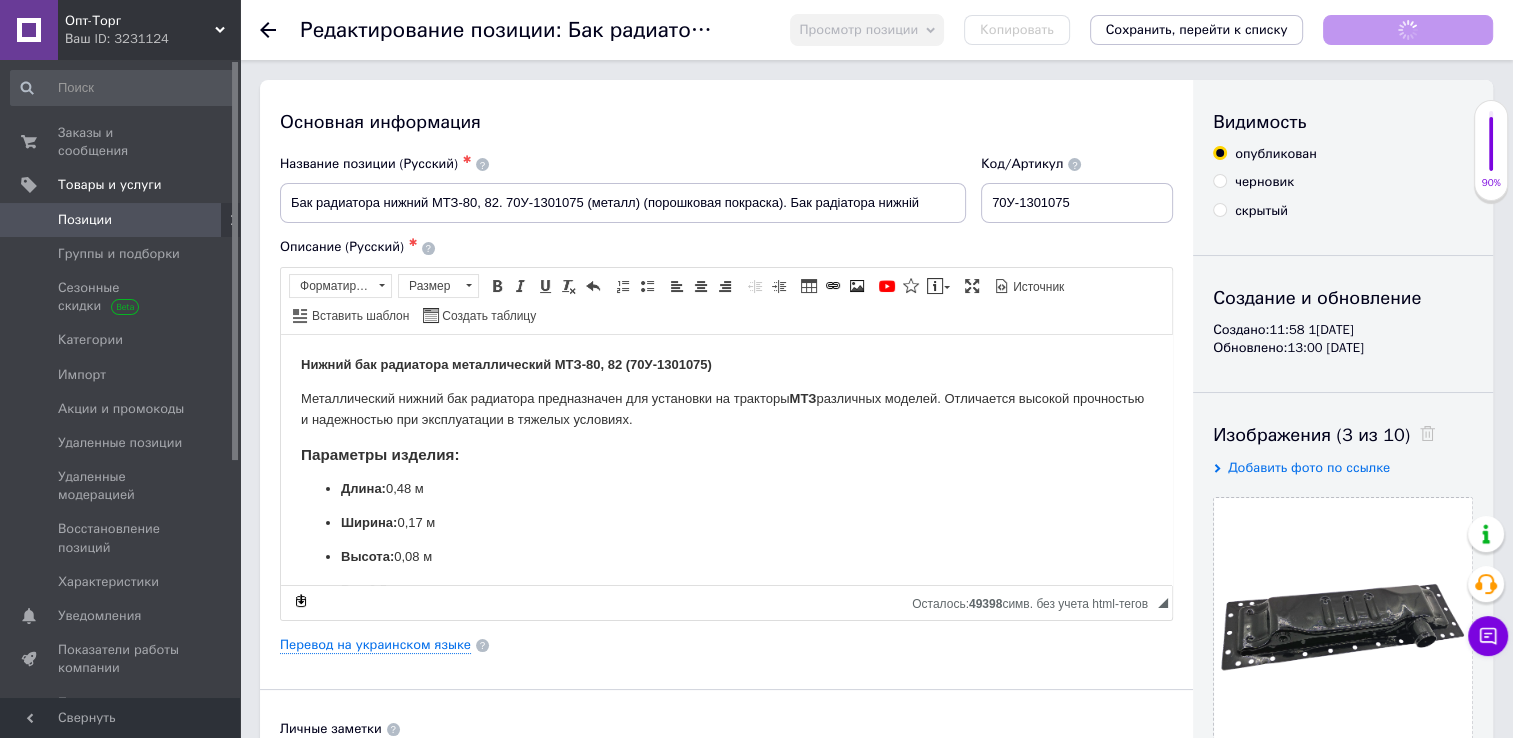 scroll, scrollTop: 0, scrollLeft: 0, axis: both 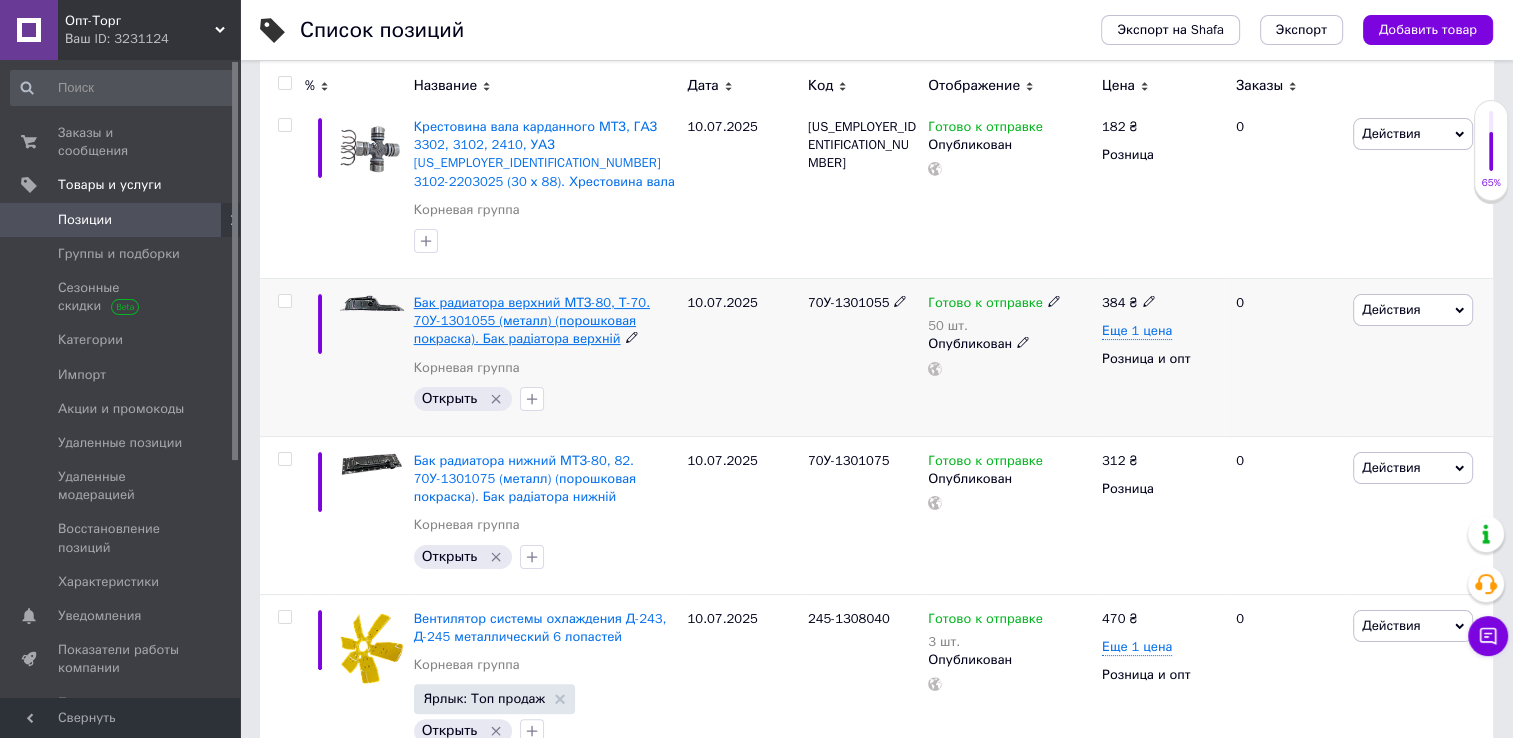 click on "Бак радиатора верхний МТЗ-80, Т-70. 70У-1301055 (металл) (порошковая покраска). Бак радіатора верхній" at bounding box center [532, 320] 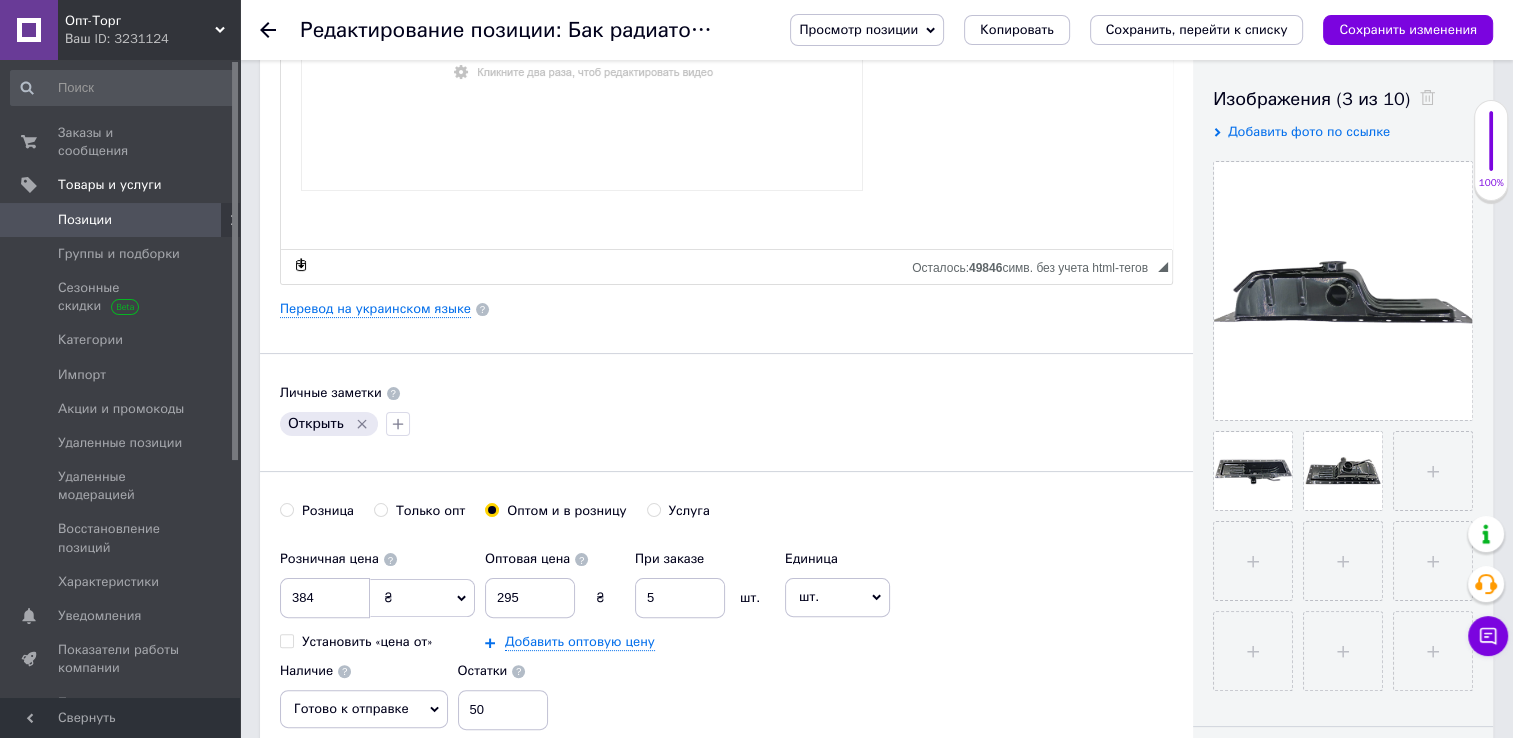 scroll, scrollTop: 400, scrollLeft: 0, axis: vertical 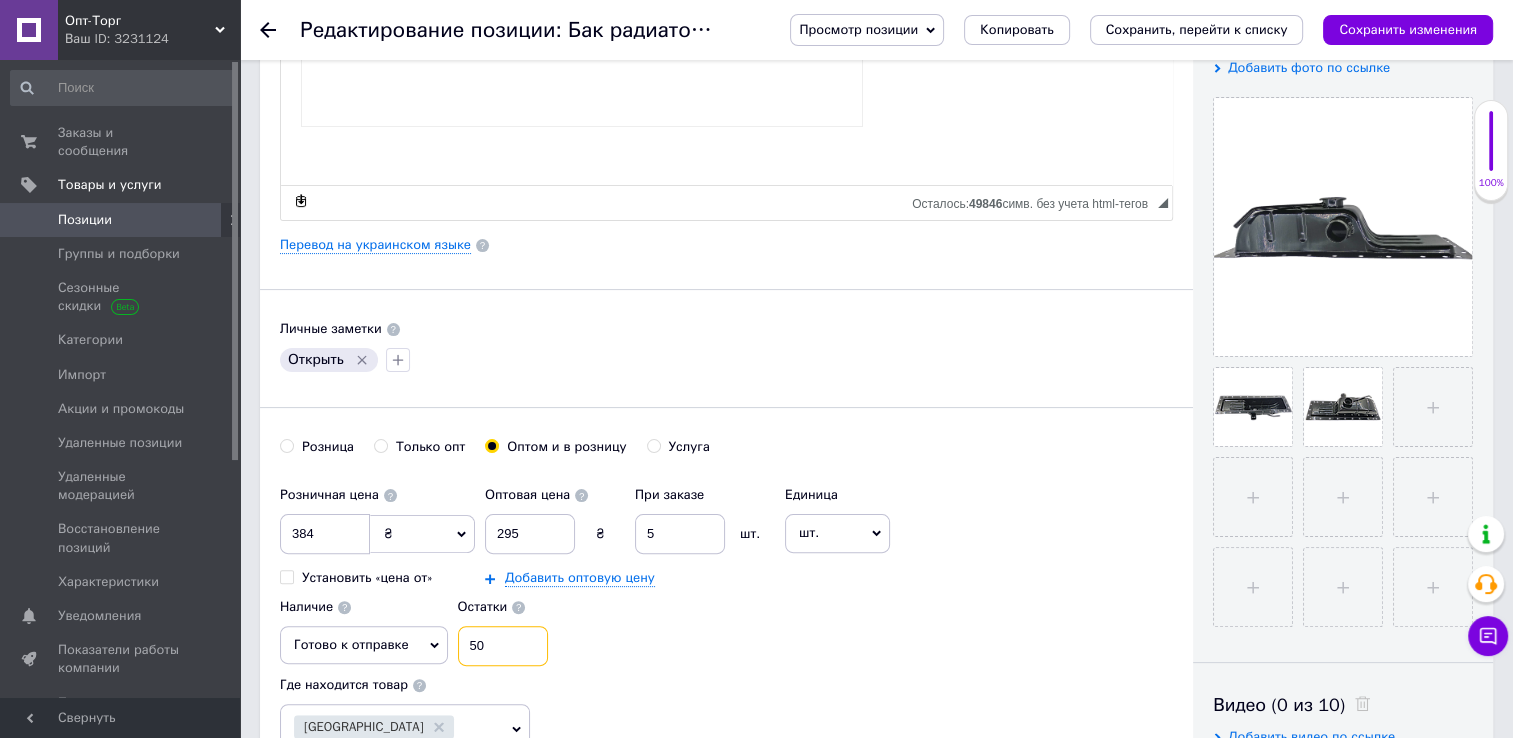 drag, startPoint x: 1122, startPoint y: 526, endPoint x: 1062, endPoint y: 533, distance: 60.40695 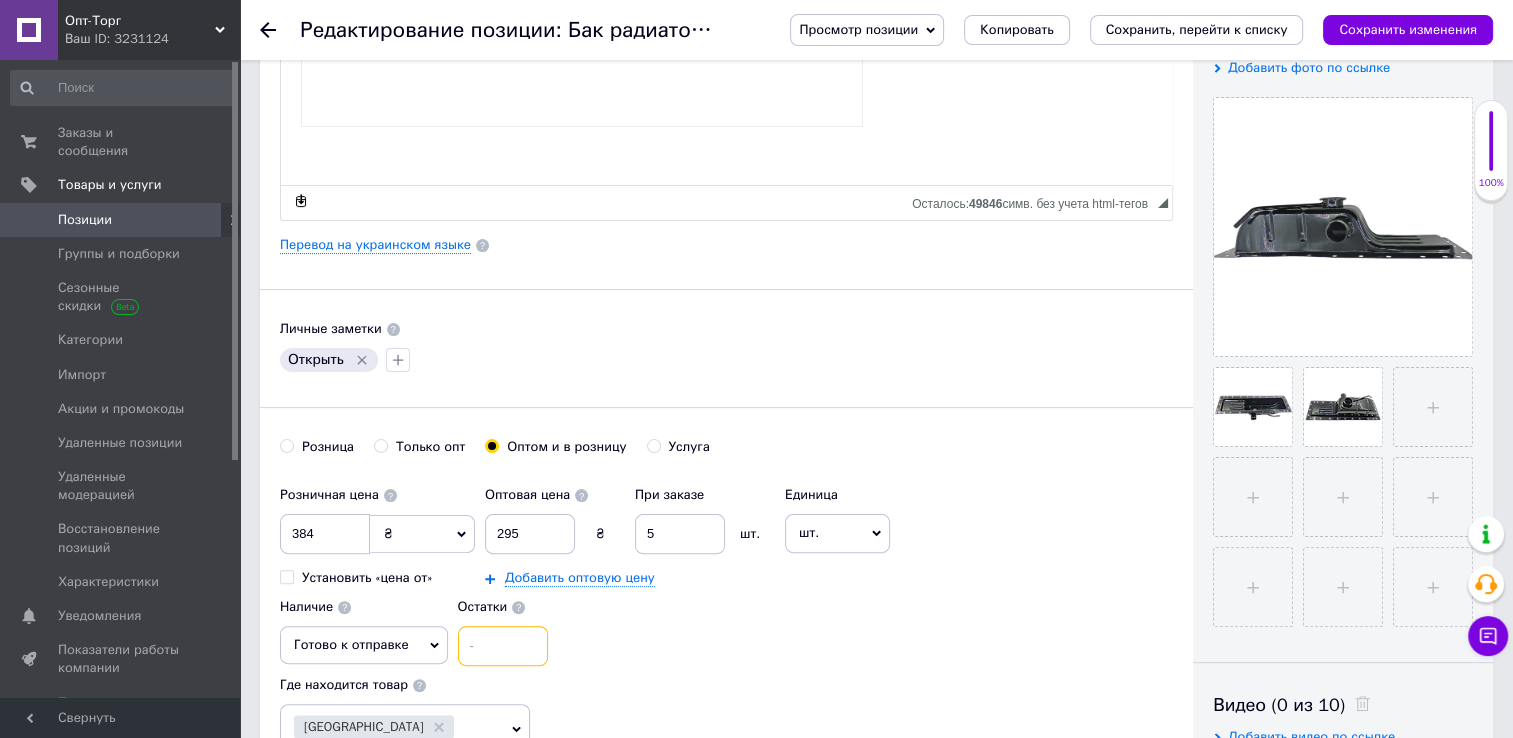 type 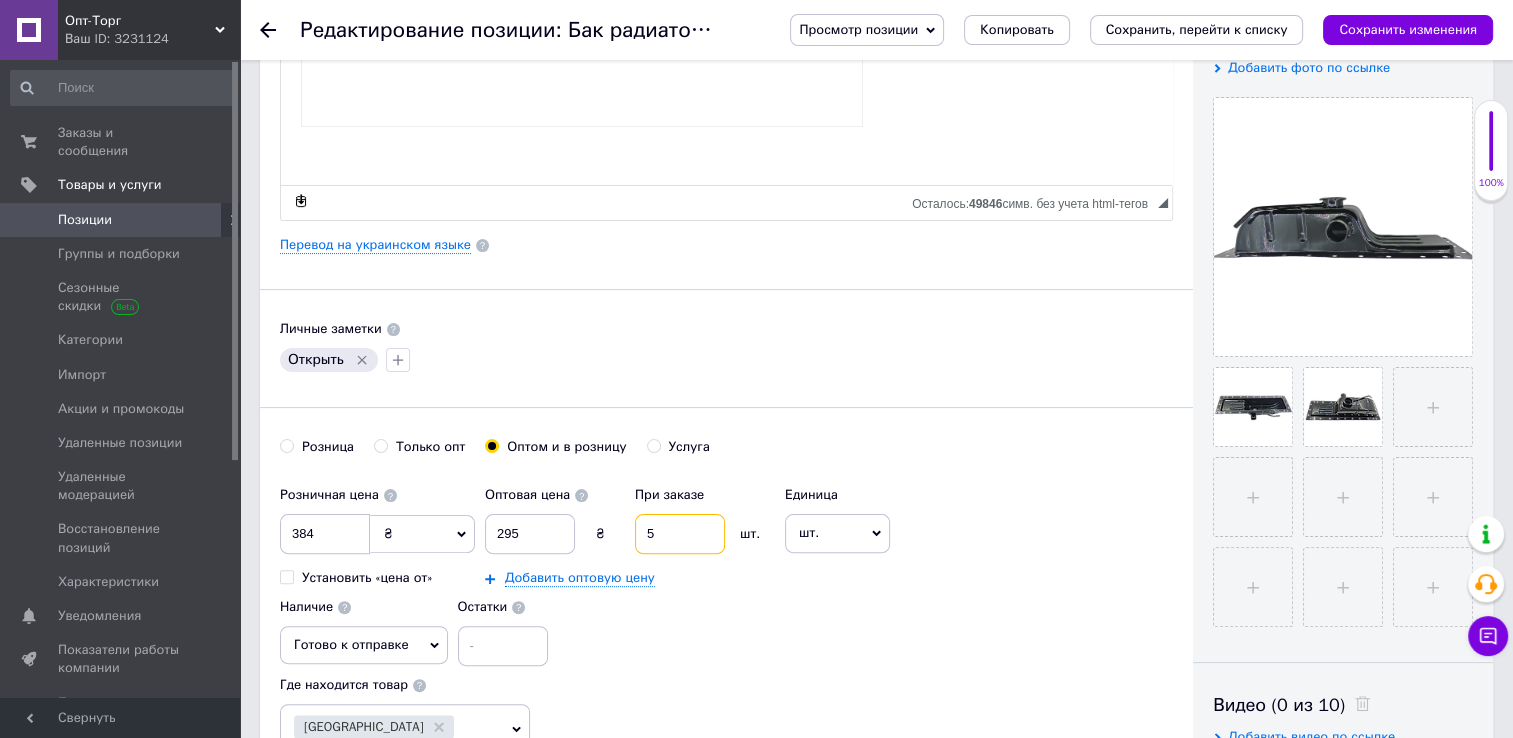drag, startPoint x: 676, startPoint y: 539, endPoint x: 557, endPoint y: 536, distance: 119.03781 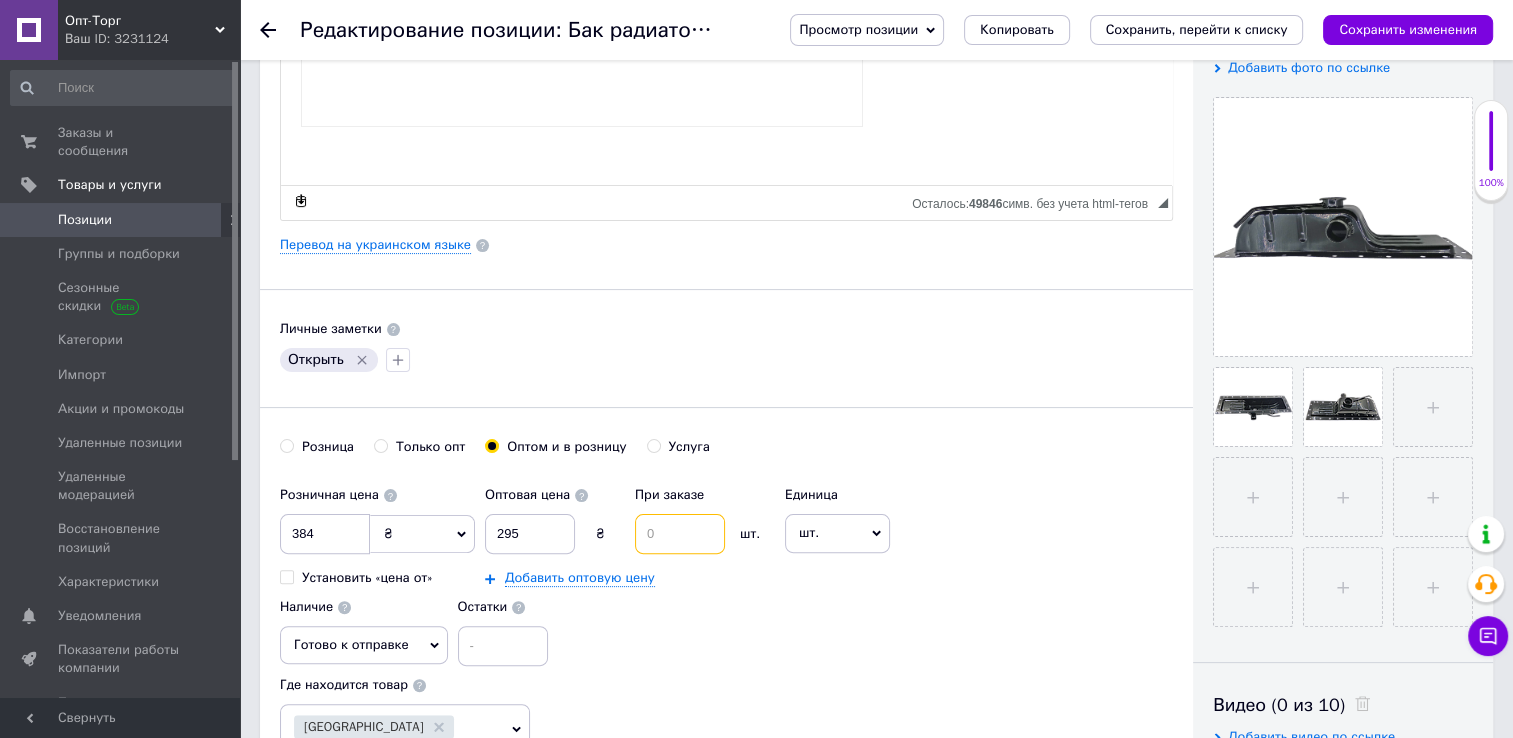 type 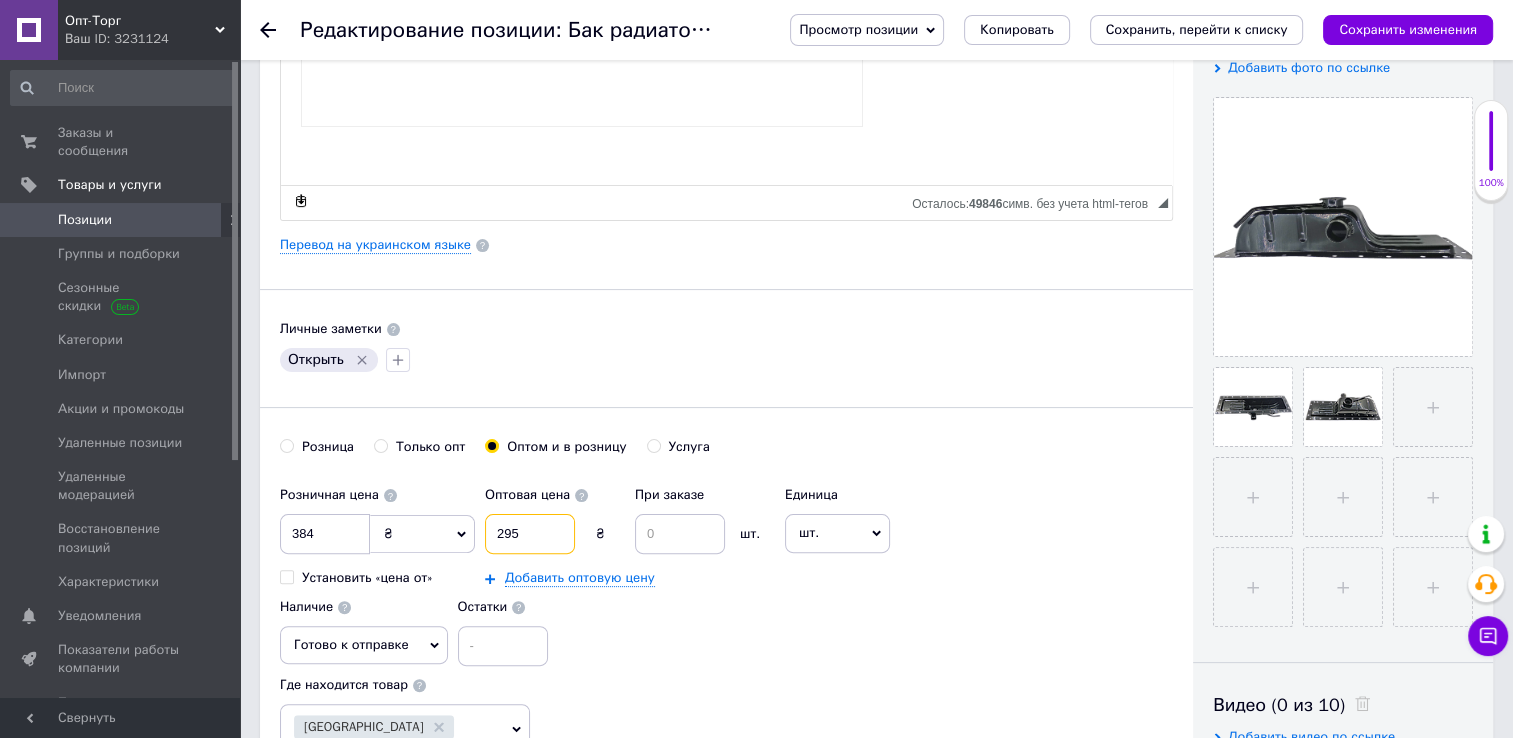 drag, startPoint x: 540, startPoint y: 536, endPoint x: 401, endPoint y: 530, distance: 139.12944 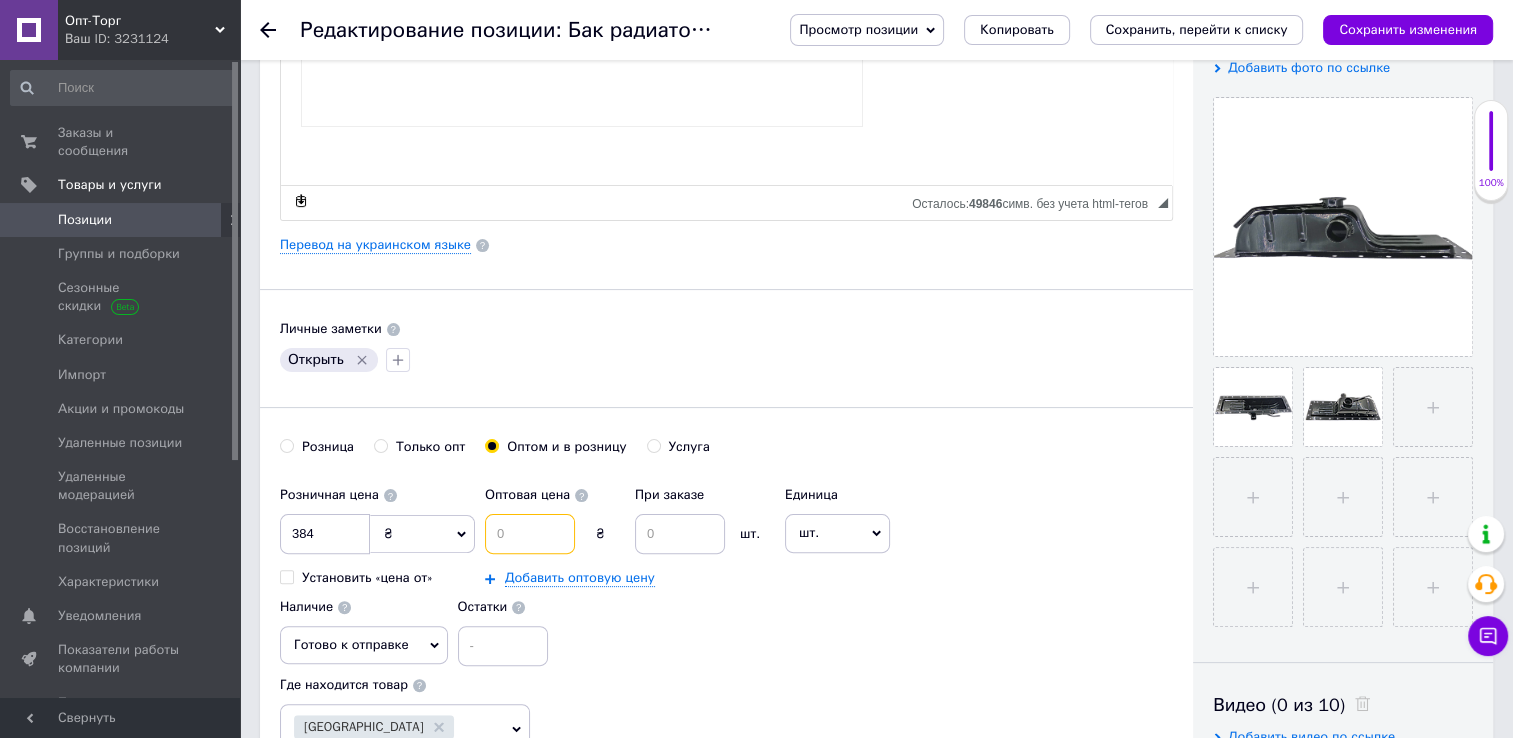 type 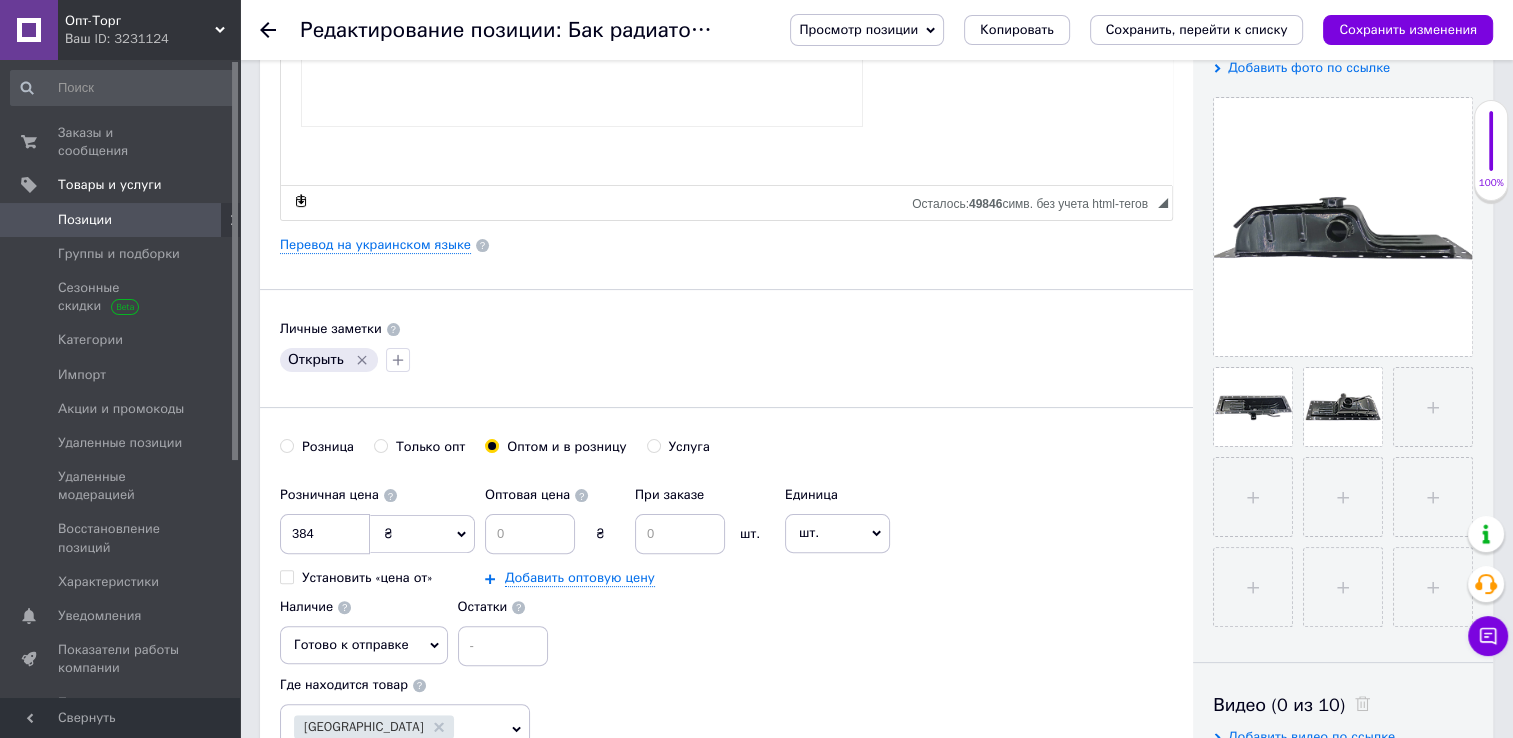 click on "Розница" at bounding box center [317, 447] 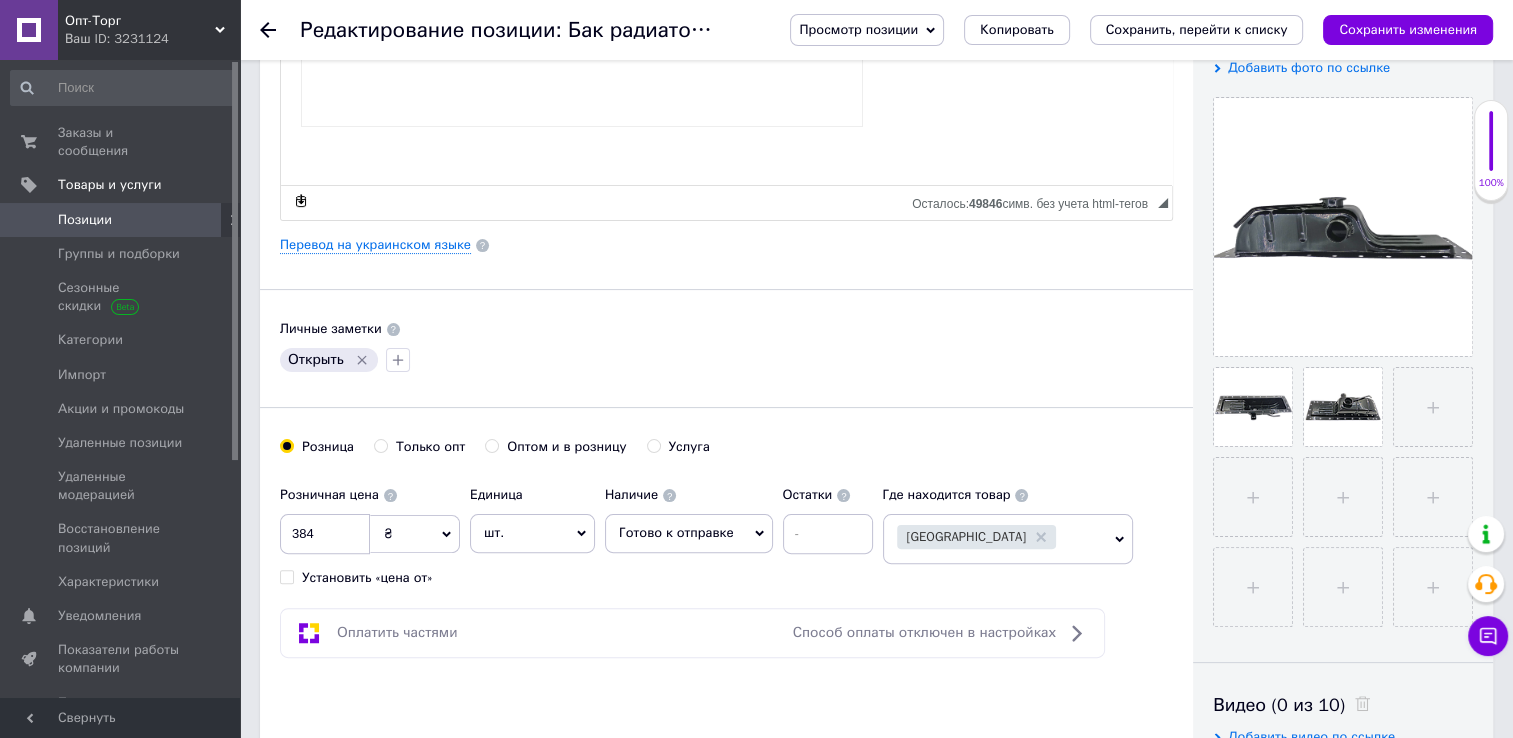 click 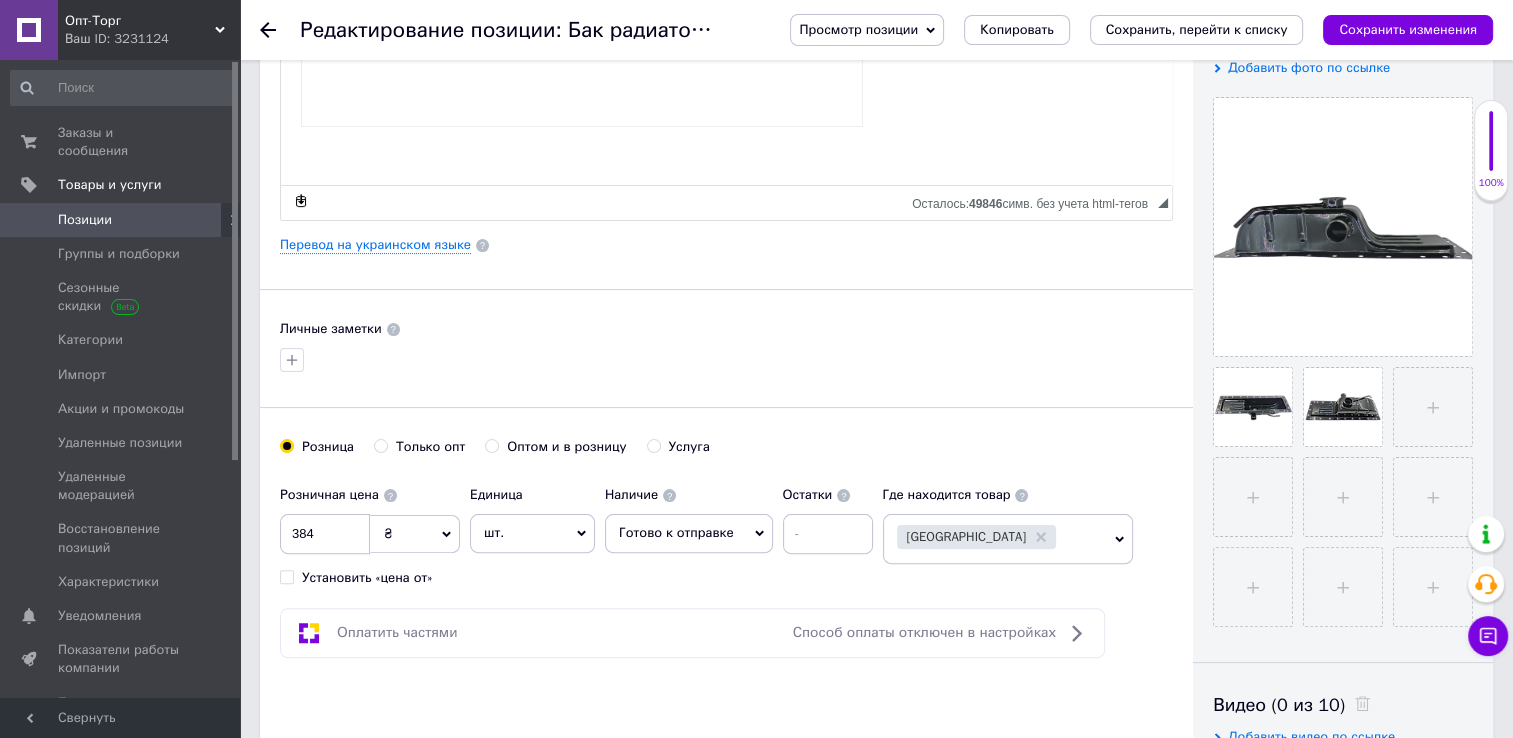 click on "[GEOGRAPHIC_DATA]" at bounding box center [977, 536] 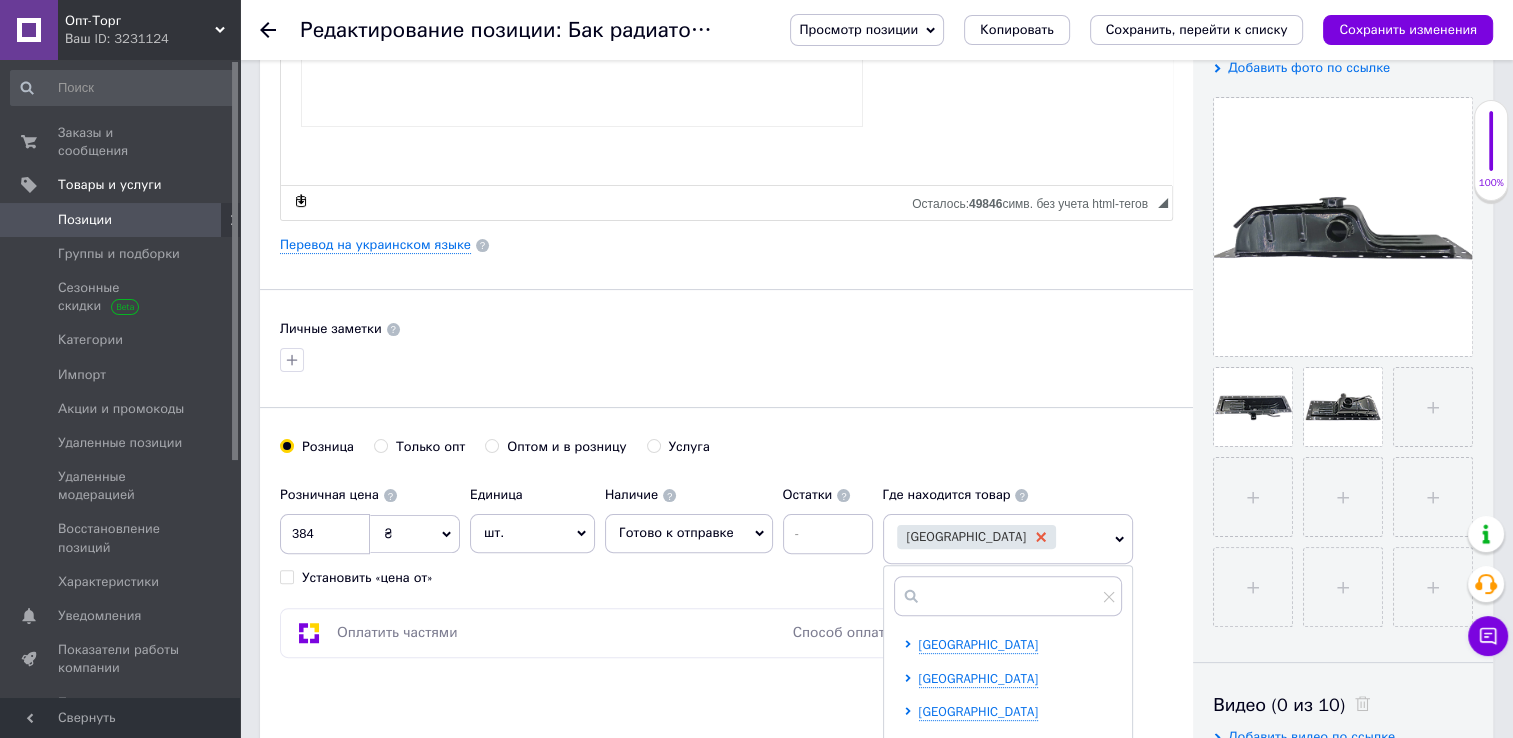click 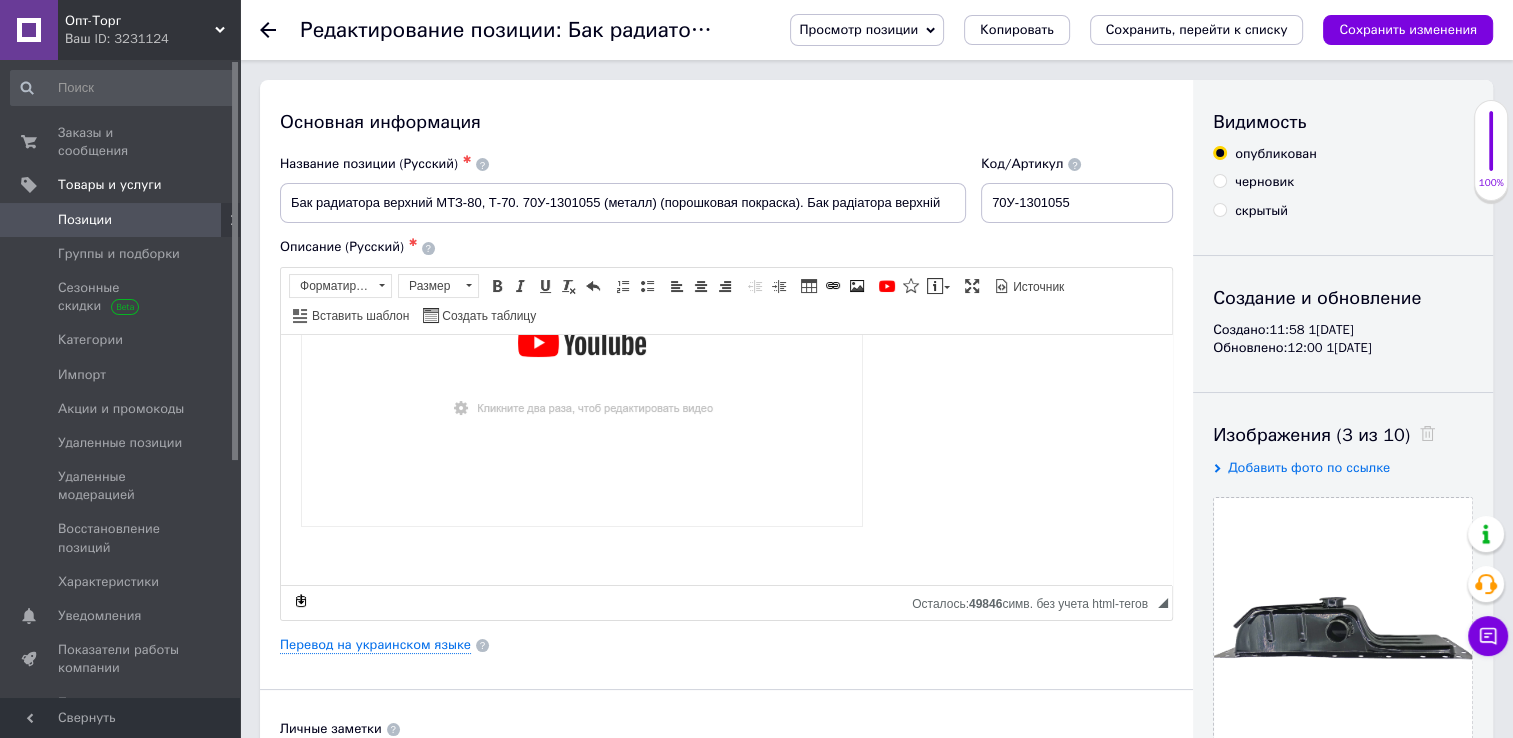 scroll, scrollTop: 0, scrollLeft: 0, axis: both 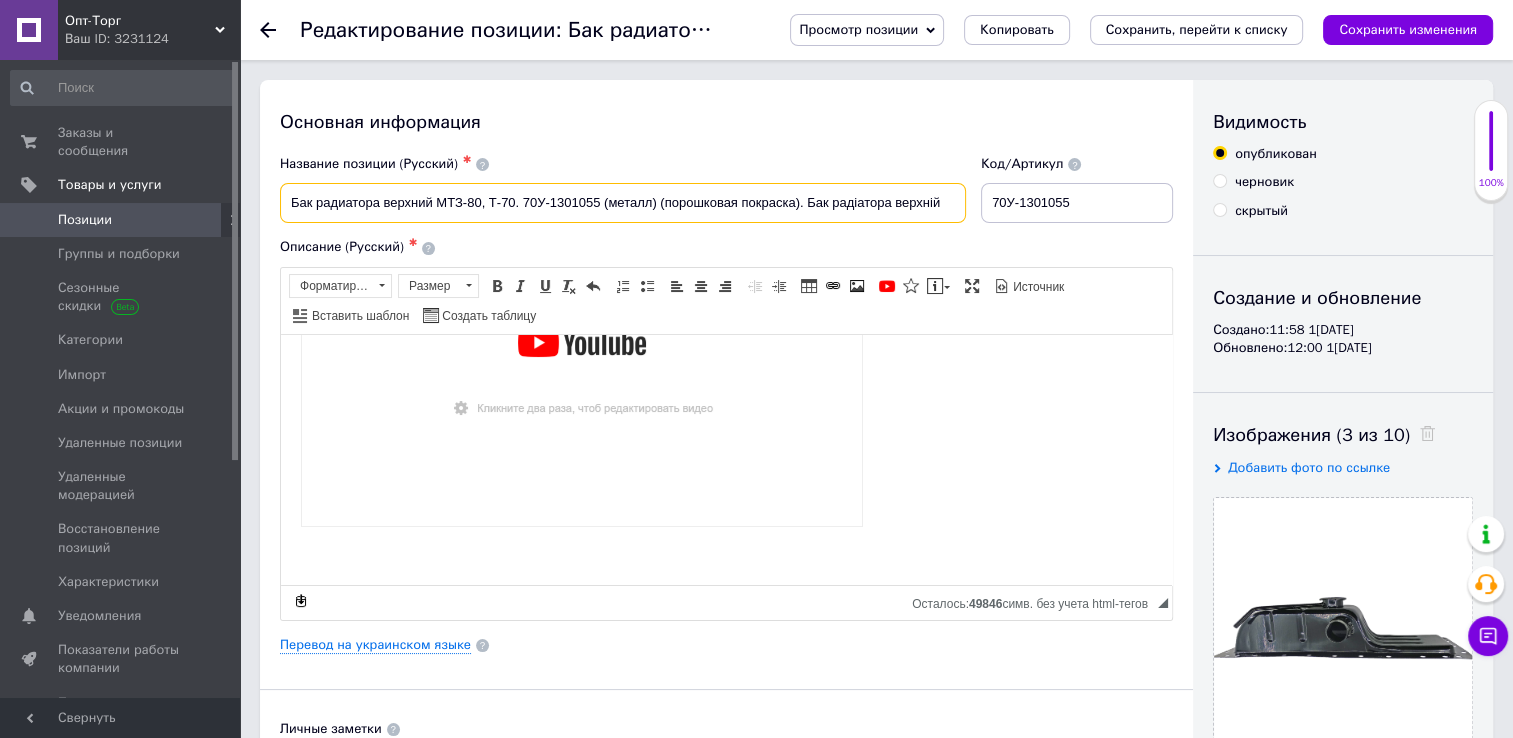 drag, startPoint x: 296, startPoint y: 200, endPoint x: 1087, endPoint y: 190, distance: 791.06323 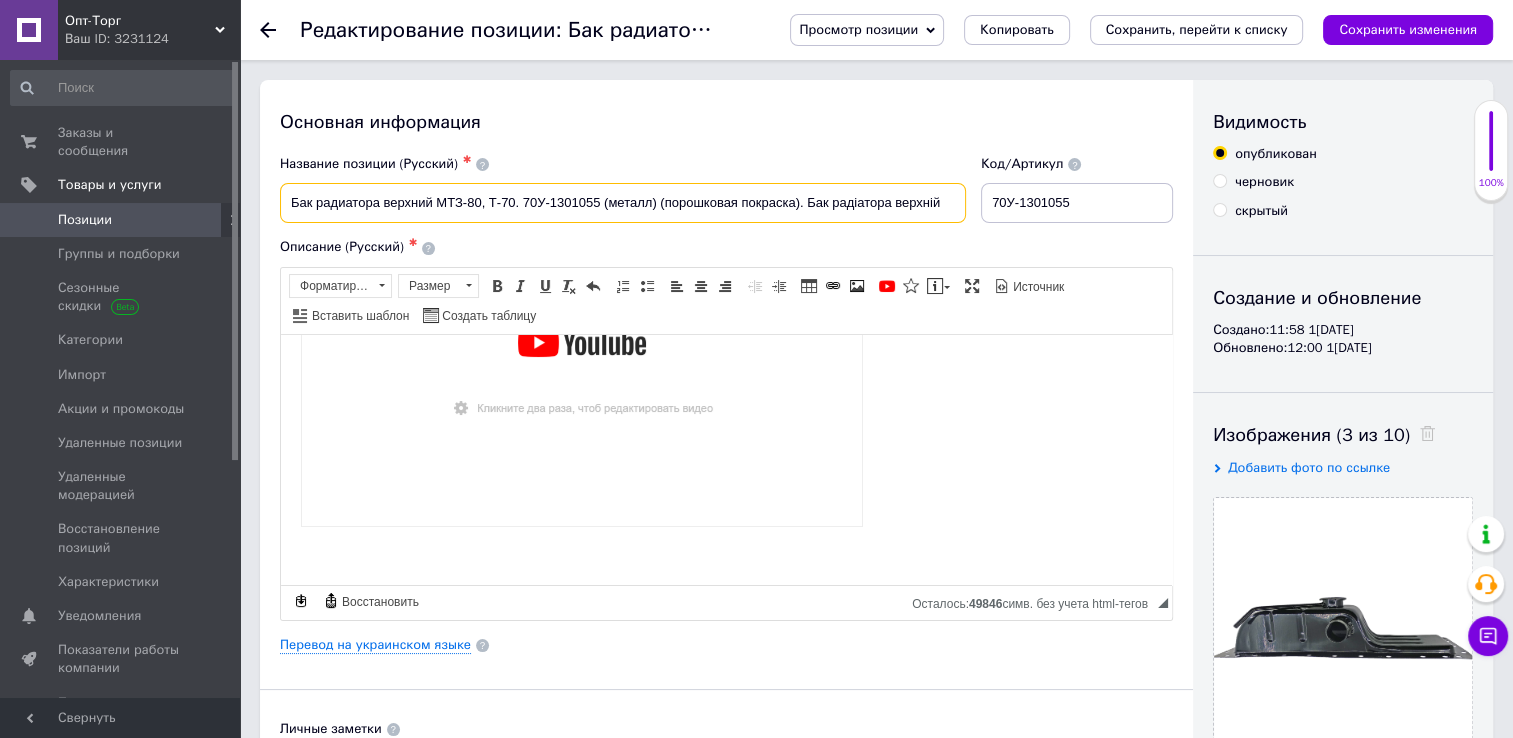 paste on "(70У-1301055)" 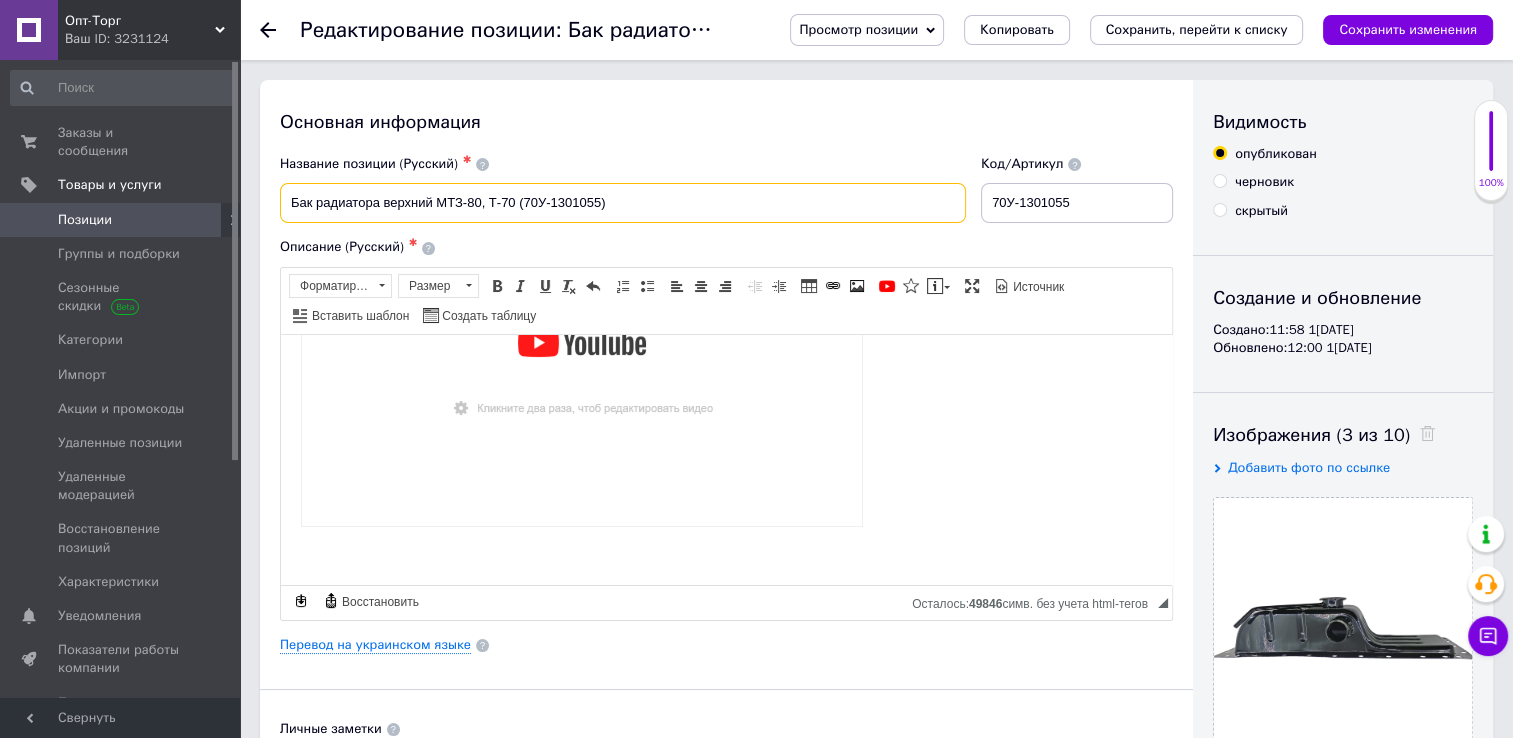 type on "Бак радиатора верхний МТЗ-80, Т-70 (70У-1301055)" 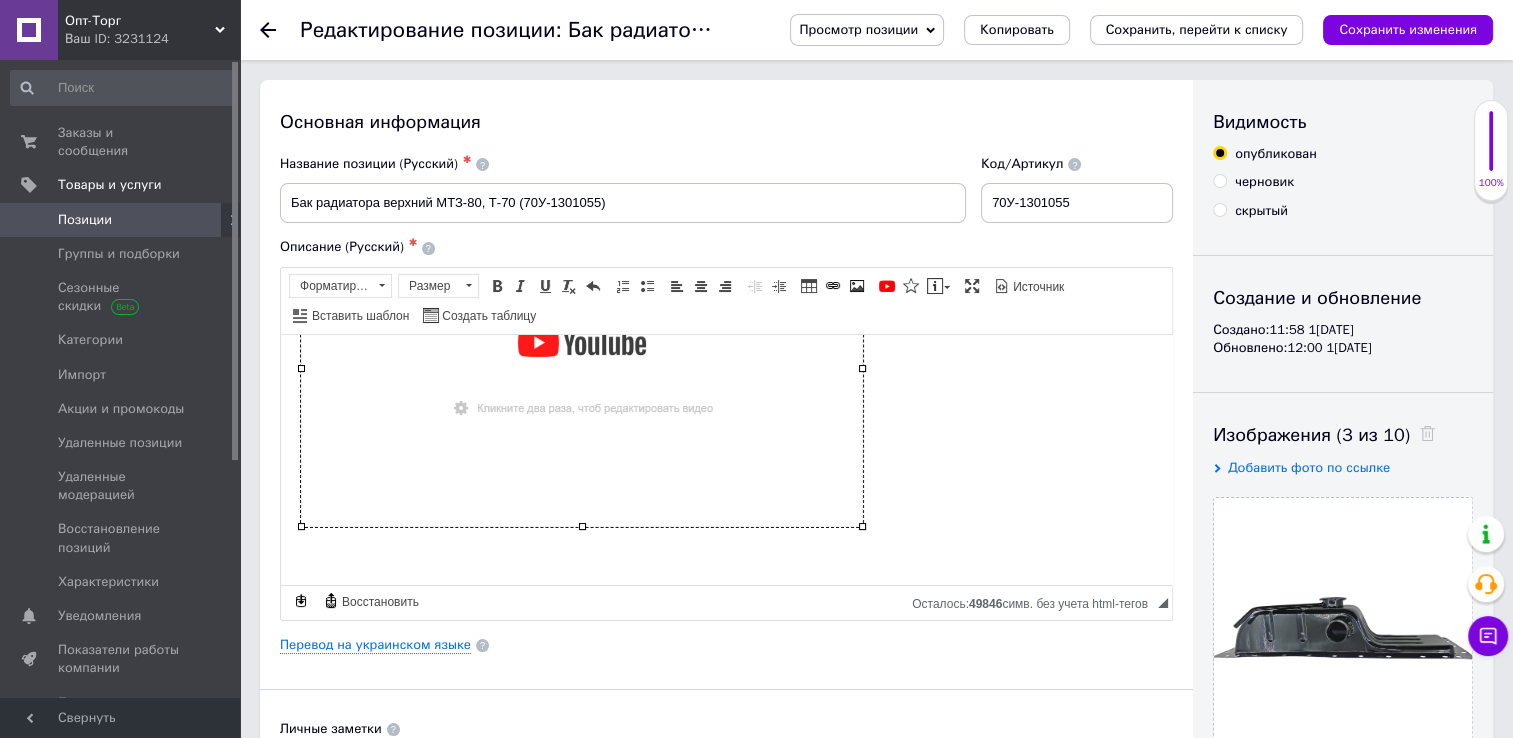 click at bounding box center (582, 367) 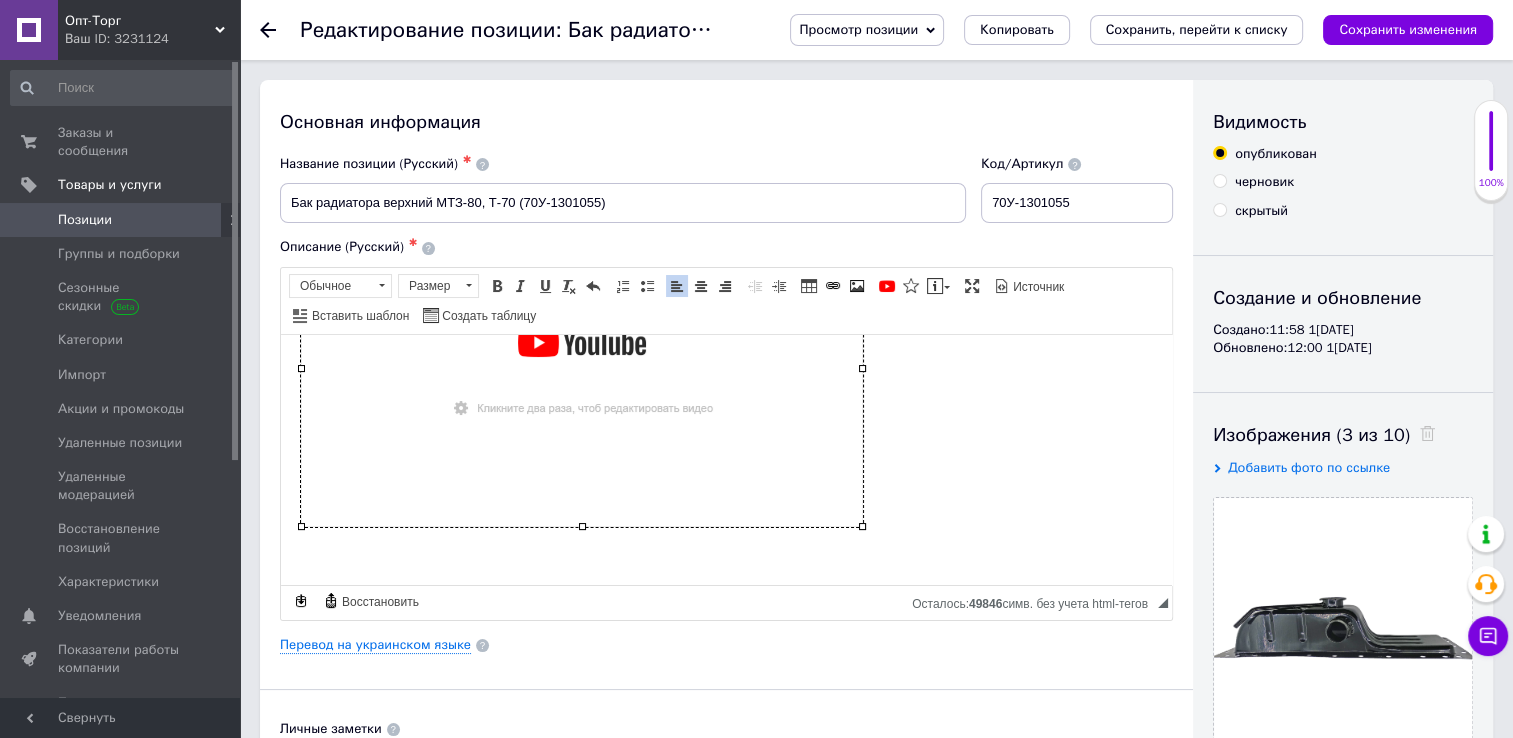 type 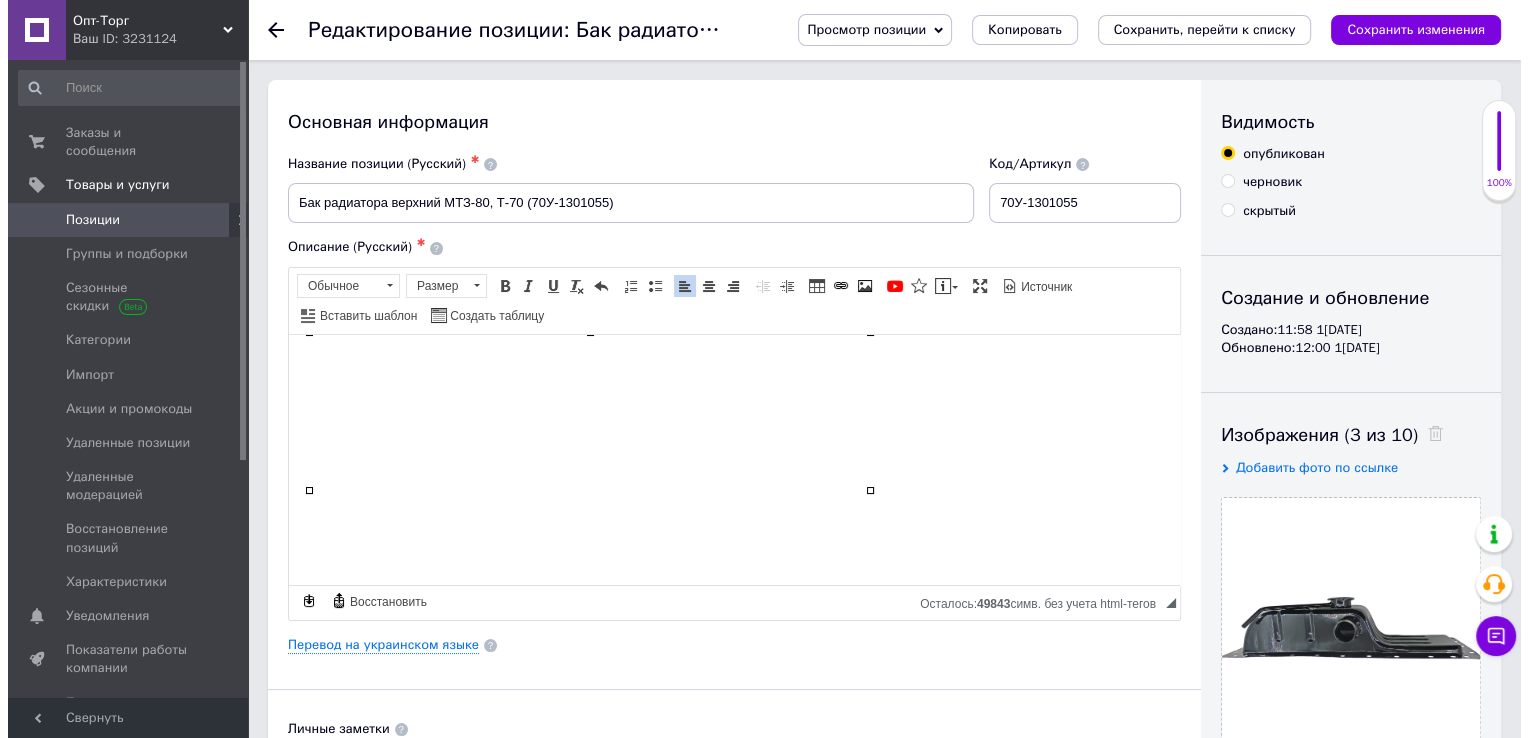 scroll, scrollTop: 68, scrollLeft: 0, axis: vertical 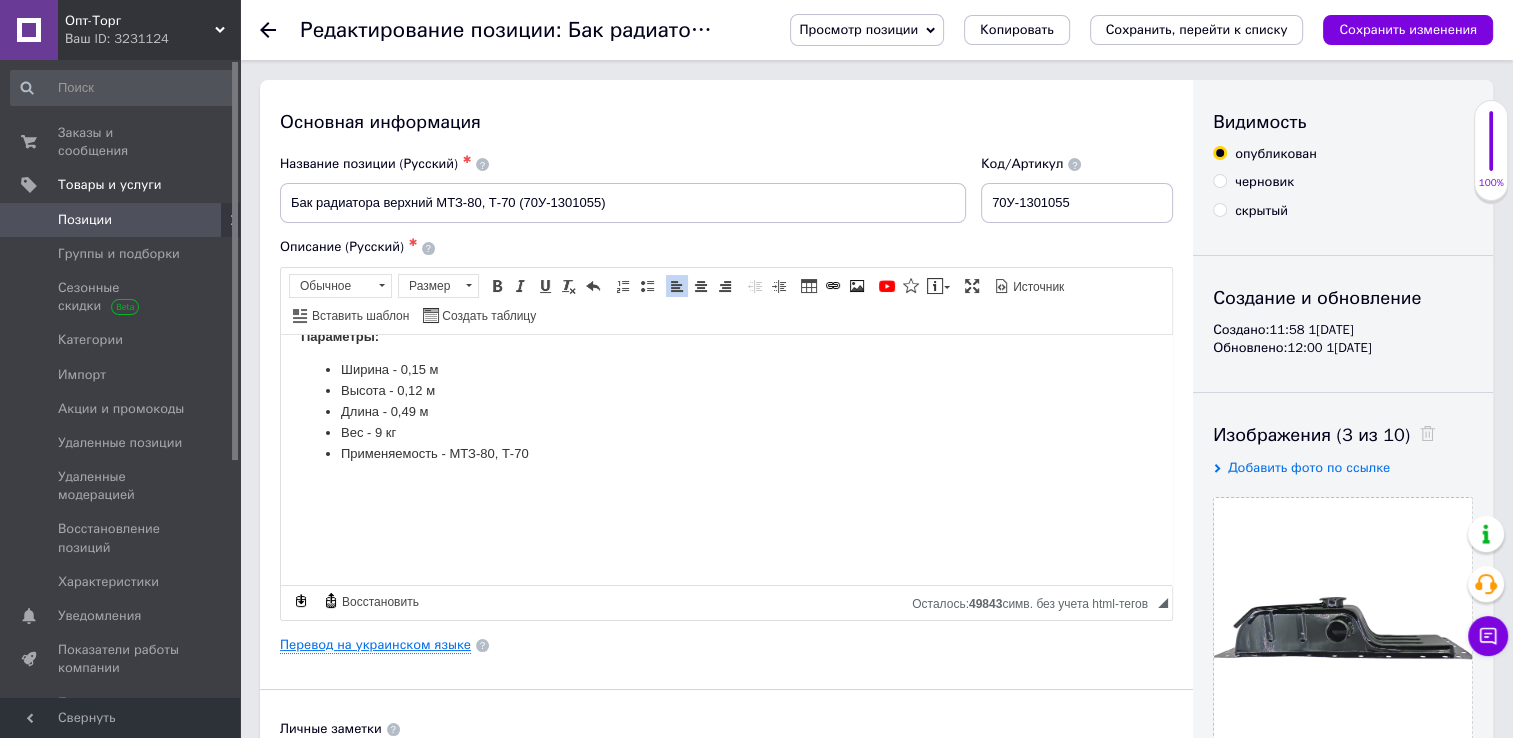 click on "Перевод на украинском языке" at bounding box center (375, 645) 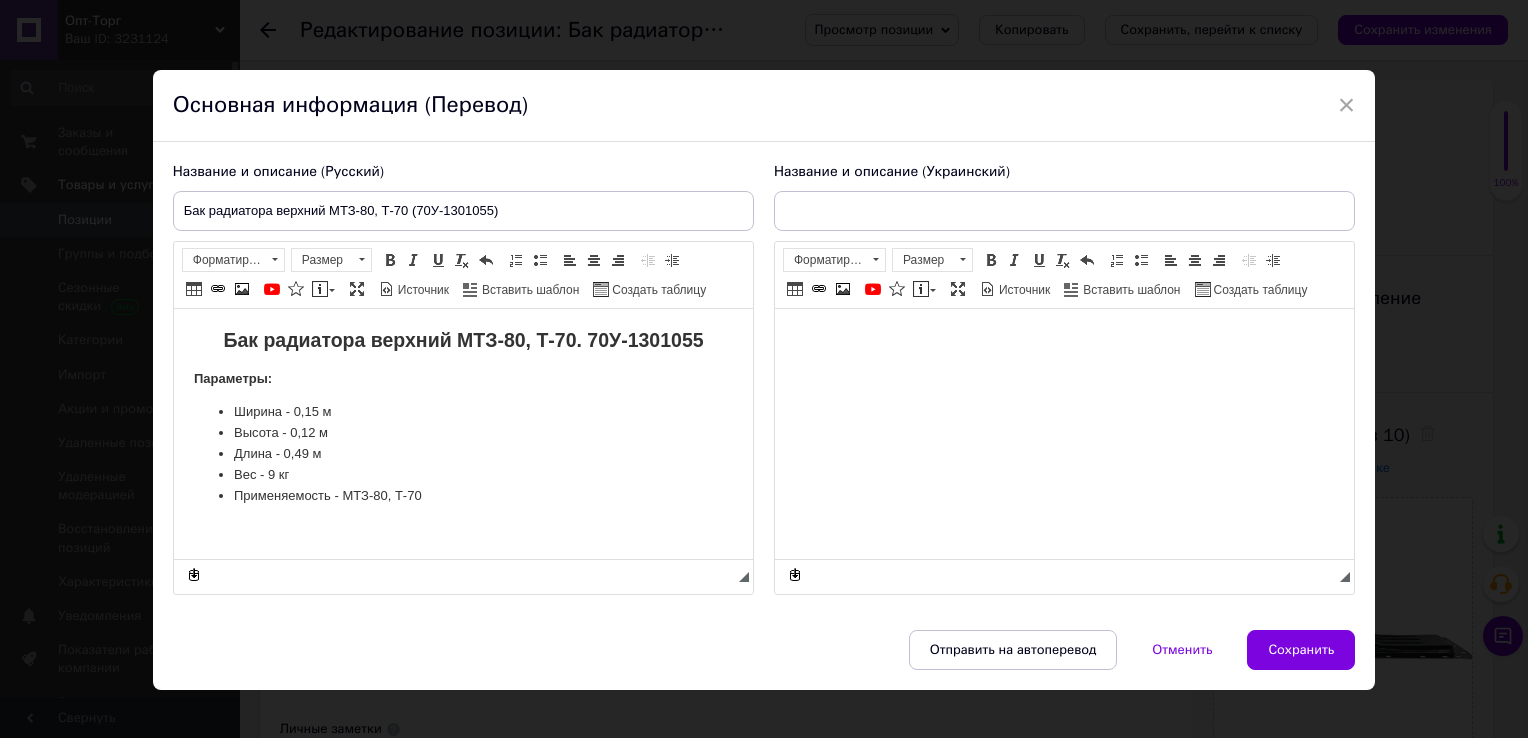 scroll, scrollTop: 0, scrollLeft: 0, axis: both 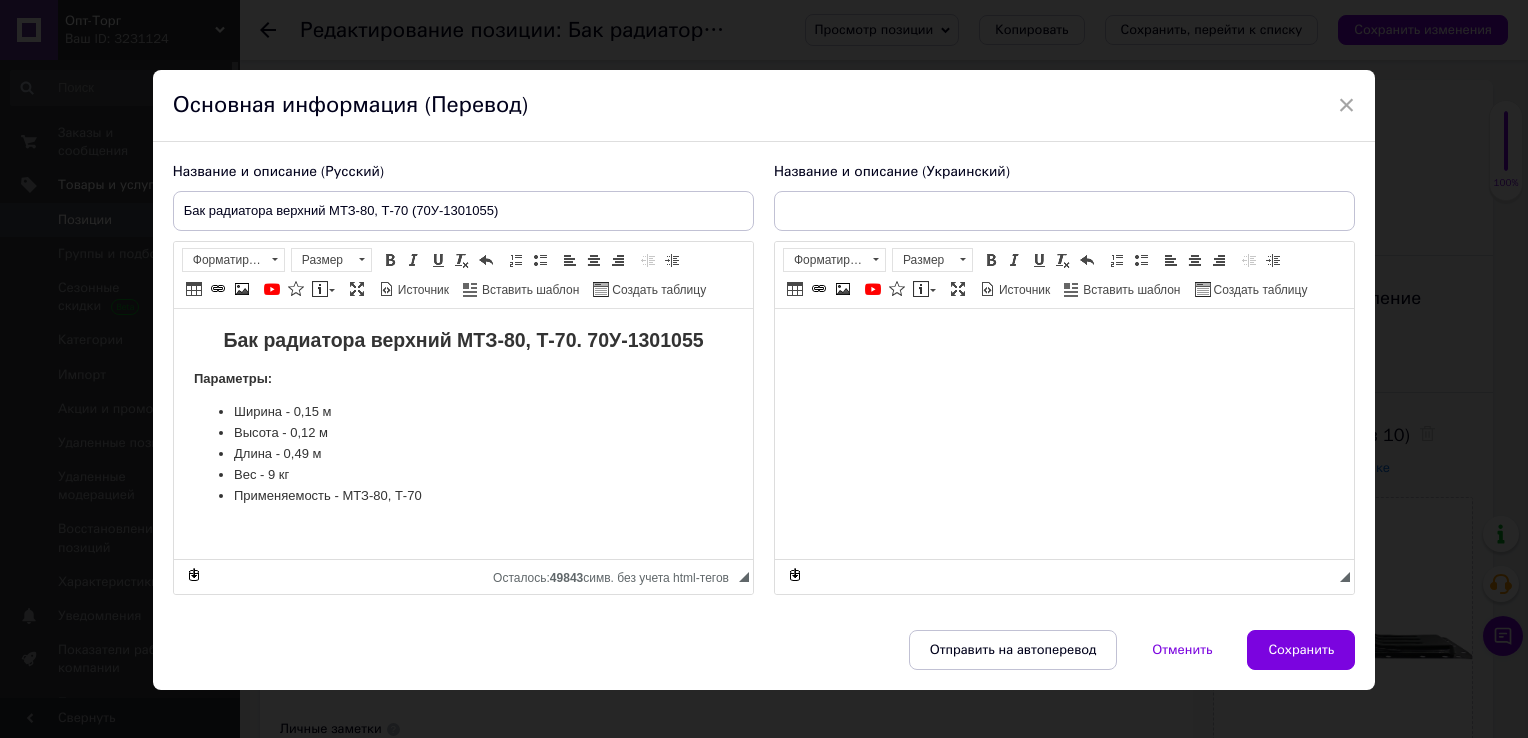 type on "Бак радіатора верхній МТЗ-80, Т-70. 70У-1301055 (метал) (порошкове фарбування). Бак радіатора верхній" 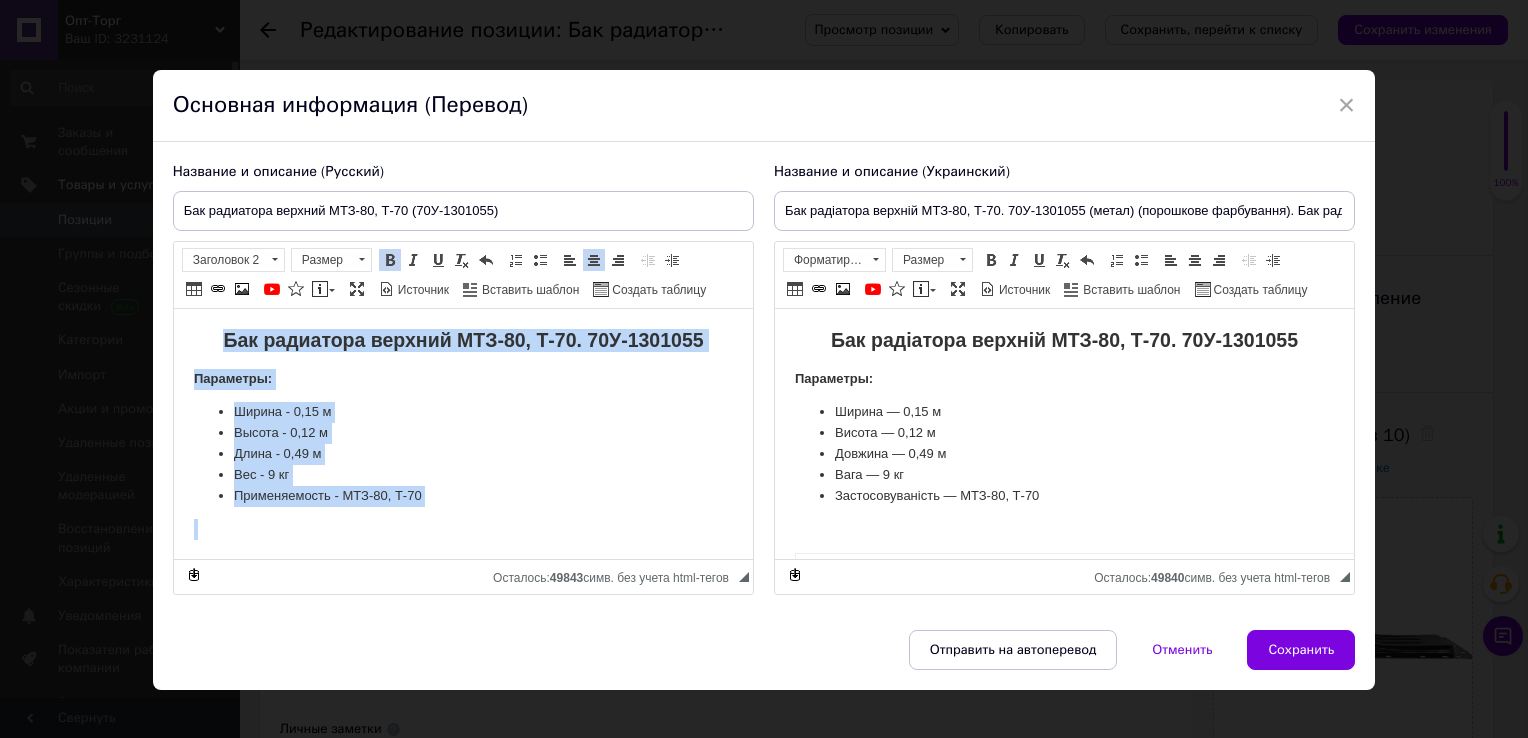 drag, startPoint x: 481, startPoint y: 520, endPoint x: 60, endPoint y: 201, distance: 528.2064 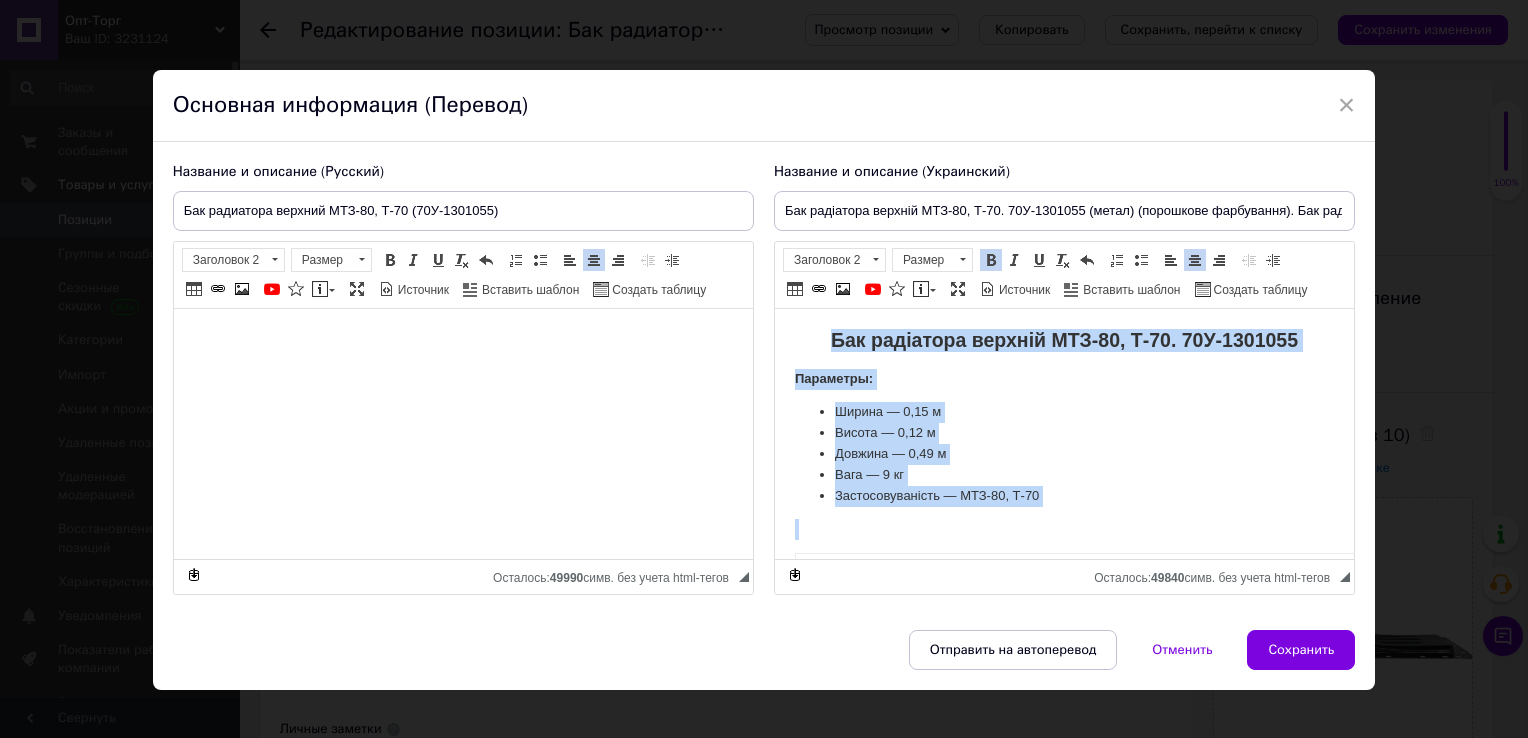 scroll, scrollTop: 384, scrollLeft: 0, axis: vertical 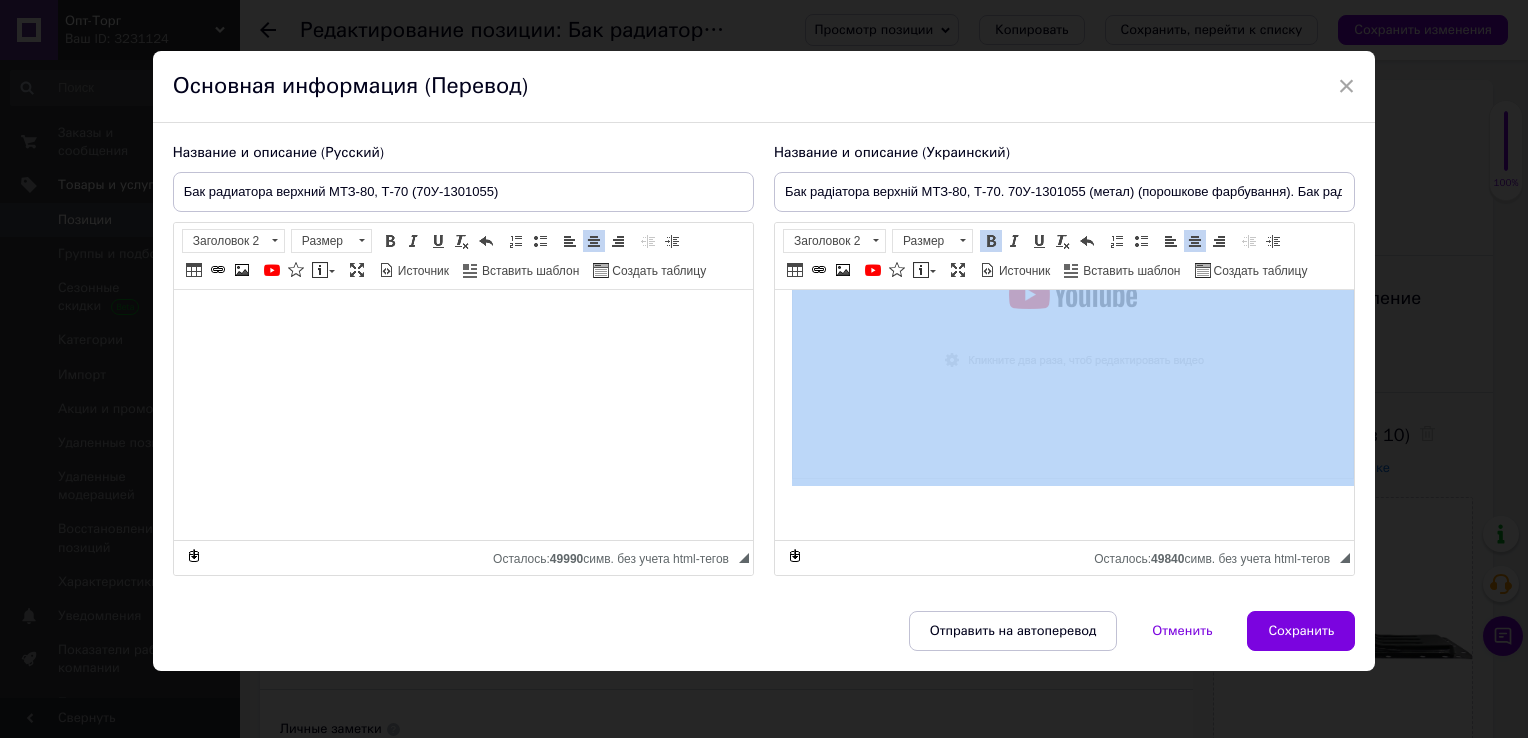 drag, startPoint x: 808, startPoint y: 318, endPoint x: 1340, endPoint y: 770, distance: 698.0888 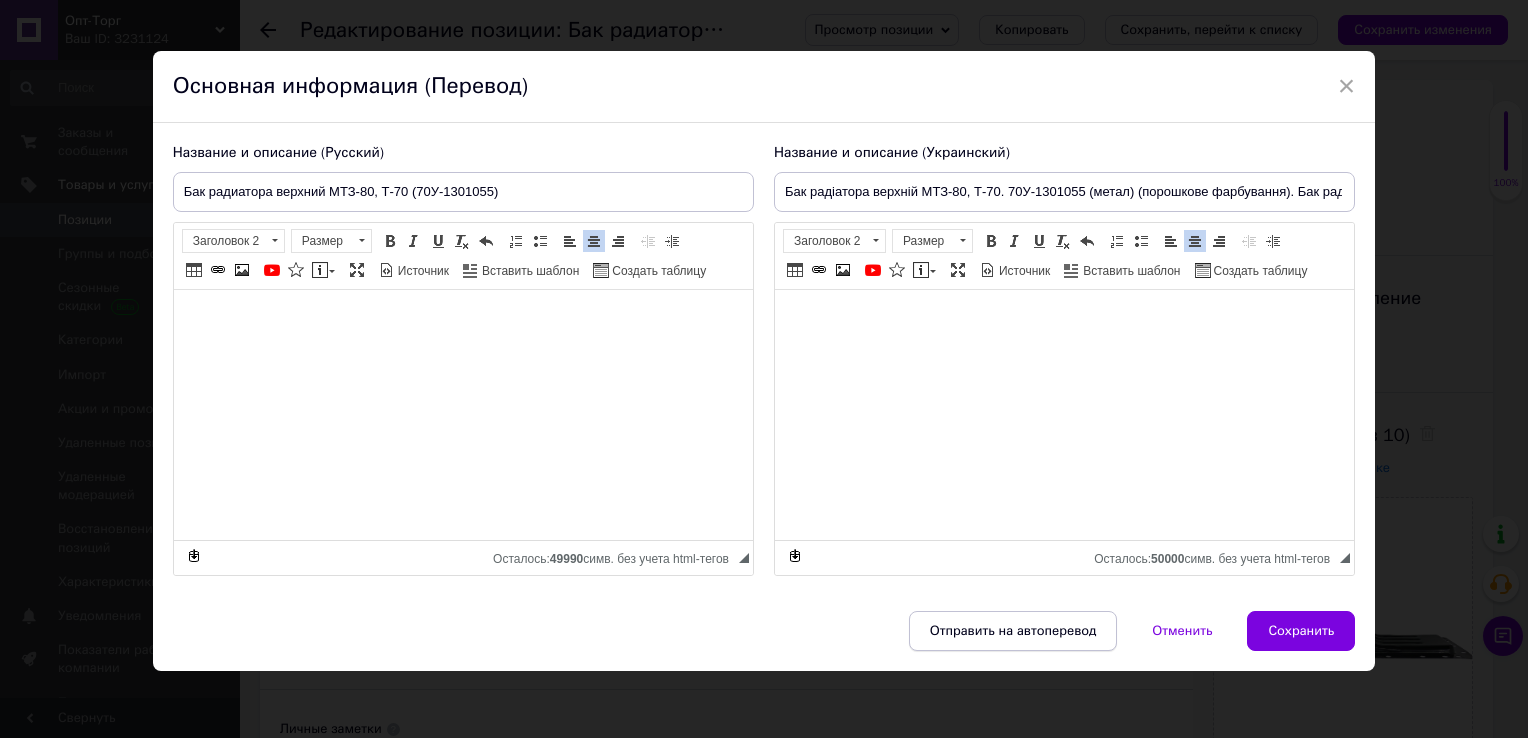 type 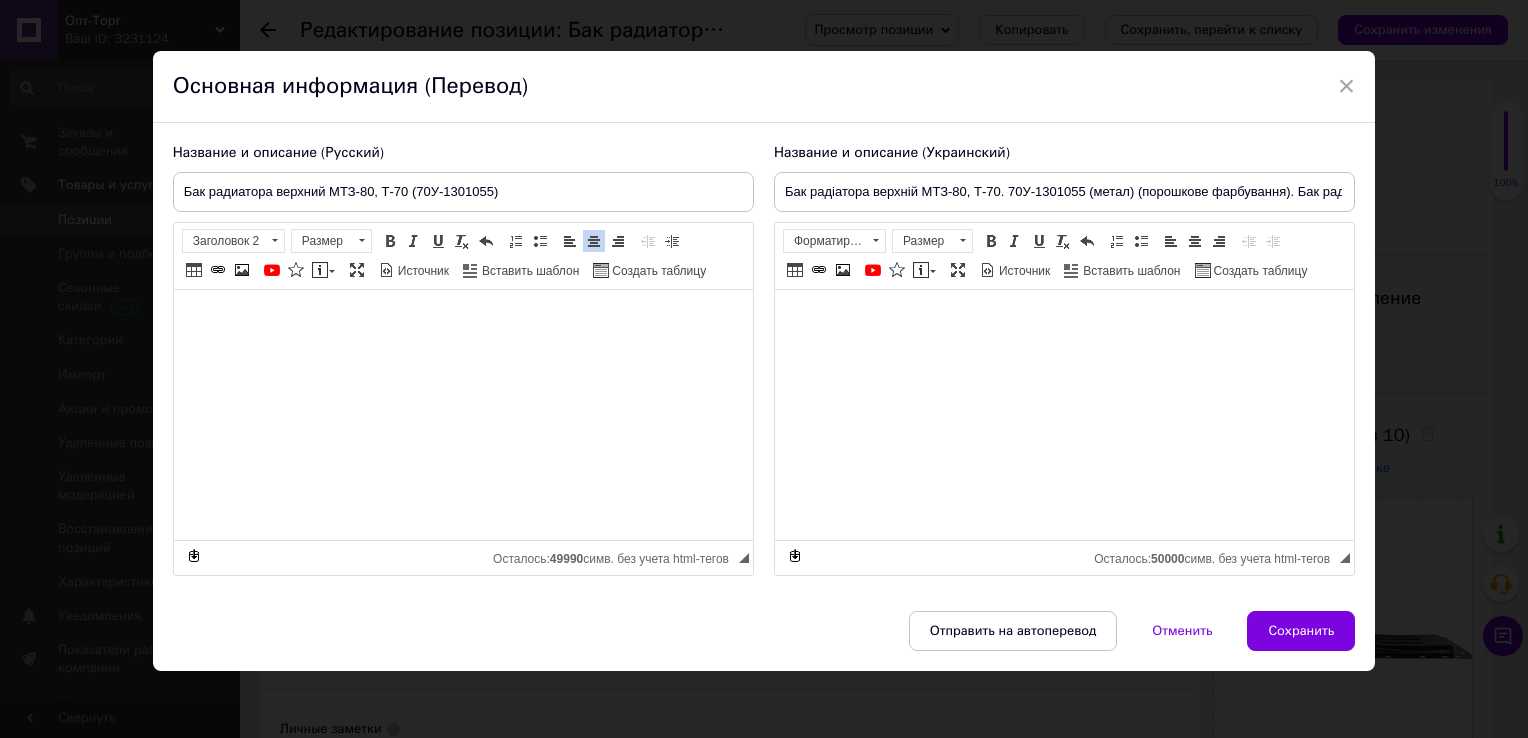 click at bounding box center (462, 374) 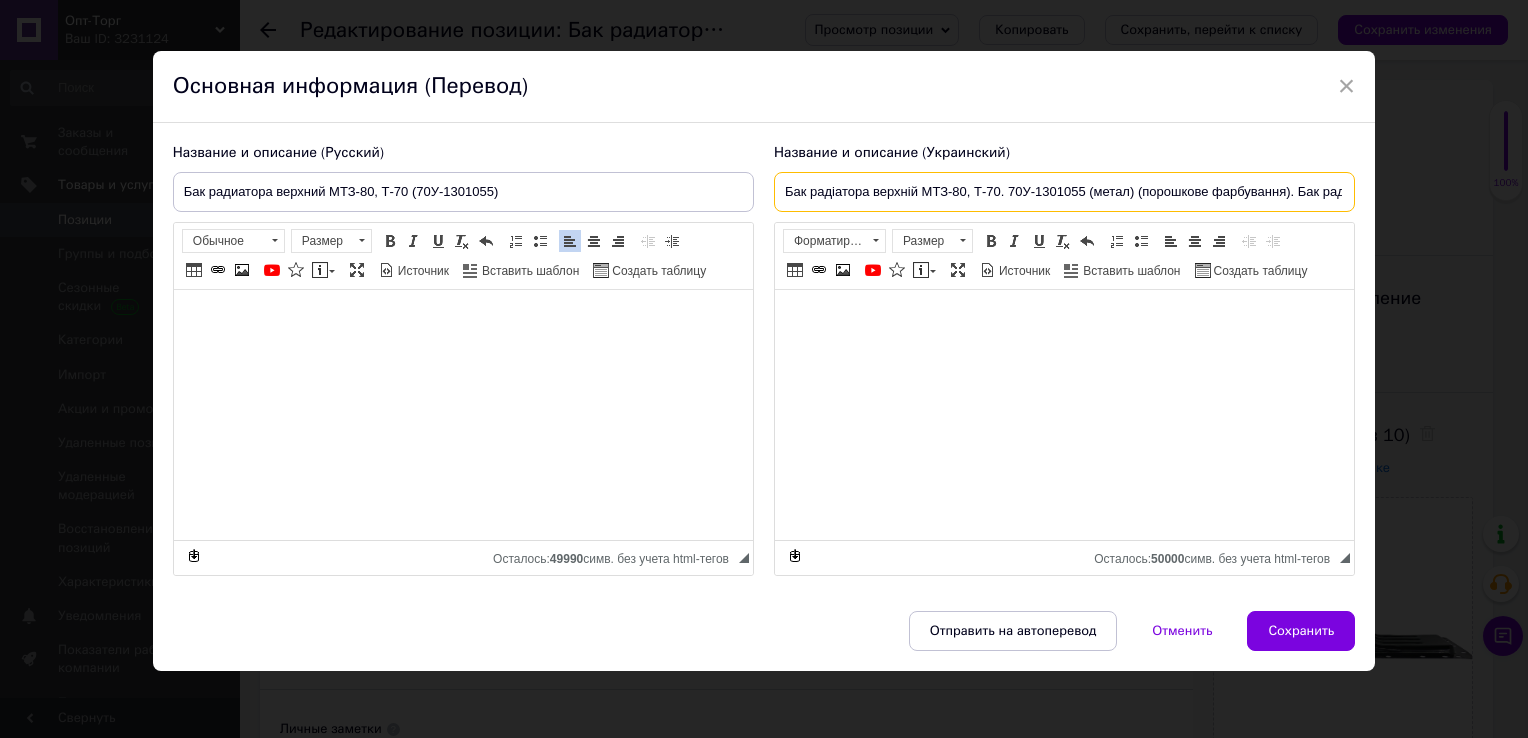 scroll, scrollTop: 0, scrollLeft: 90, axis: horizontal 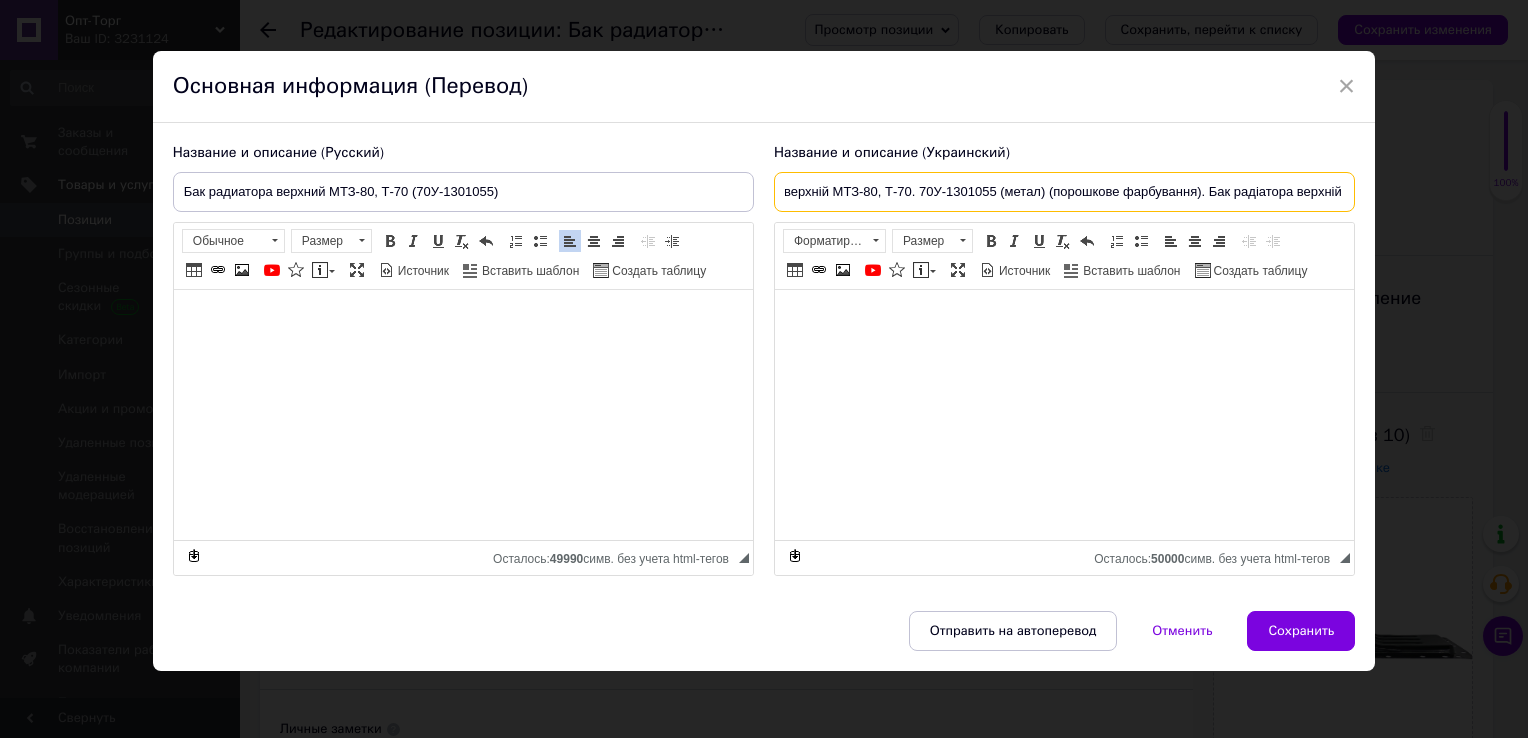 drag, startPoint x: 783, startPoint y: 198, endPoint x: 1531, endPoint y: 272, distance: 751.6515 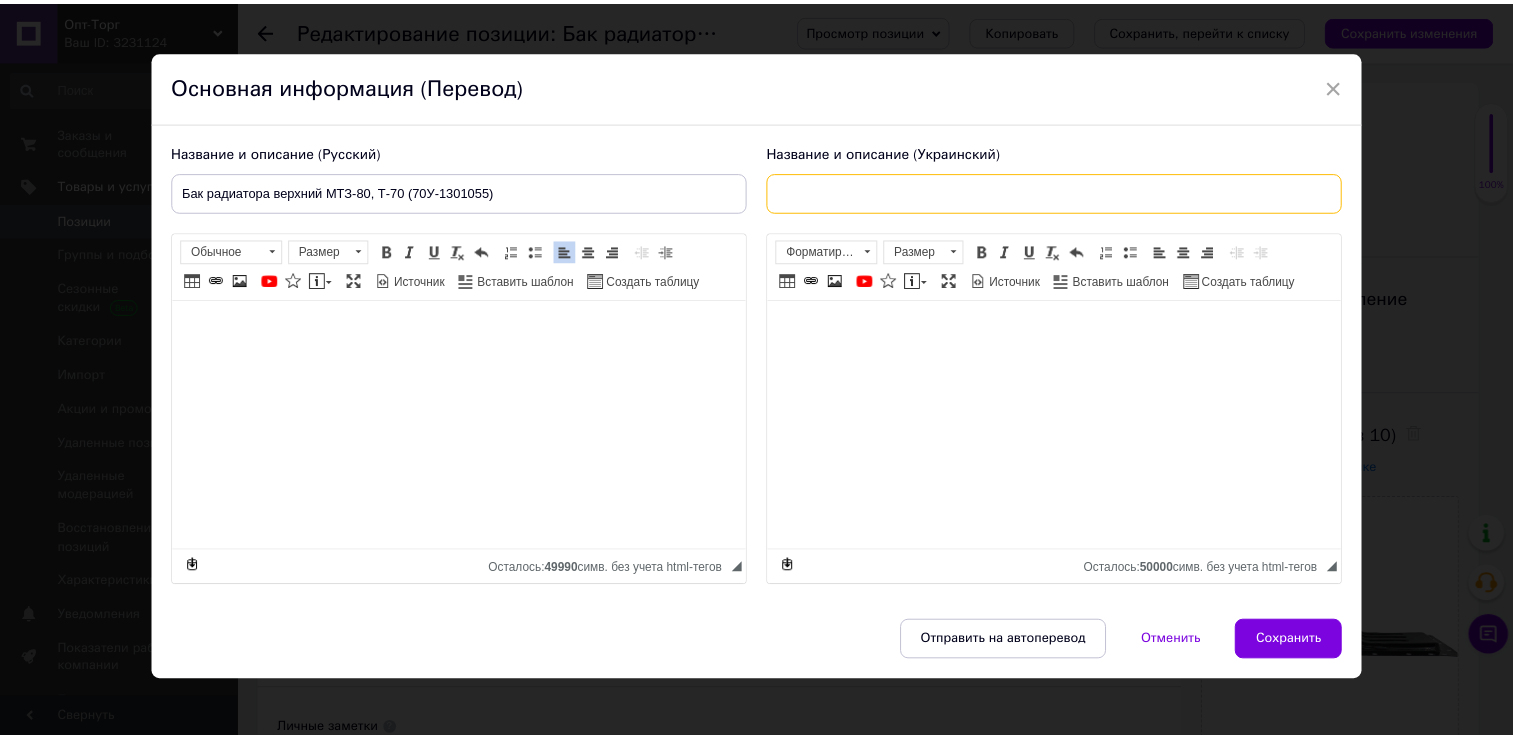 scroll, scrollTop: 0, scrollLeft: 0, axis: both 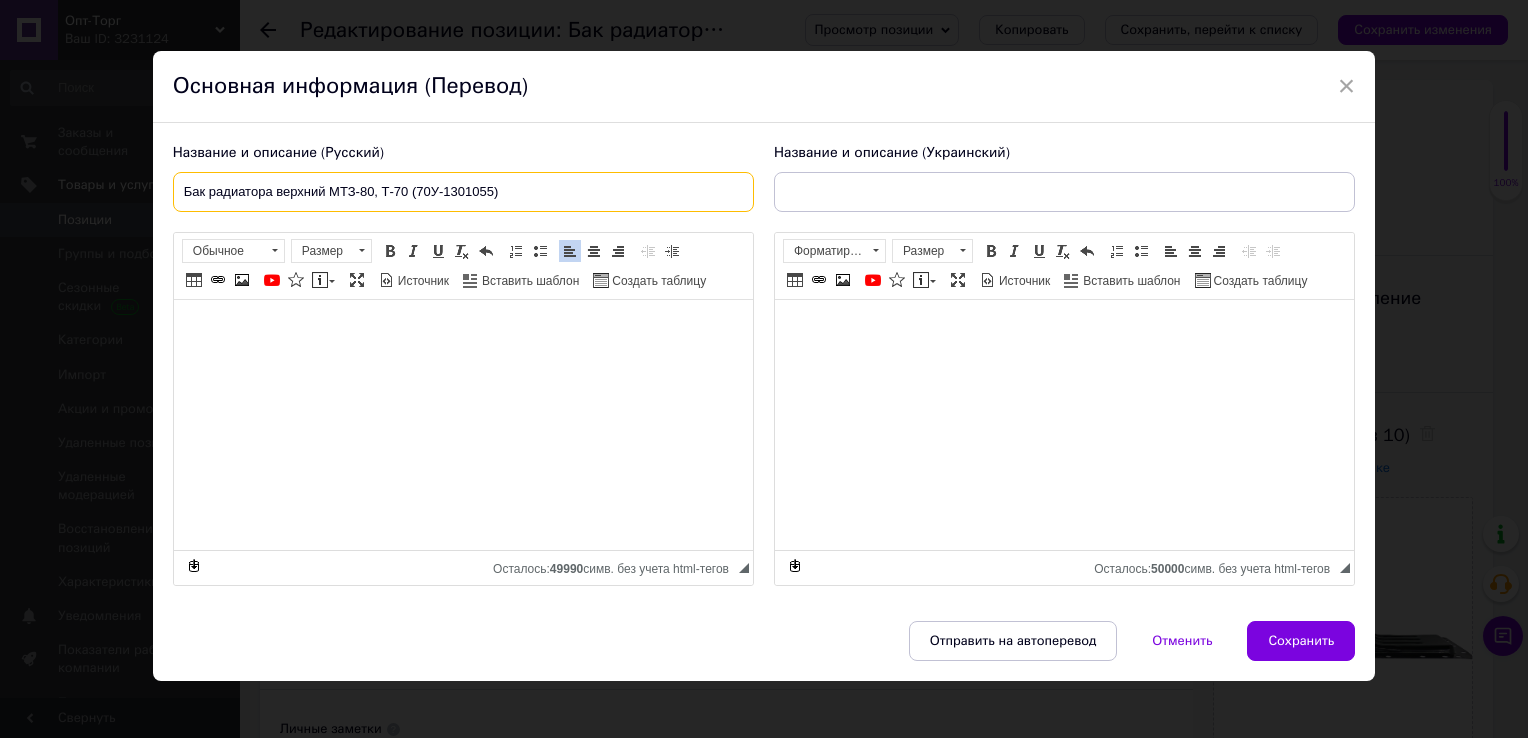 drag, startPoint x: 572, startPoint y: 195, endPoint x: 0, endPoint y: 162, distance: 572.9511 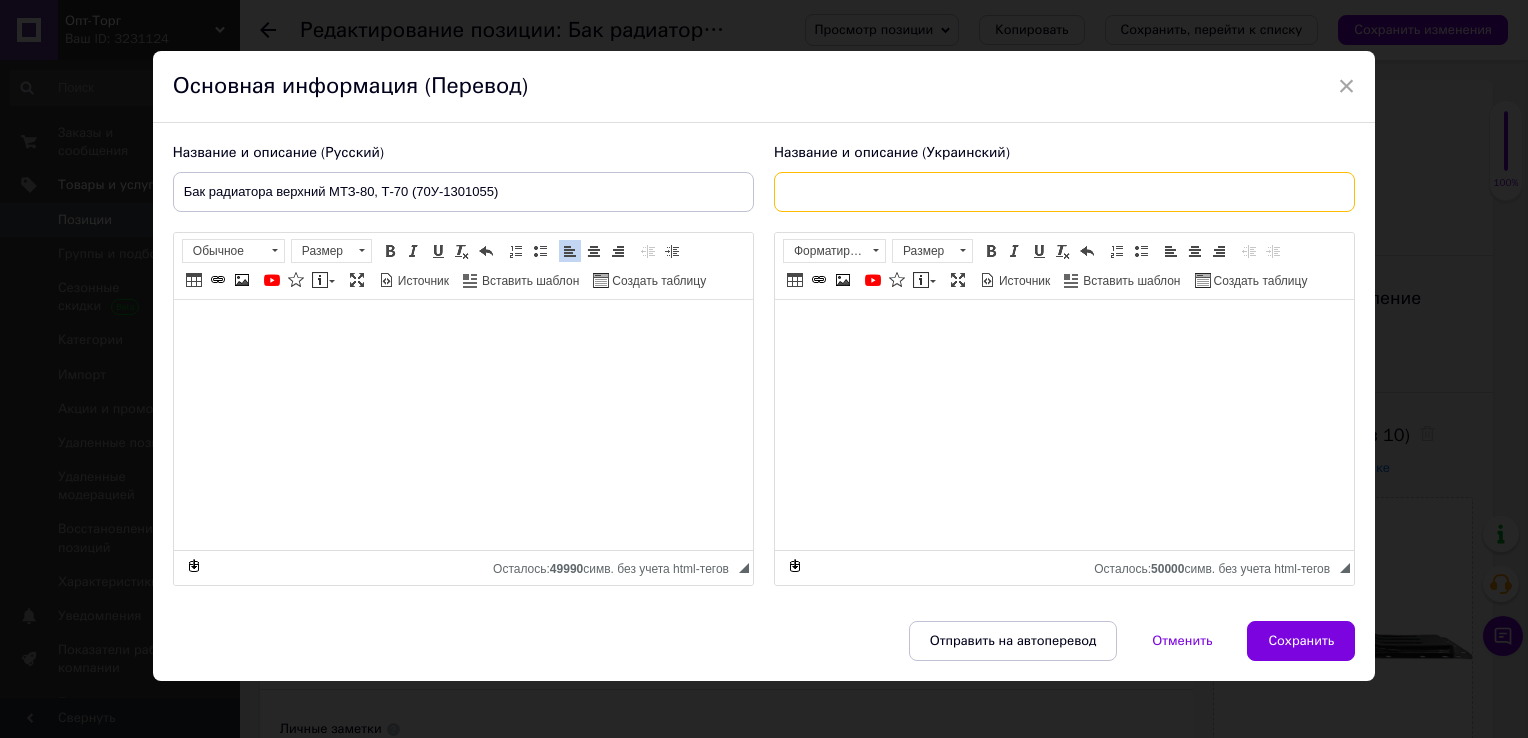 click at bounding box center (1064, 192) 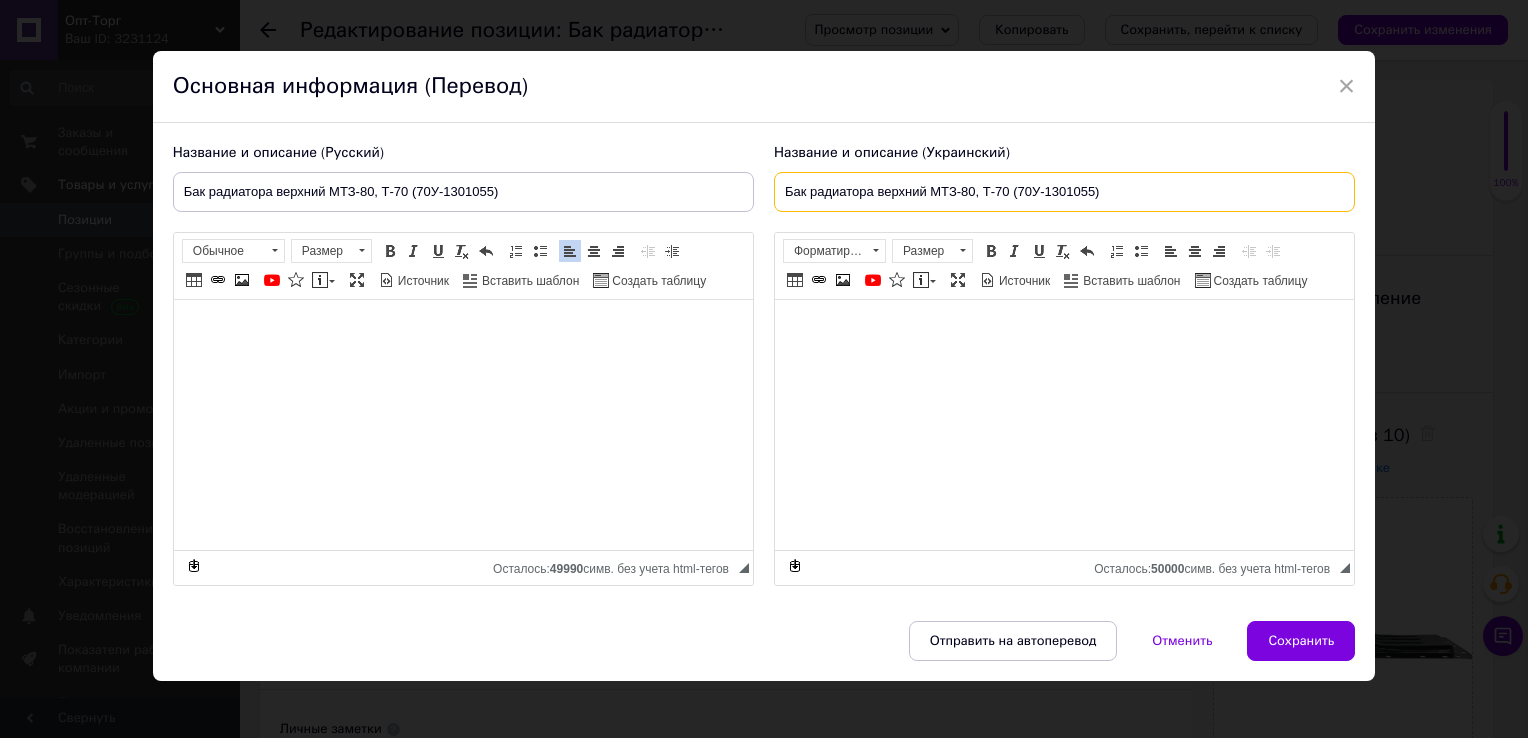 type on "Бак радиатора верхний МТЗ-80, Т-70 (70У-1301055)" 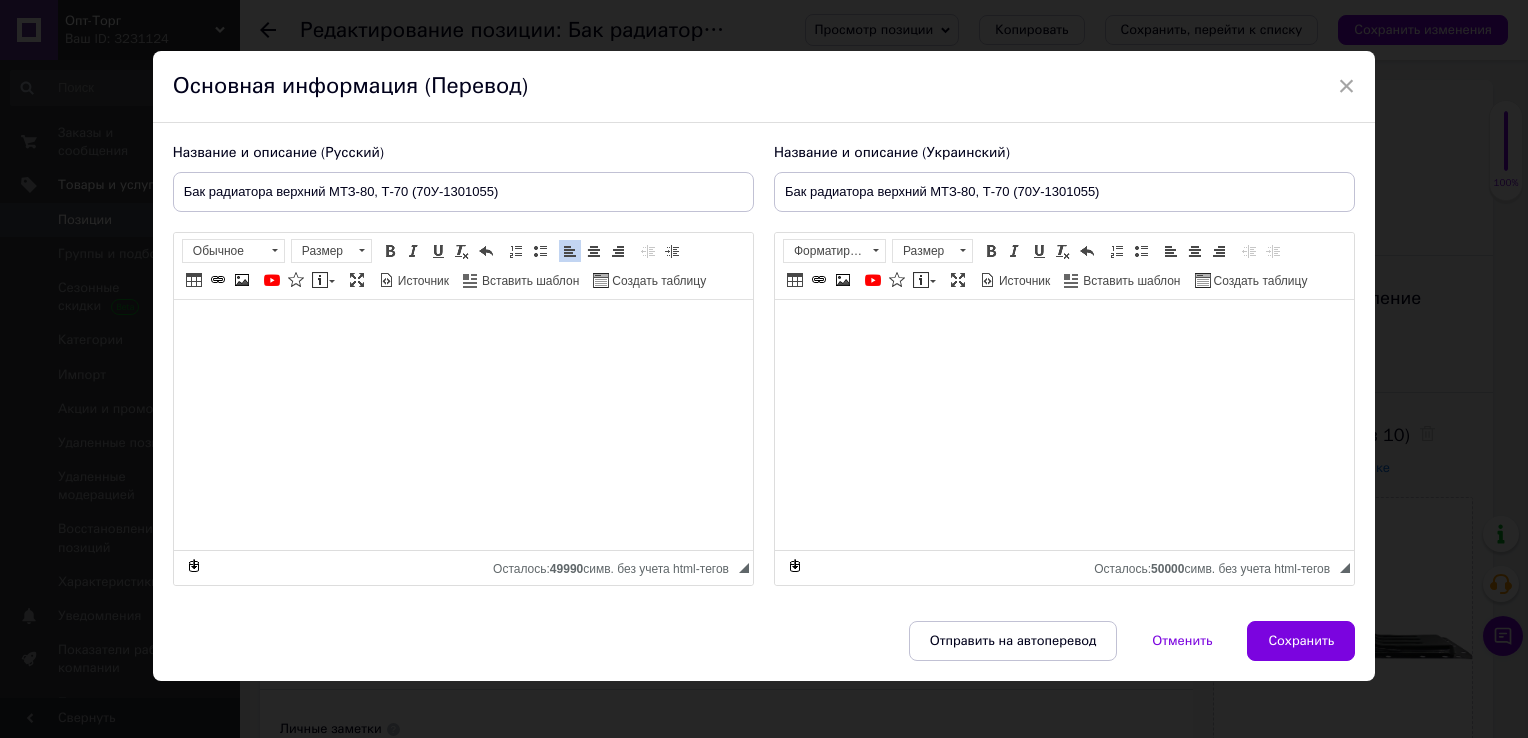 click at bounding box center [462, 331] 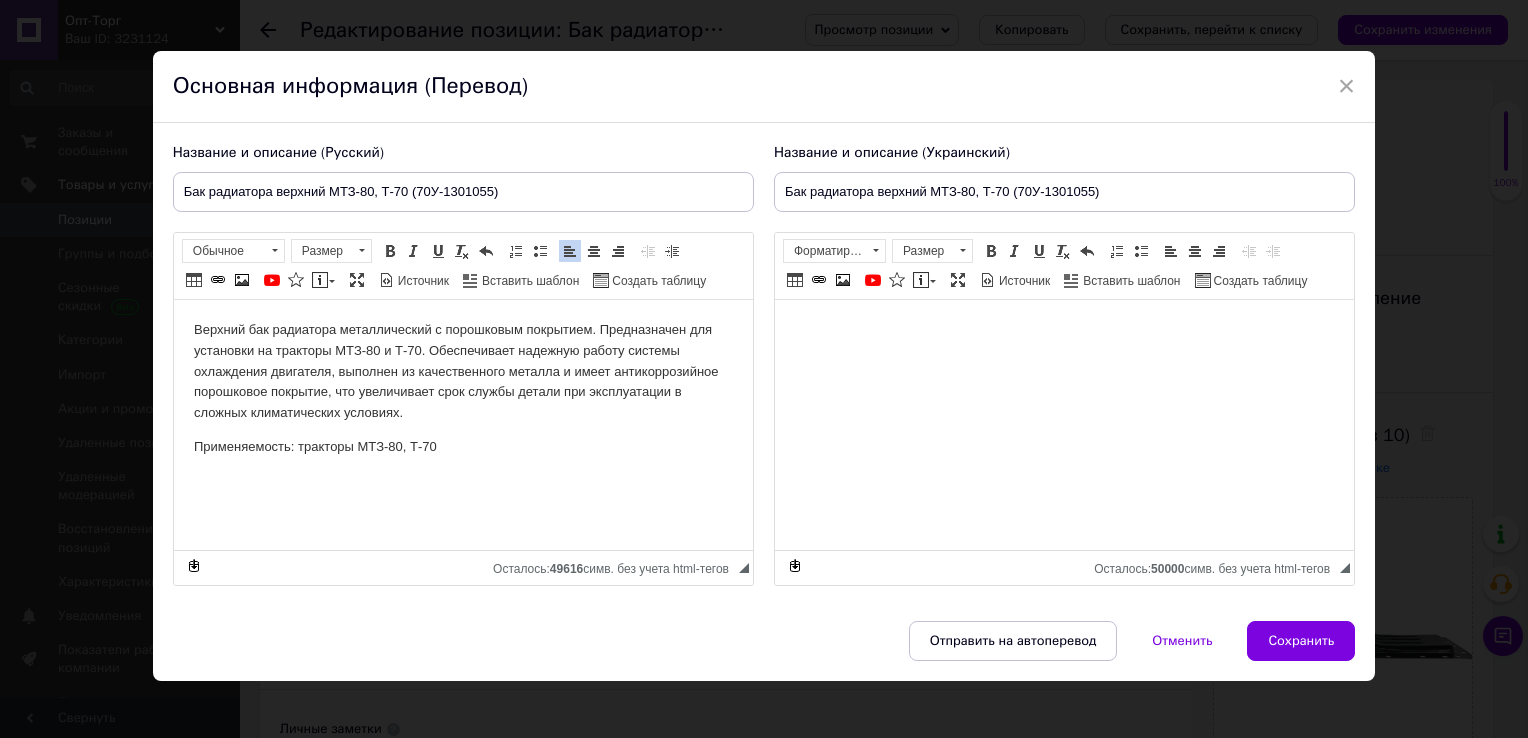 click at bounding box center [1063, 330] 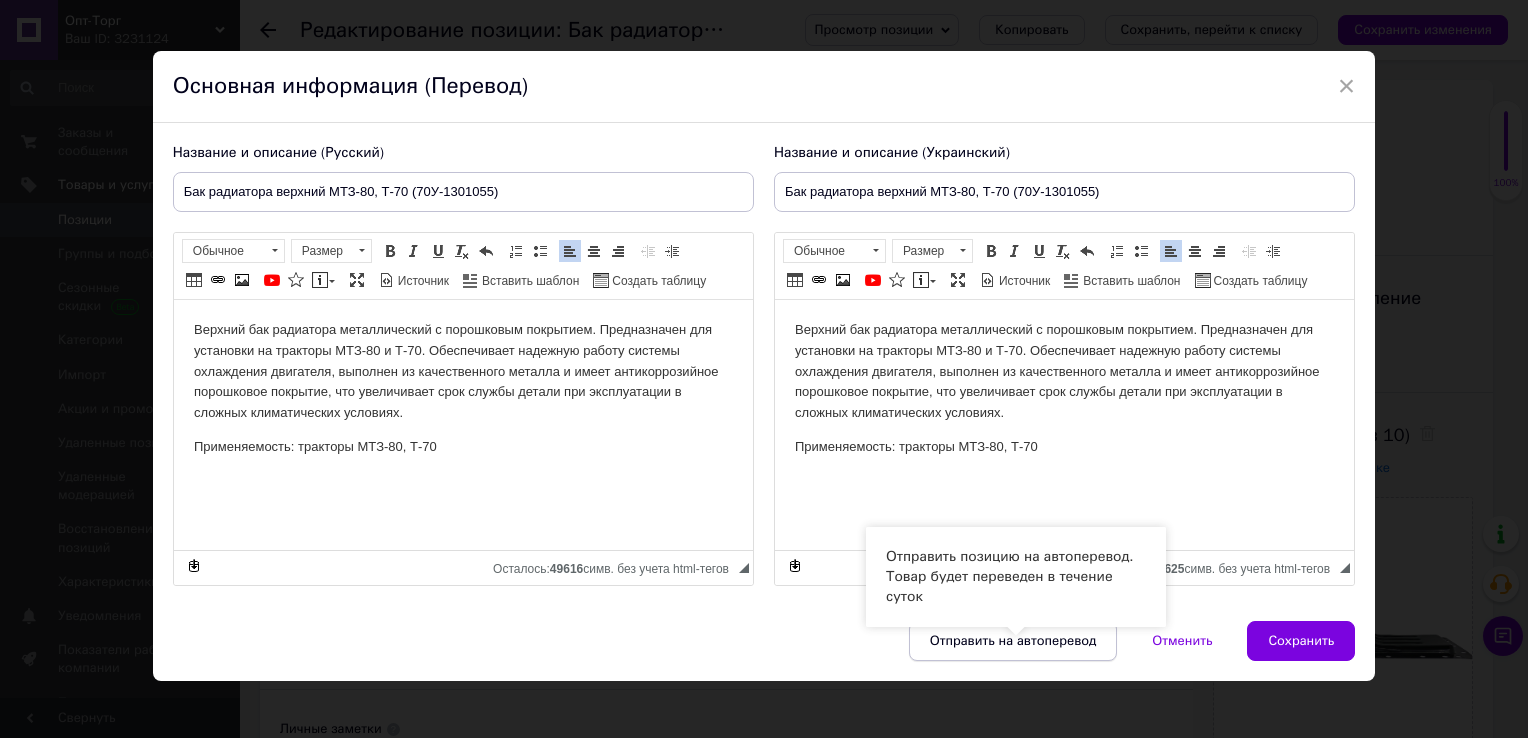 click on "Отправить на автоперевод" at bounding box center [1013, 641] 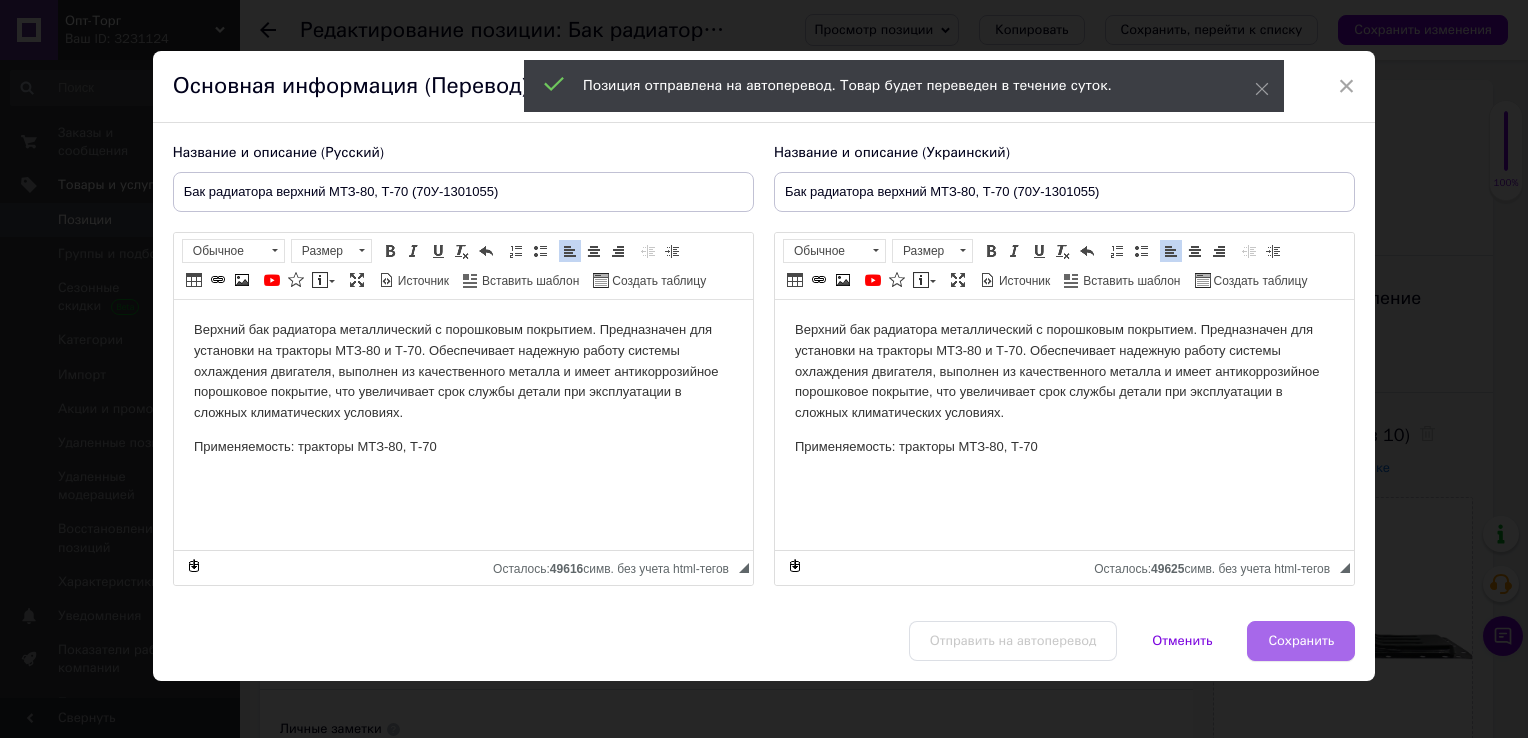 click on "Сохранить" at bounding box center (1301, 641) 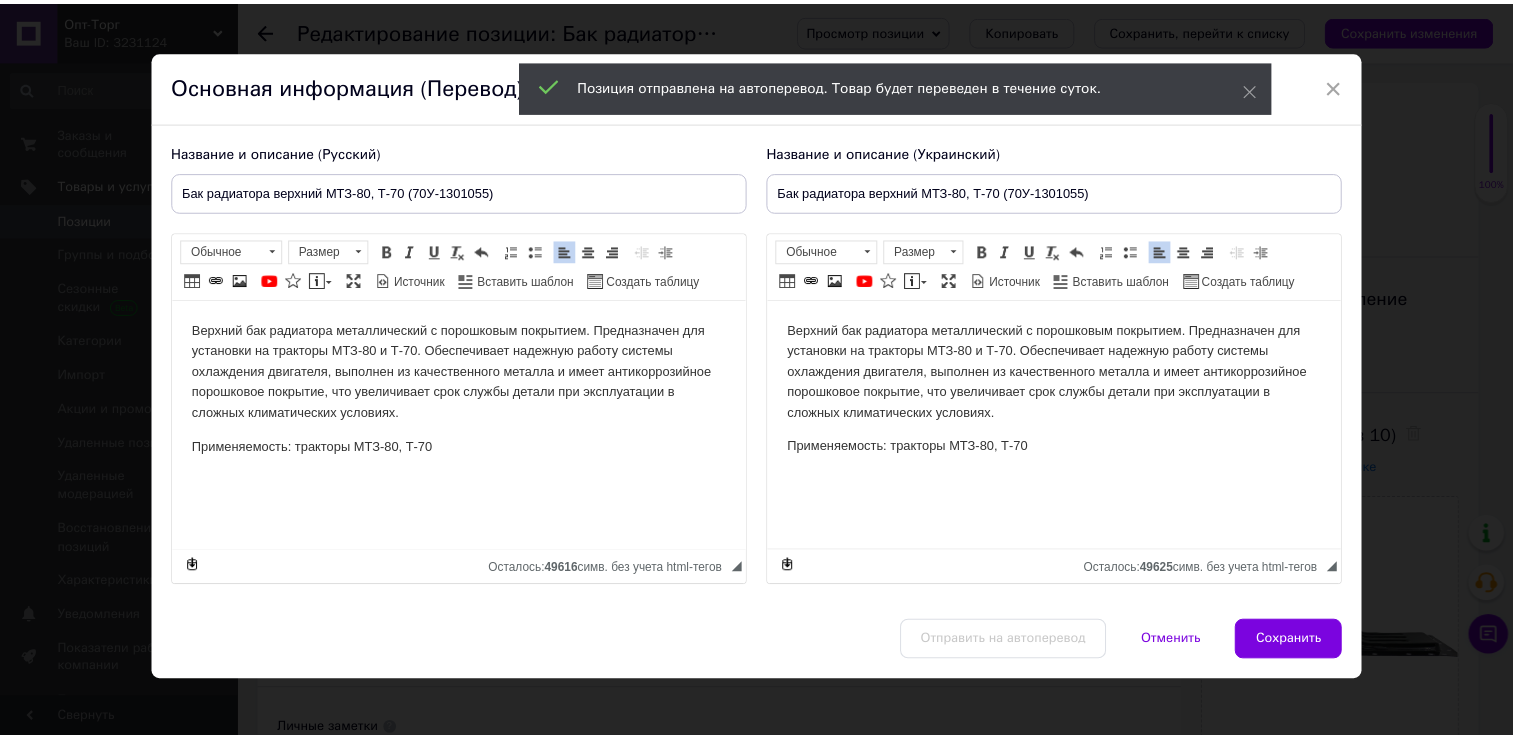 scroll, scrollTop: 0, scrollLeft: 0, axis: both 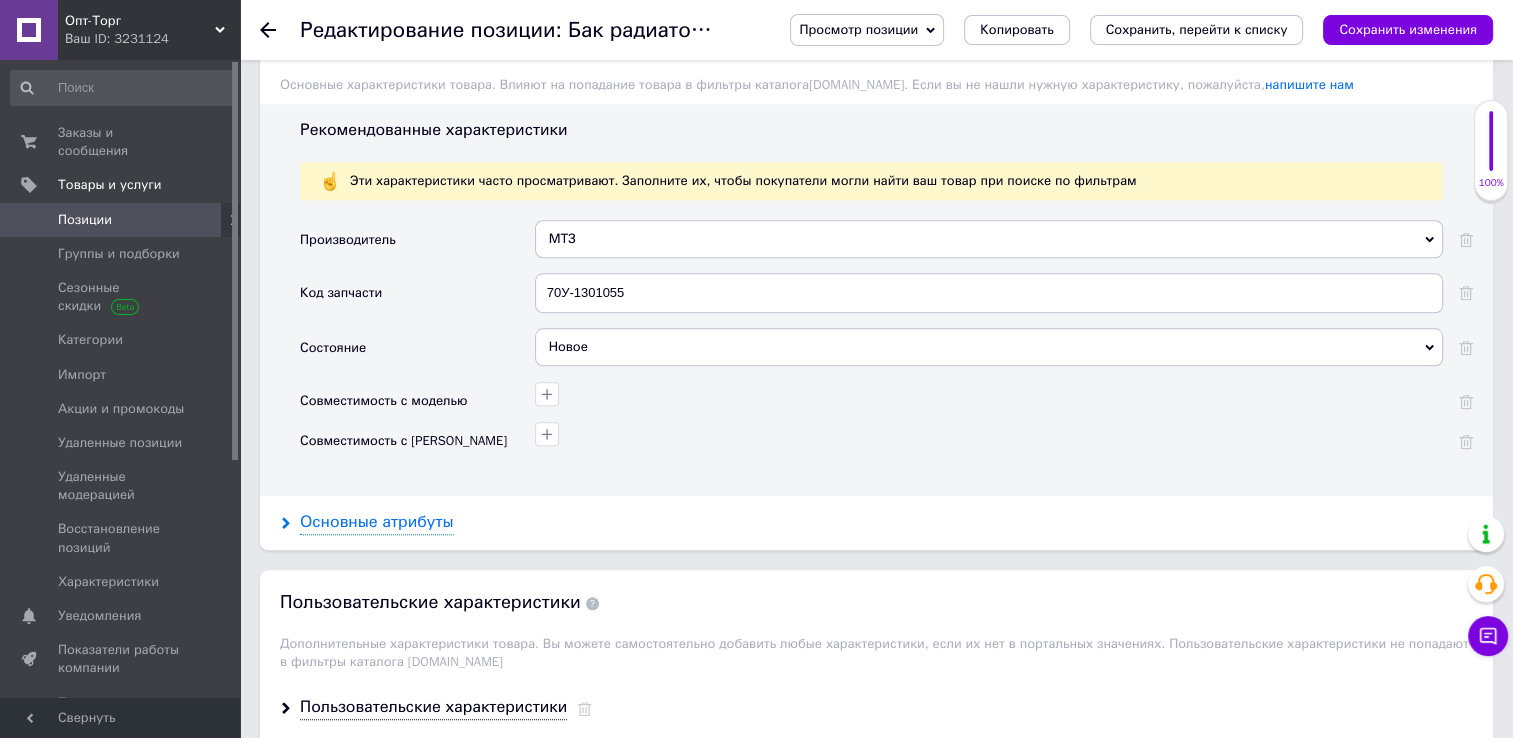 click on "Основные атрибуты" at bounding box center [377, 522] 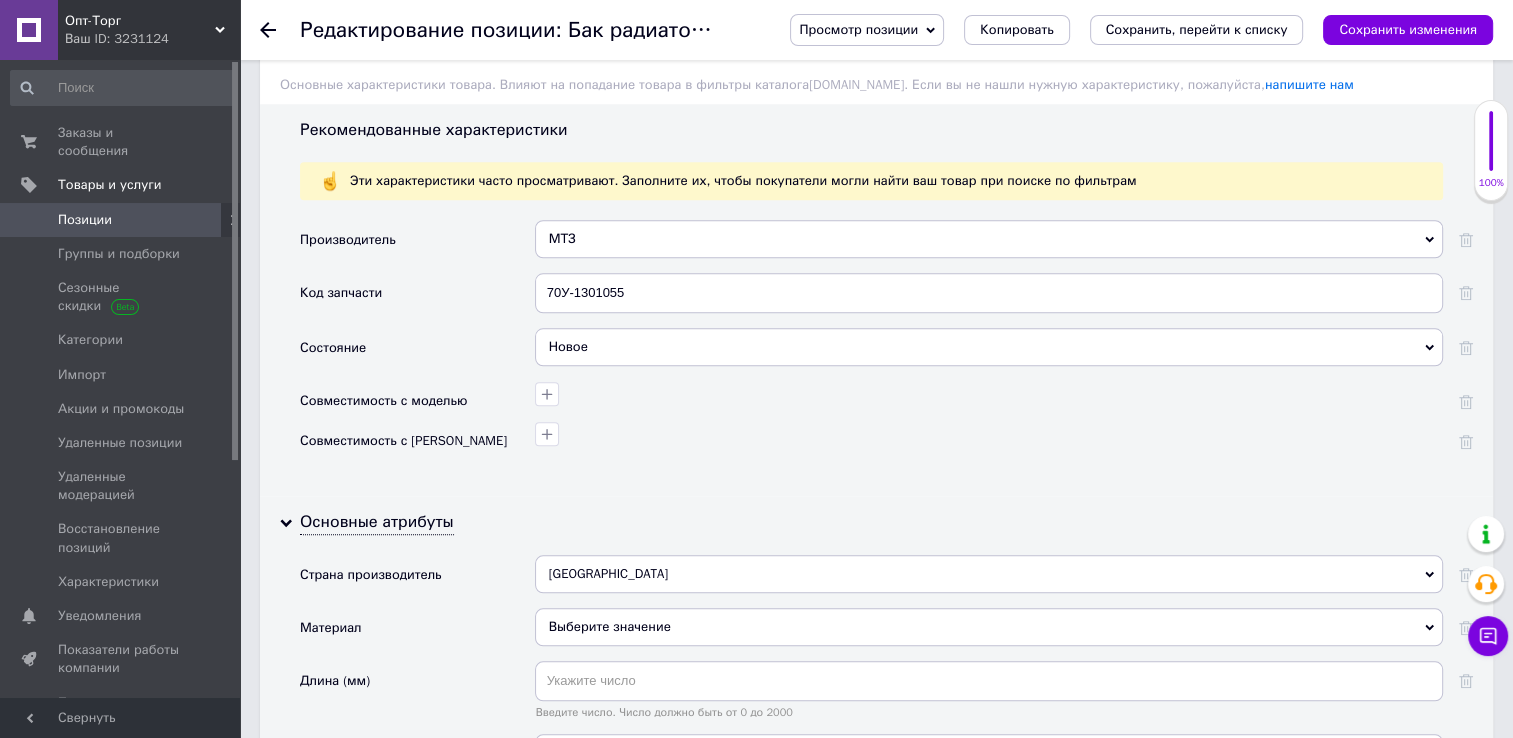click on "[GEOGRAPHIC_DATA]" at bounding box center (989, 574) 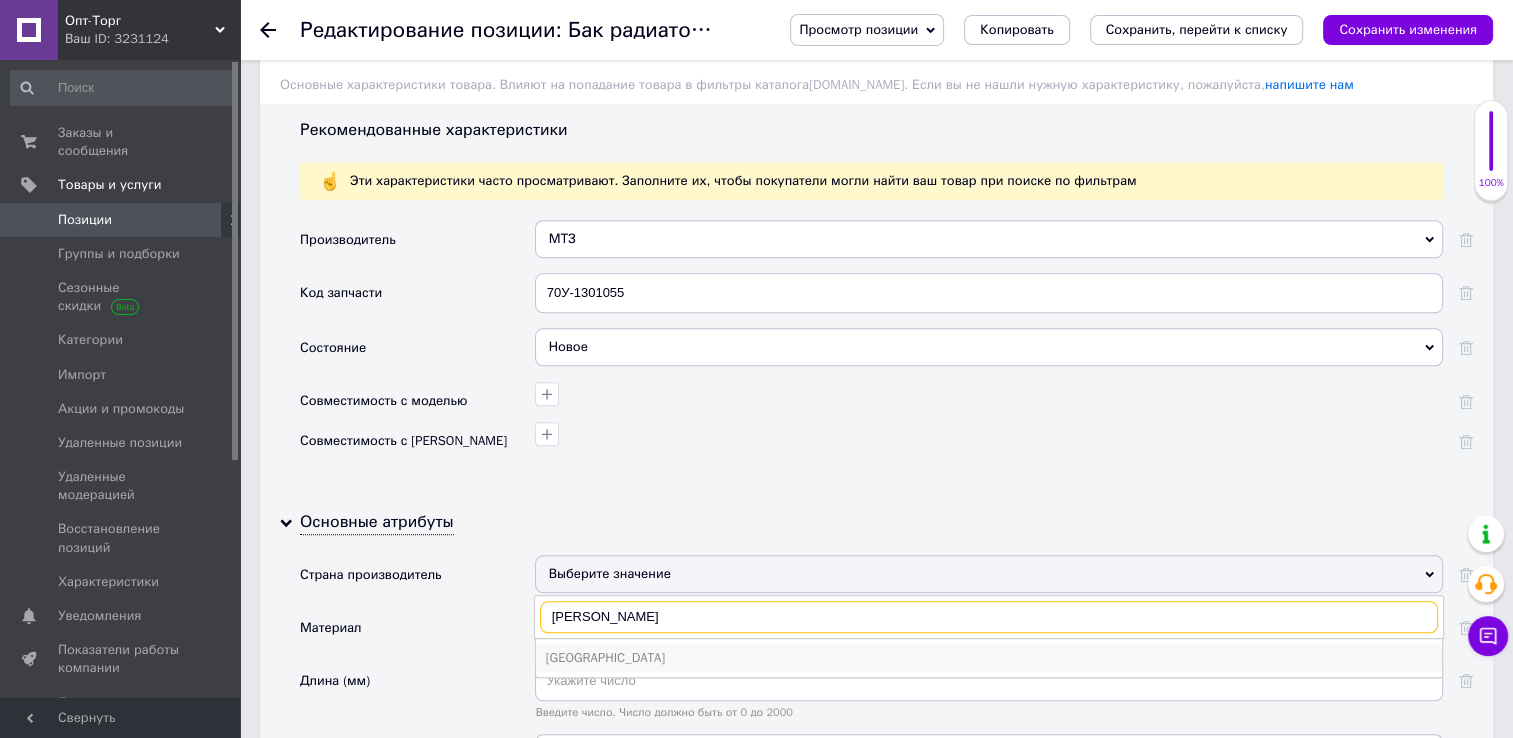 type on "[PERSON_NAME]" 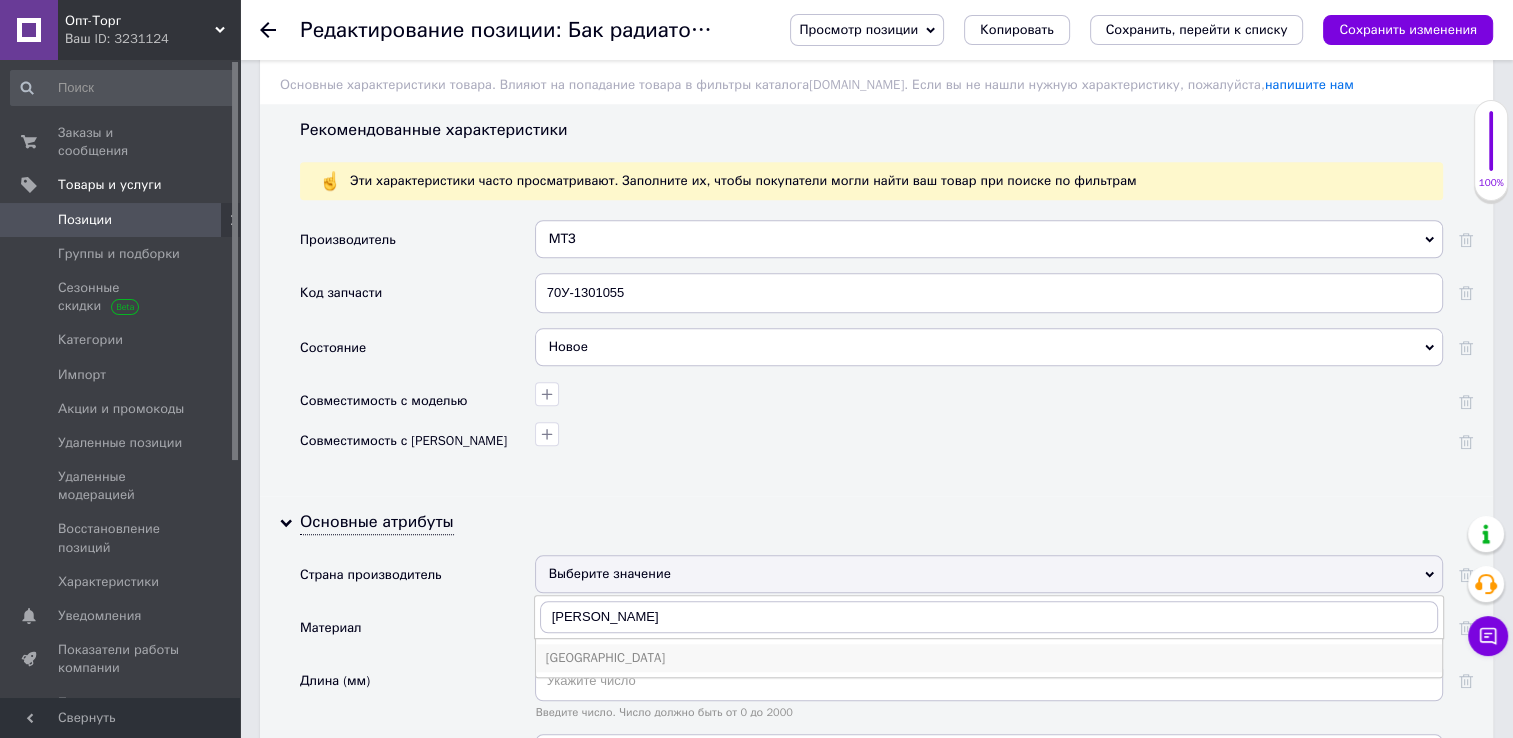click on "[GEOGRAPHIC_DATA]" at bounding box center [989, 658] 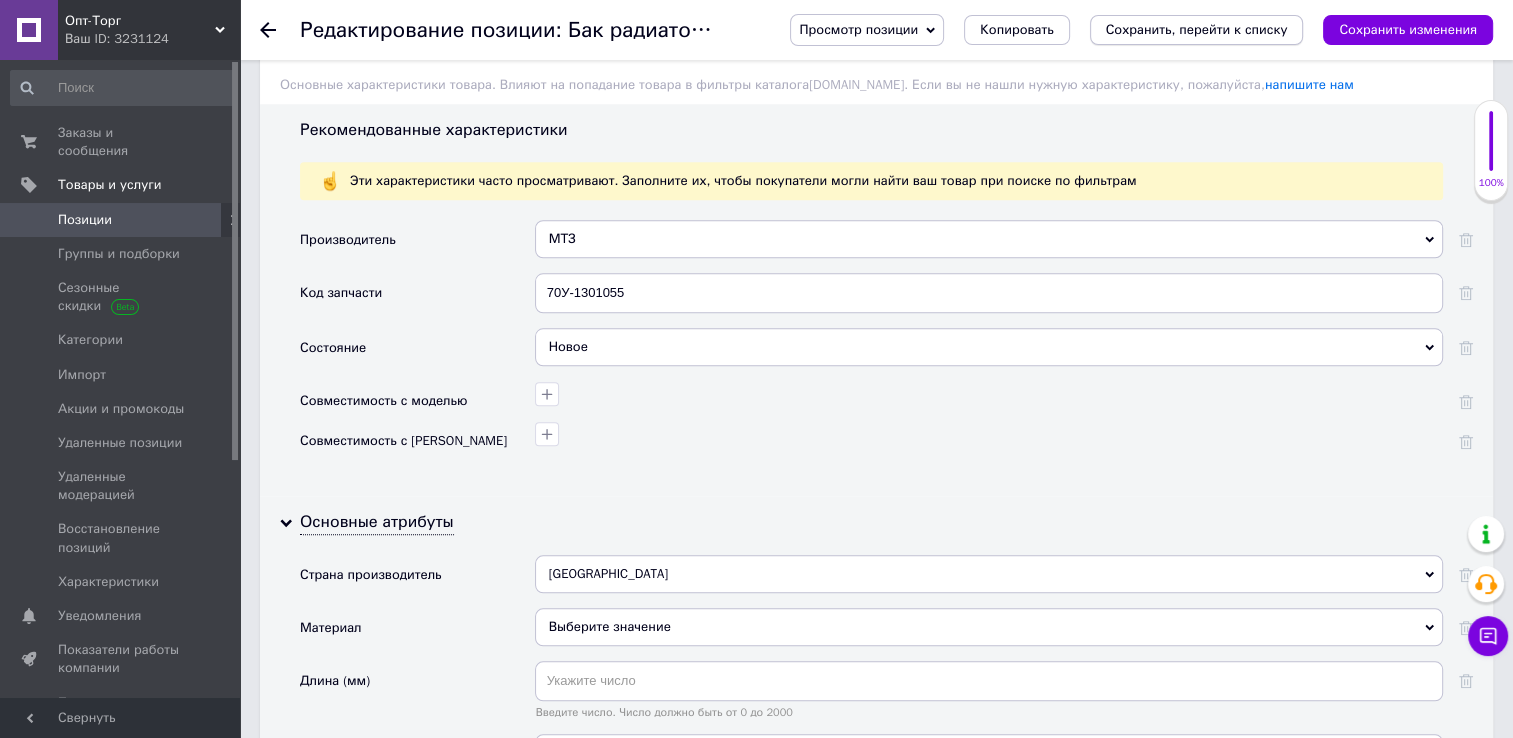click on "Сохранить, перейти к списку" at bounding box center [1197, 30] 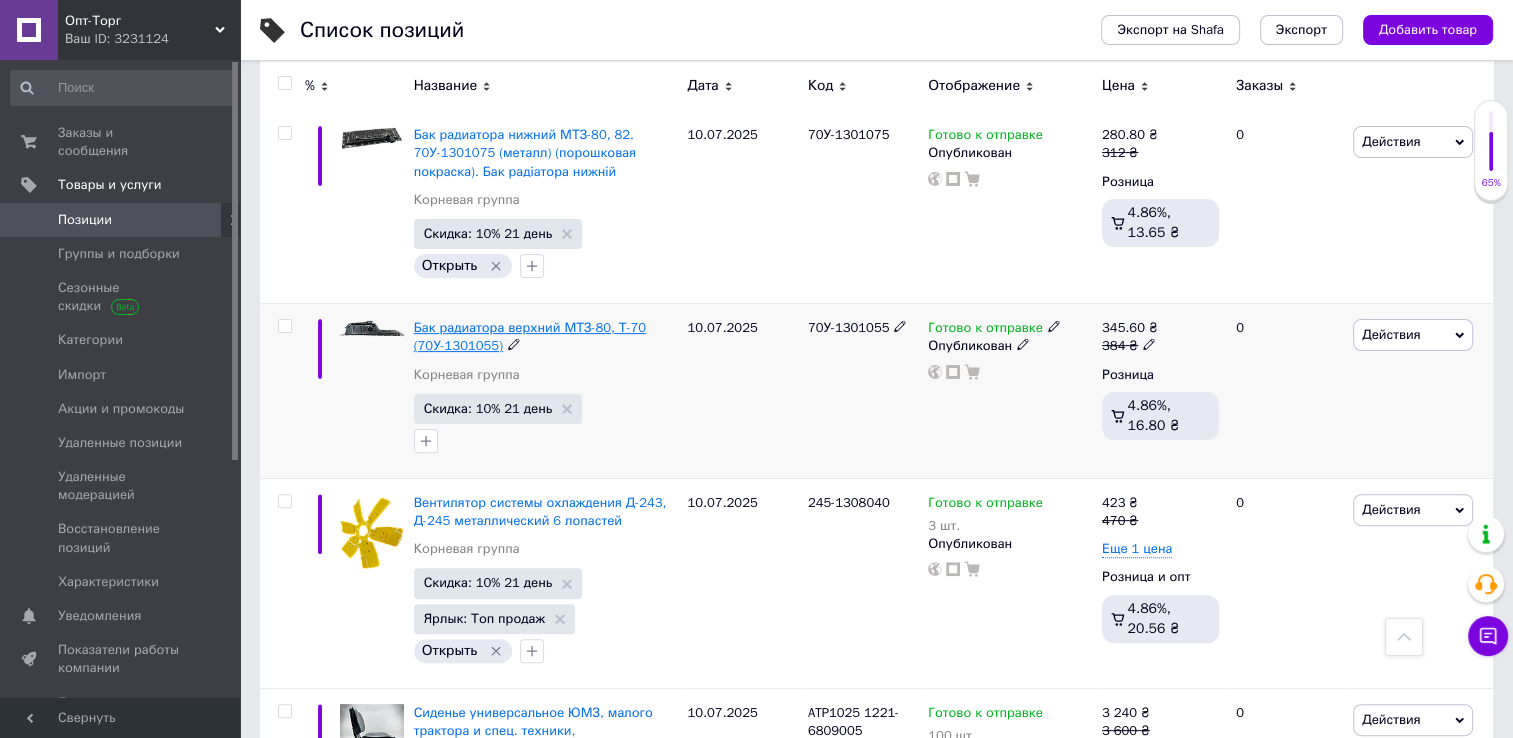 scroll, scrollTop: 500, scrollLeft: 0, axis: vertical 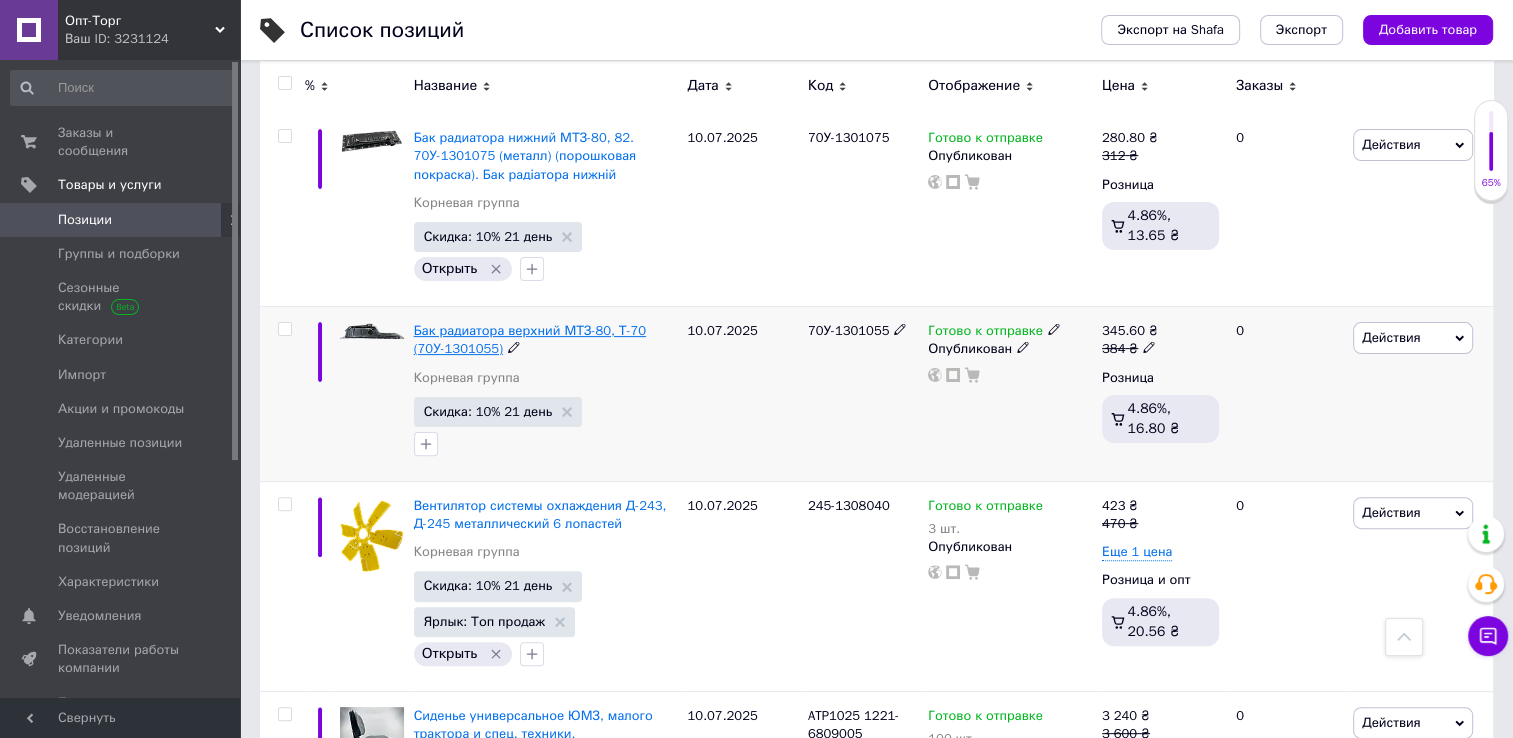 click on "Бак радиатора верхний МТЗ-80, Т-70 (70У-1301055)" at bounding box center [530, 339] 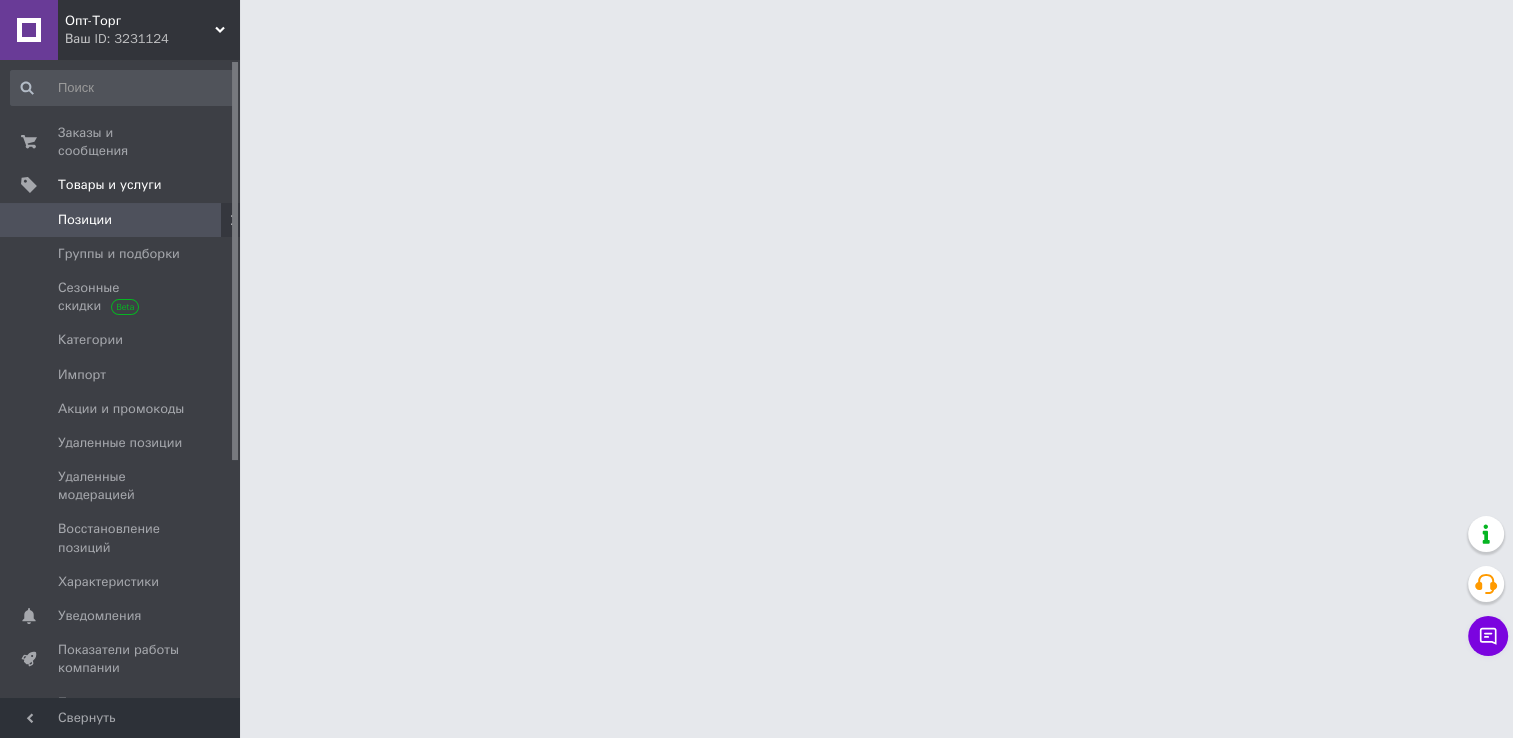 scroll, scrollTop: 0, scrollLeft: 0, axis: both 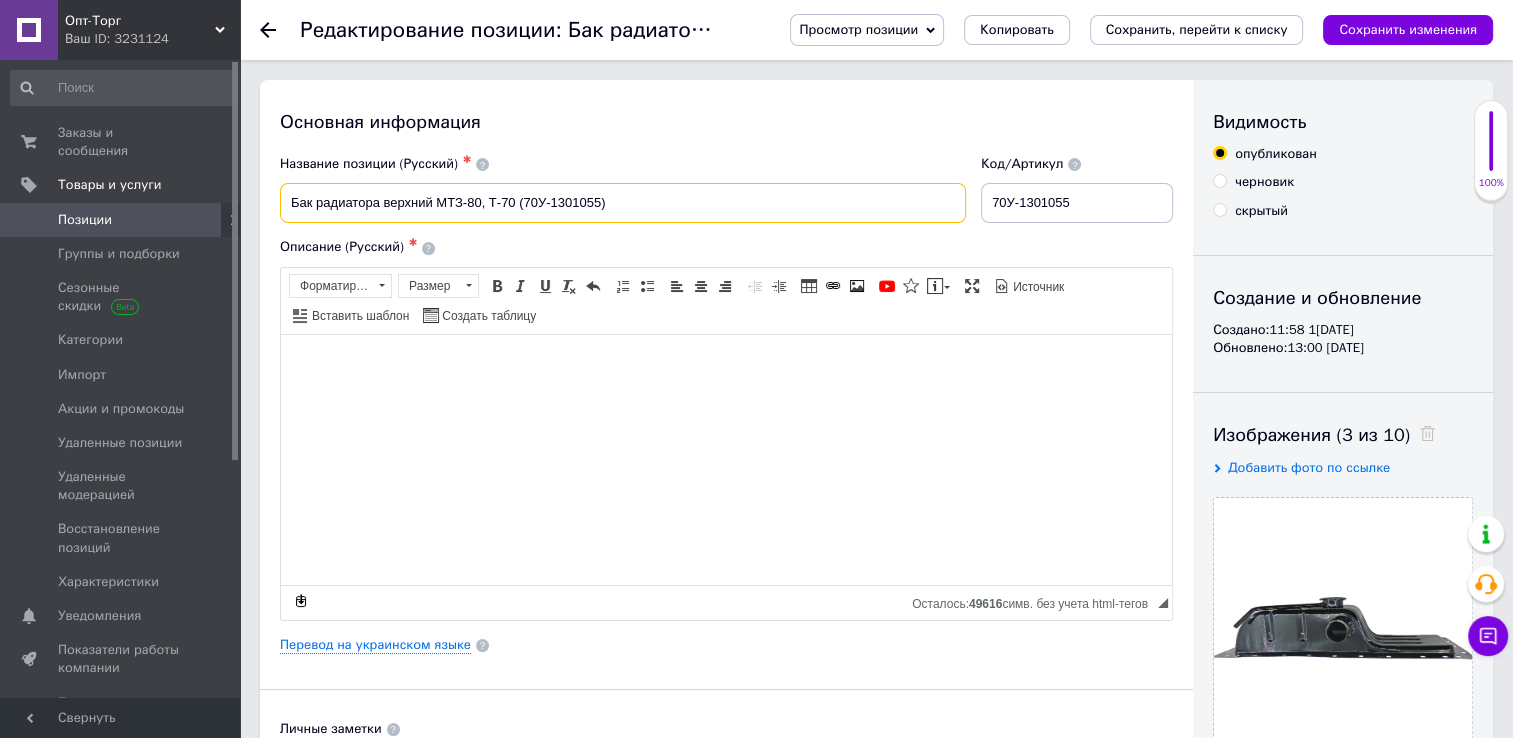 drag, startPoint x: 668, startPoint y: 210, endPoint x: 284, endPoint y: 208, distance: 384.00522 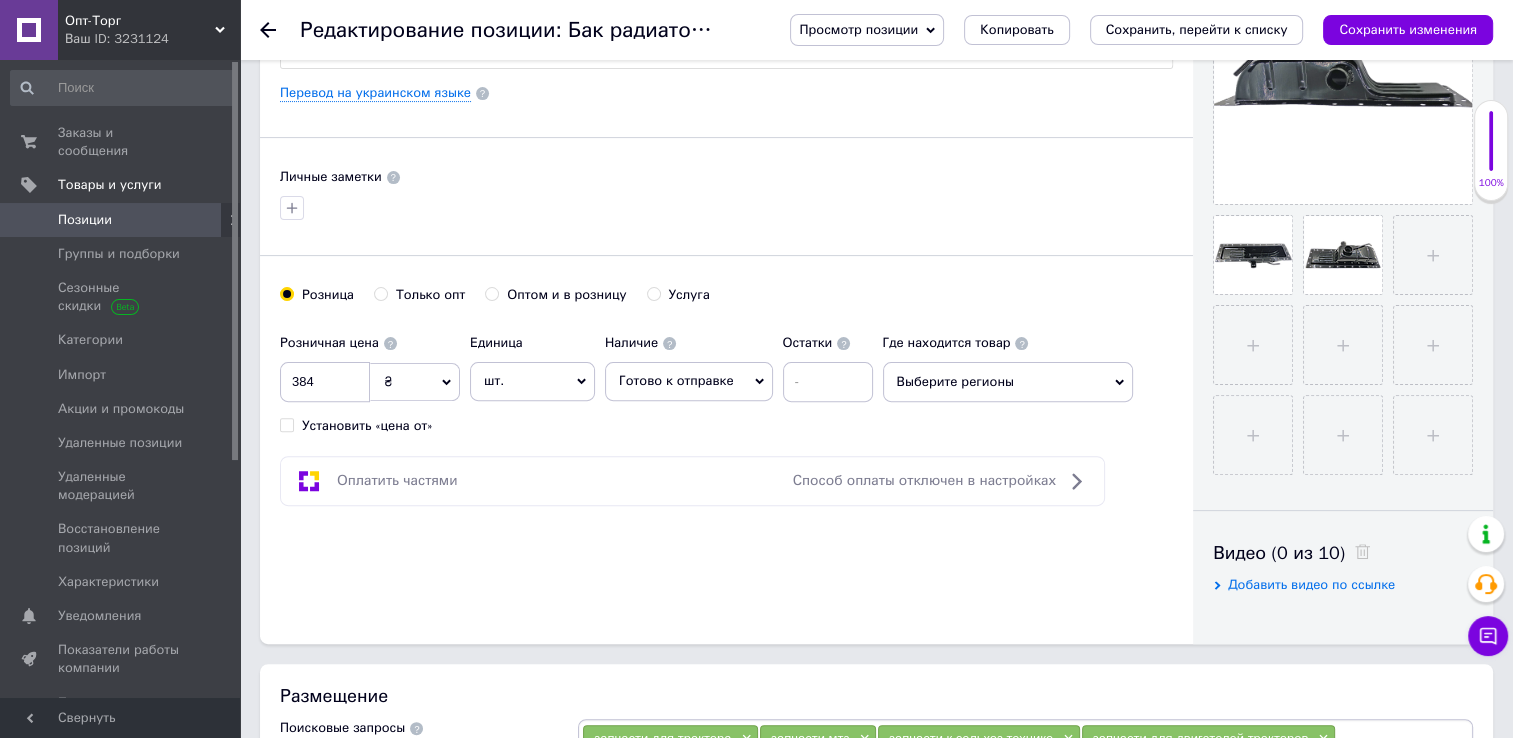 scroll, scrollTop: 700, scrollLeft: 0, axis: vertical 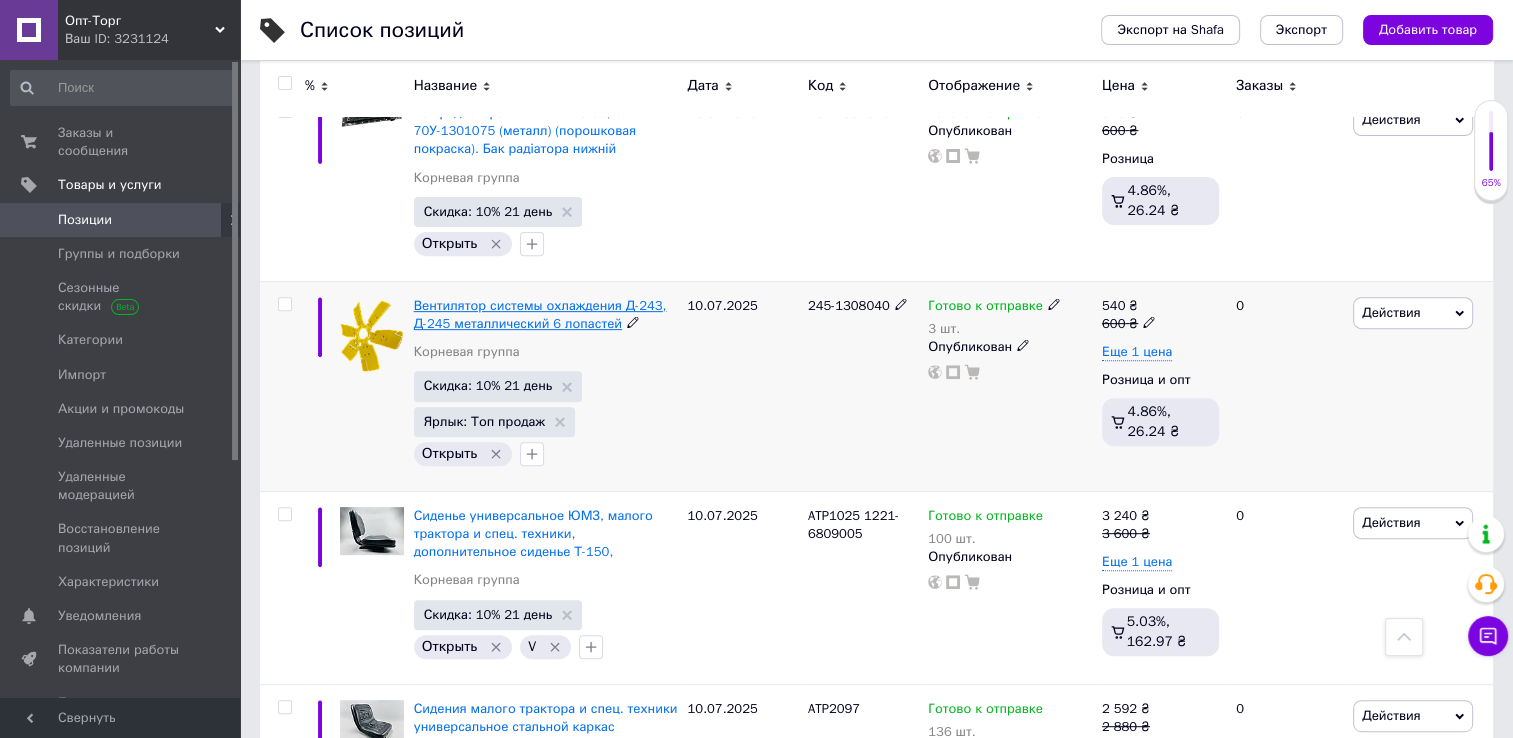 click on "Вентилятор системы охлаждения Д-243, Д-245 металлический 6 лопастей" at bounding box center (540, 314) 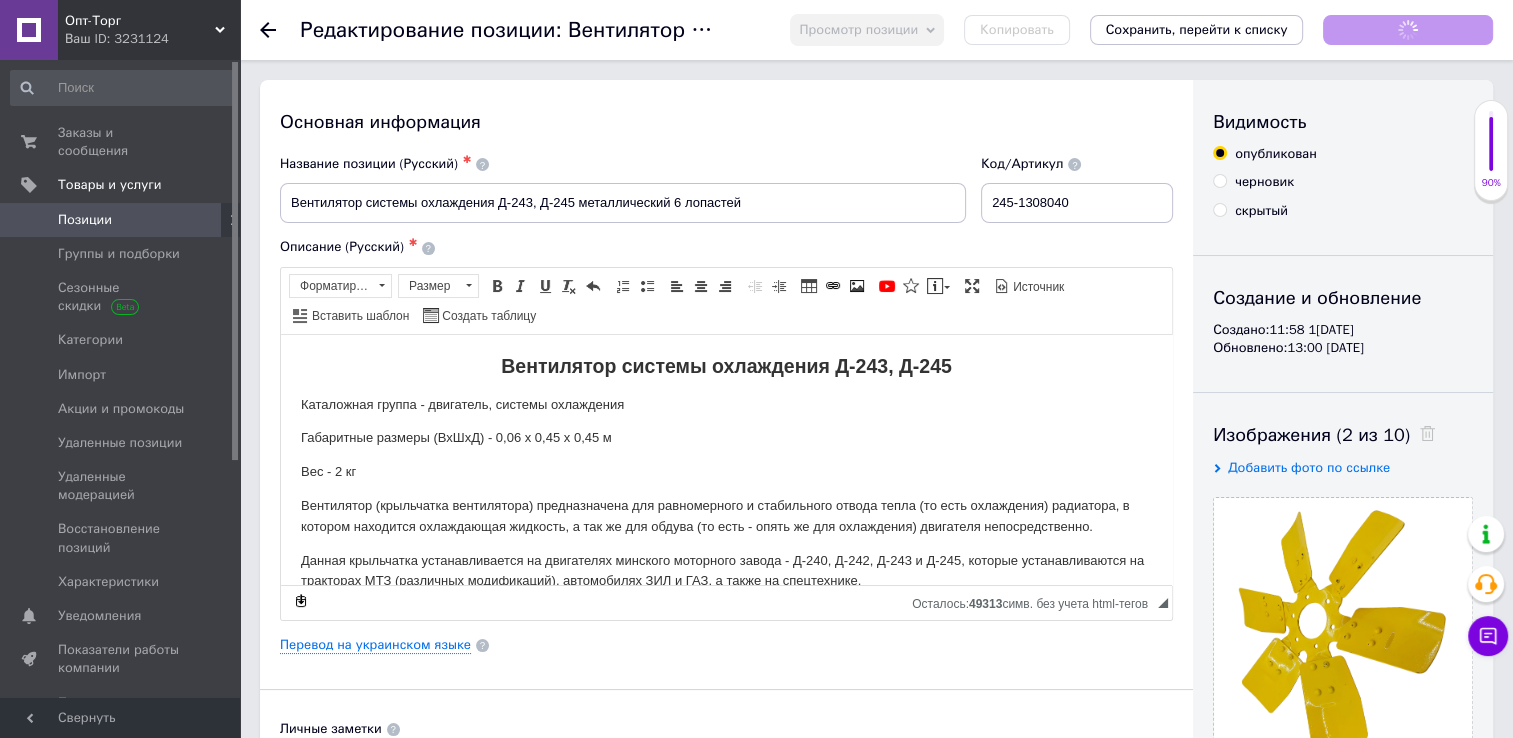 scroll, scrollTop: 0, scrollLeft: 0, axis: both 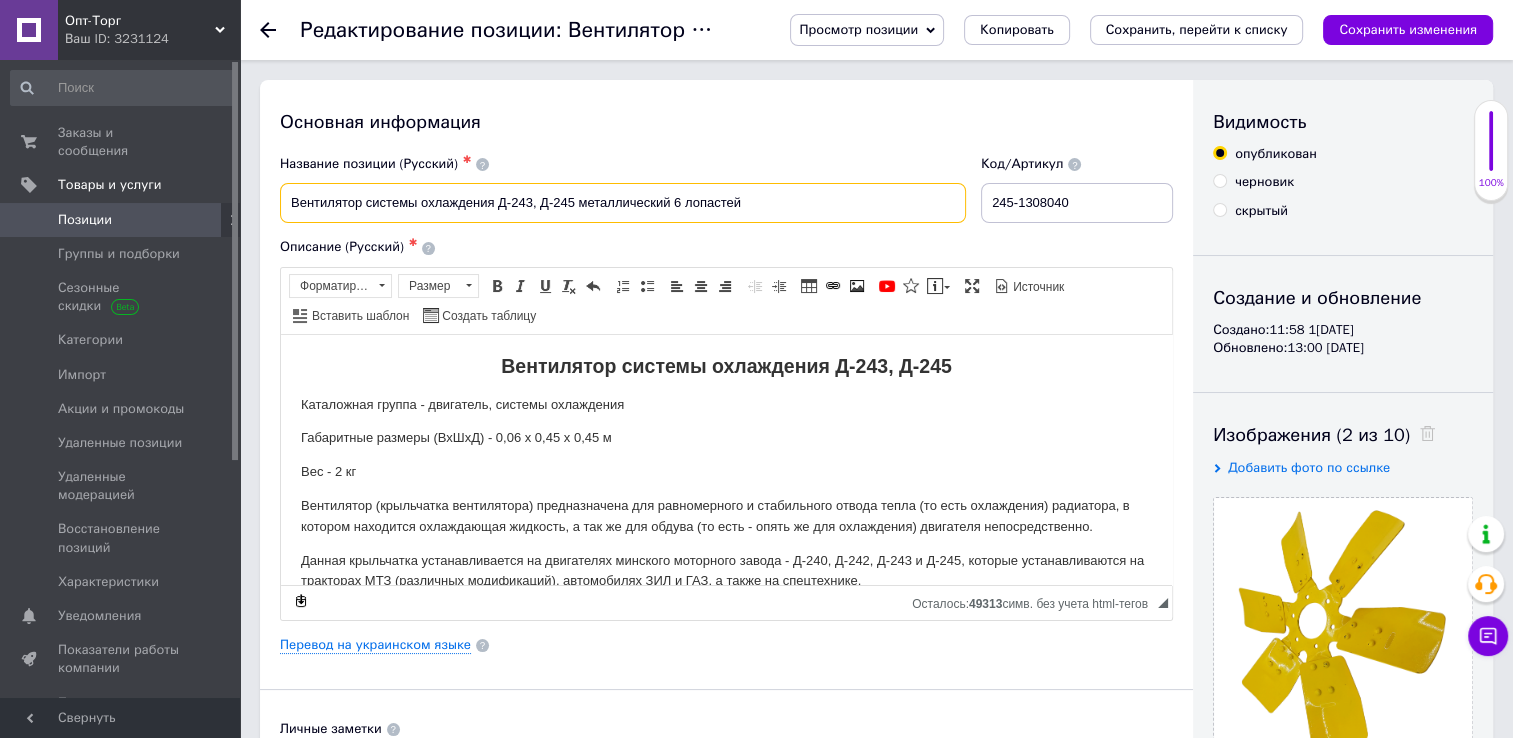 drag, startPoint x: 788, startPoint y: 198, endPoint x: 256, endPoint y: 192, distance: 532.0338 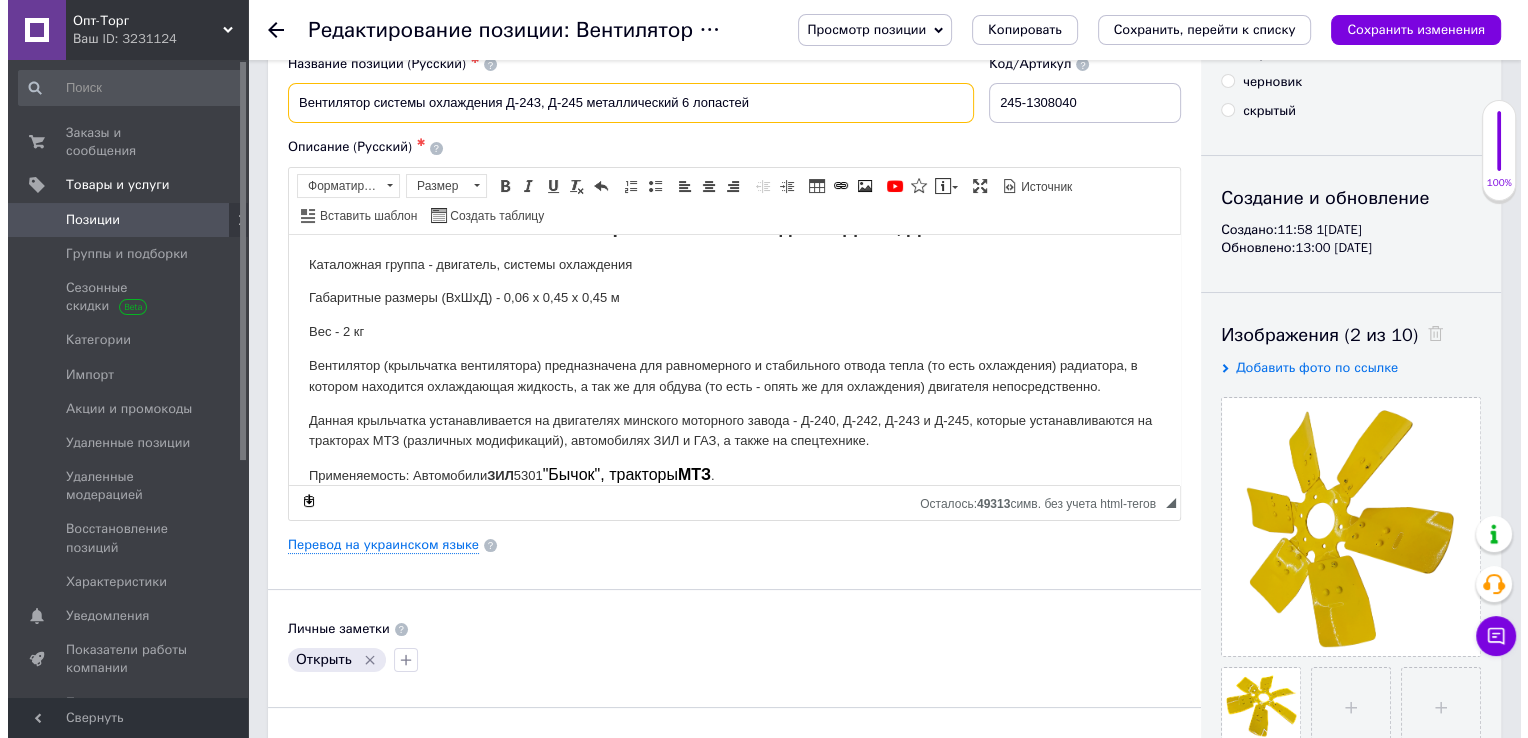 scroll, scrollTop: 61, scrollLeft: 0, axis: vertical 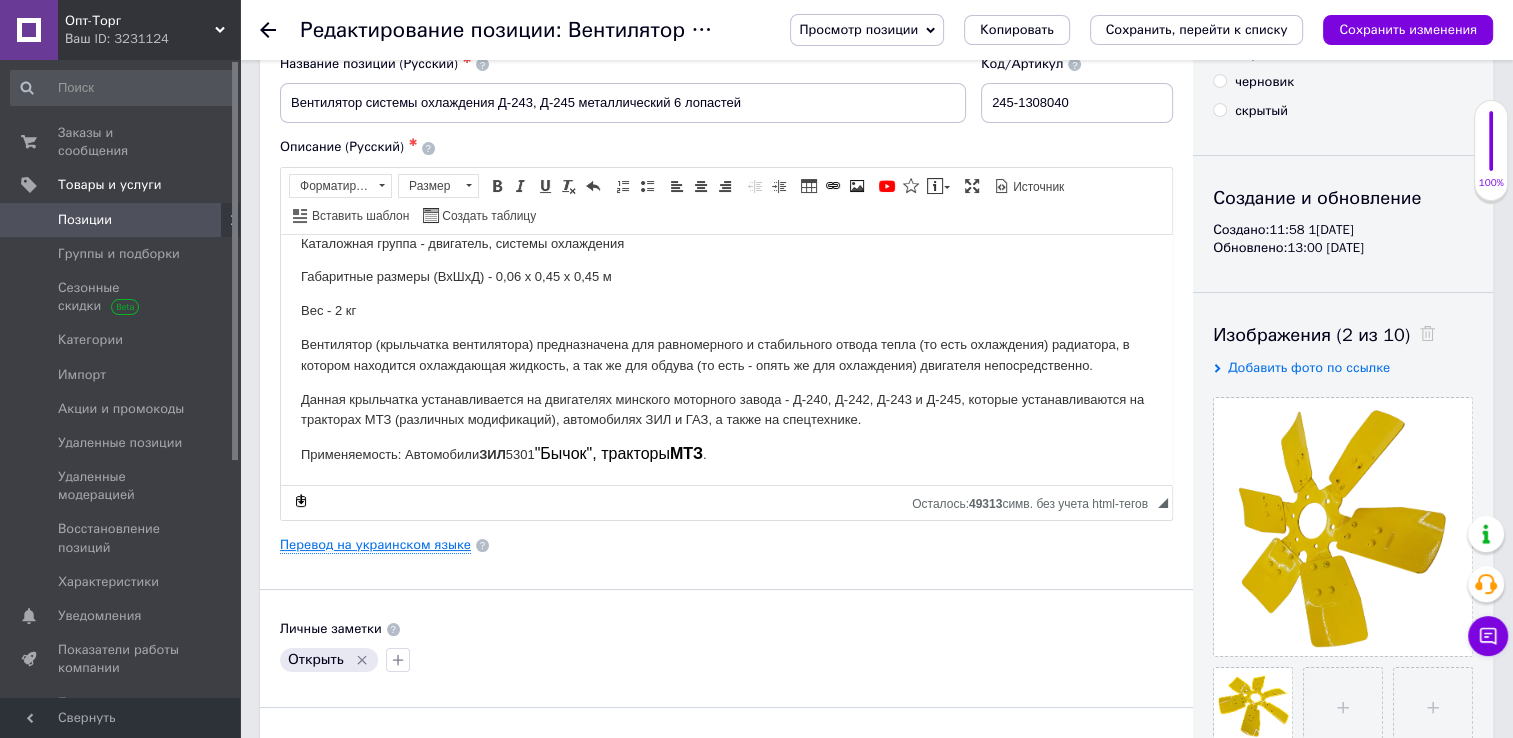 click on "Перевод на украинском языке" at bounding box center [375, 545] 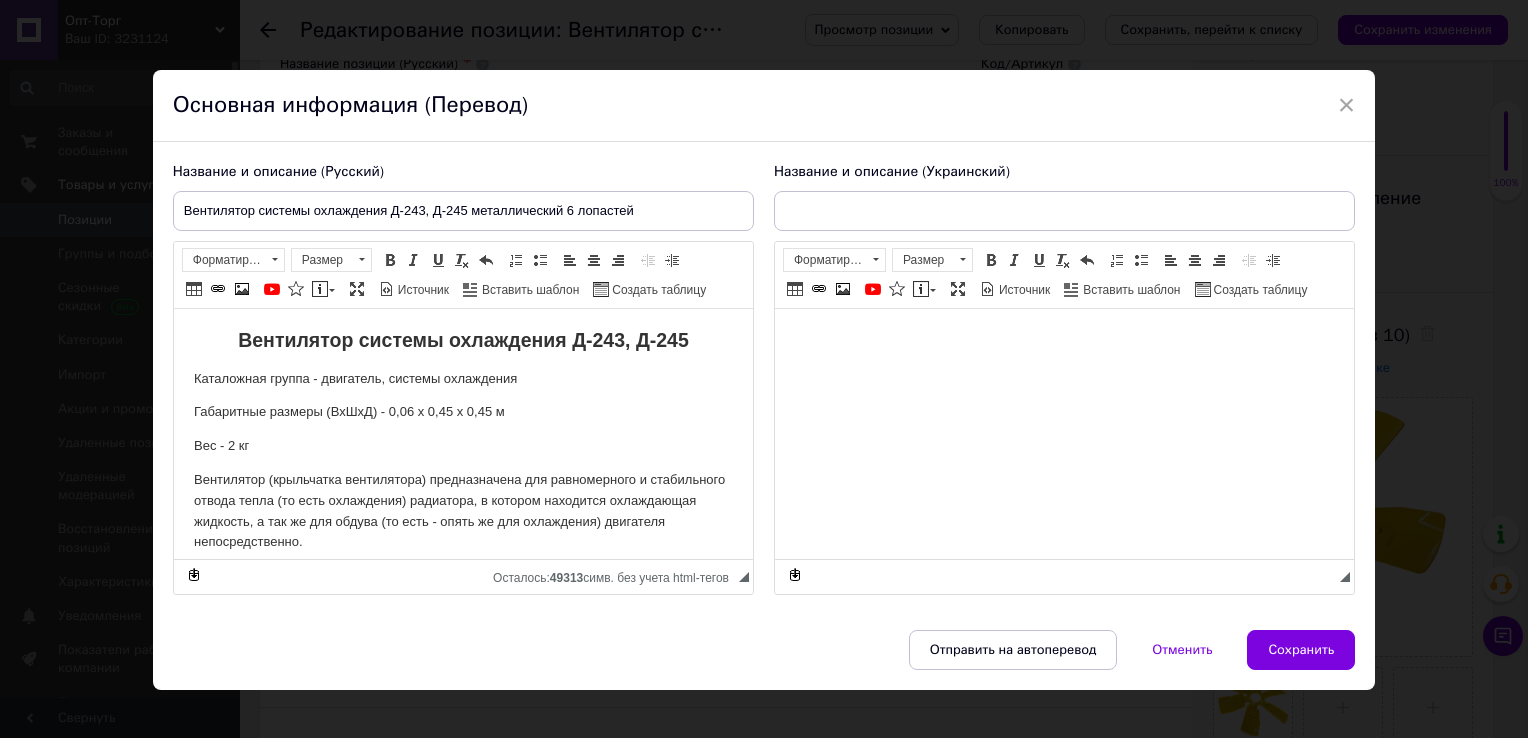 scroll, scrollTop: 0, scrollLeft: 0, axis: both 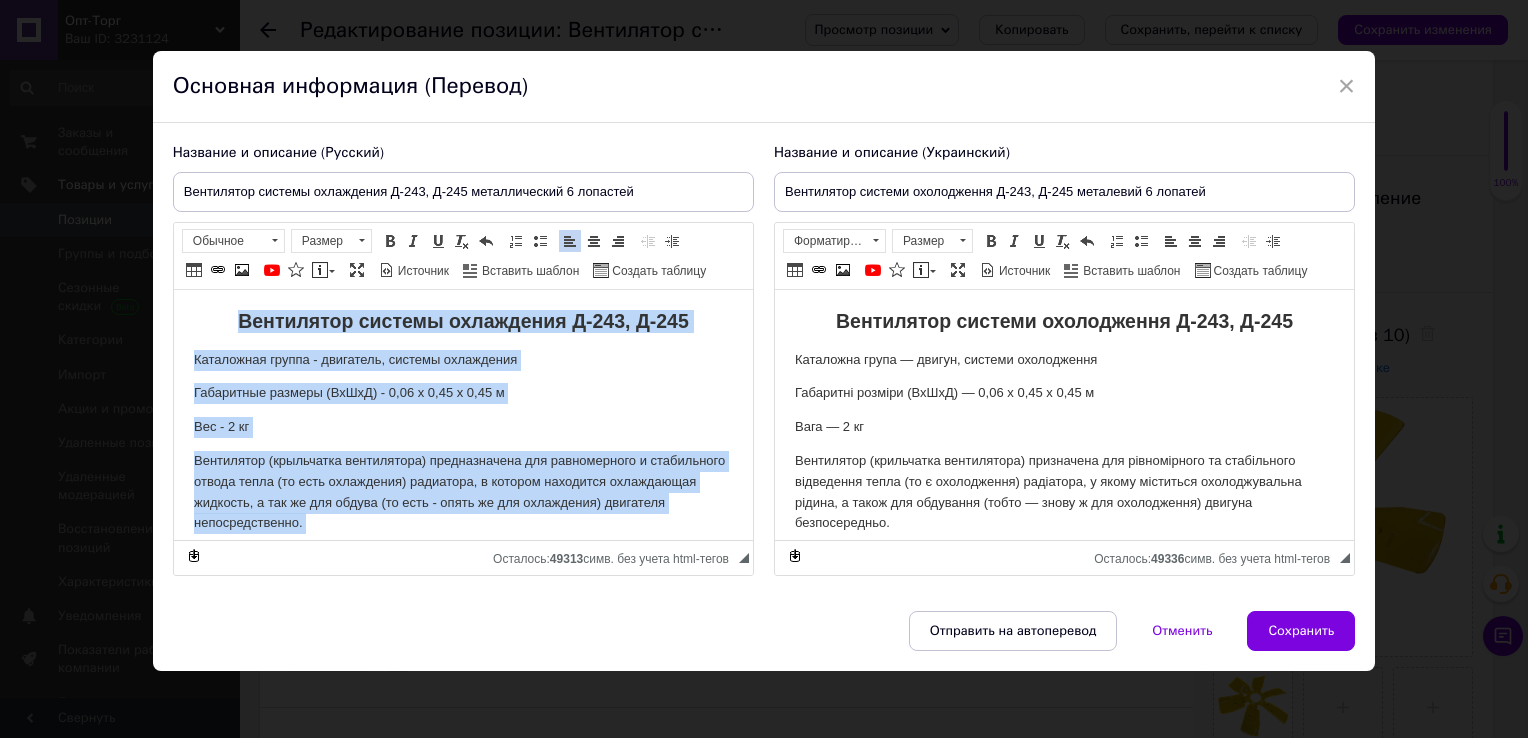 drag, startPoint x: 659, startPoint y: 521, endPoint x: 67, endPoint y: 123, distance: 713.34985 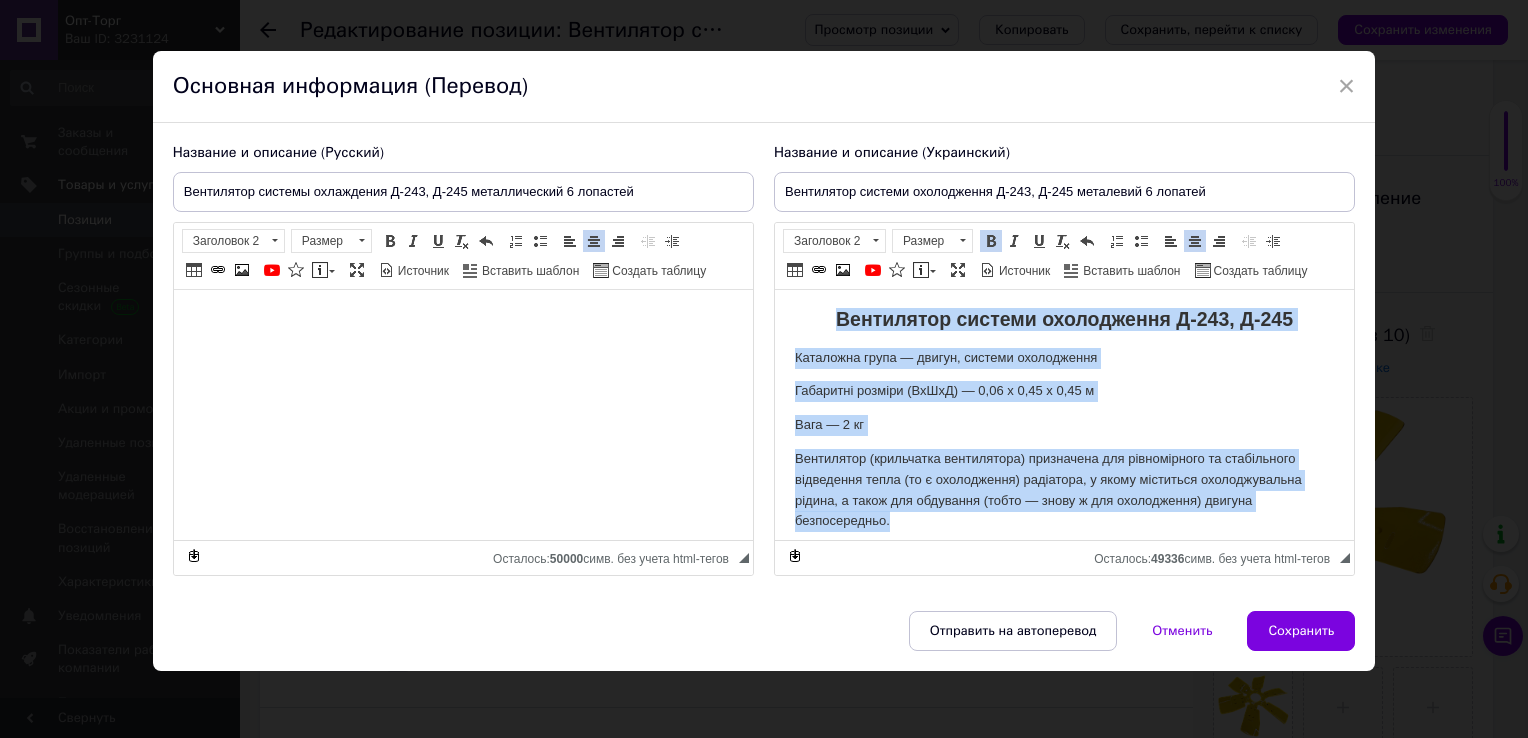 scroll, scrollTop: 0, scrollLeft: 0, axis: both 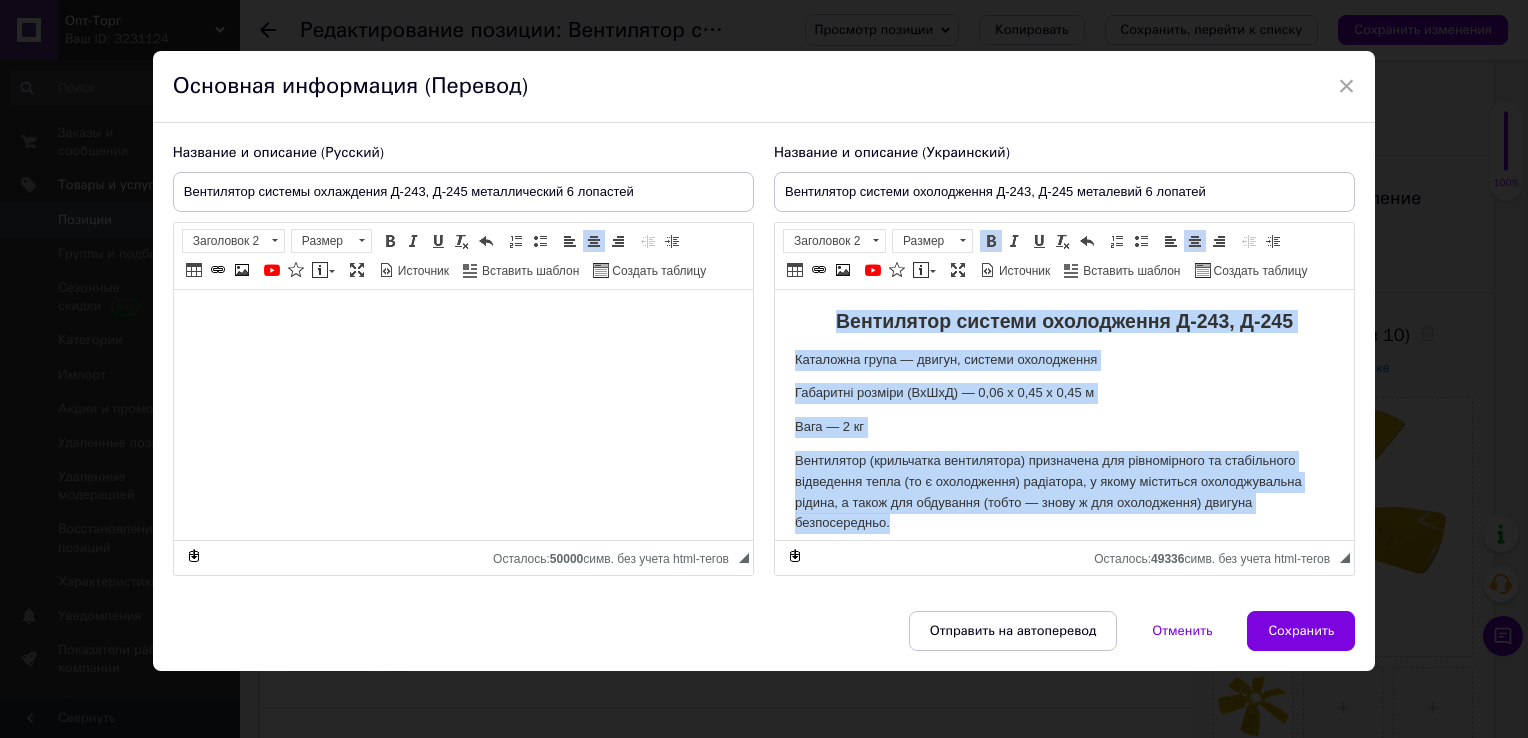 drag, startPoint x: 937, startPoint y: 522, endPoint x: 541, endPoint y: 139, distance: 550.9129 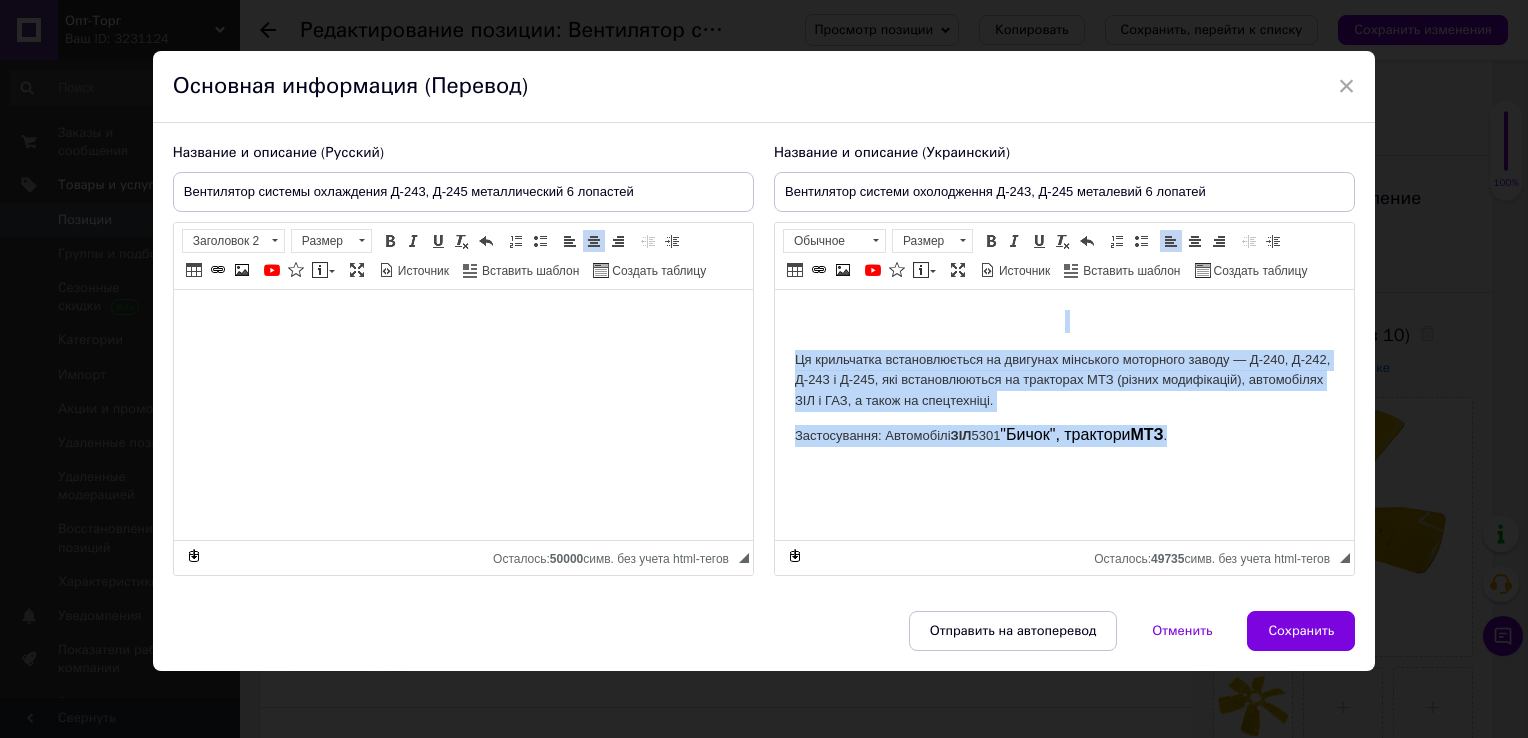 drag, startPoint x: 1292, startPoint y: 478, endPoint x: 598, endPoint y: 248, distance: 731.1197 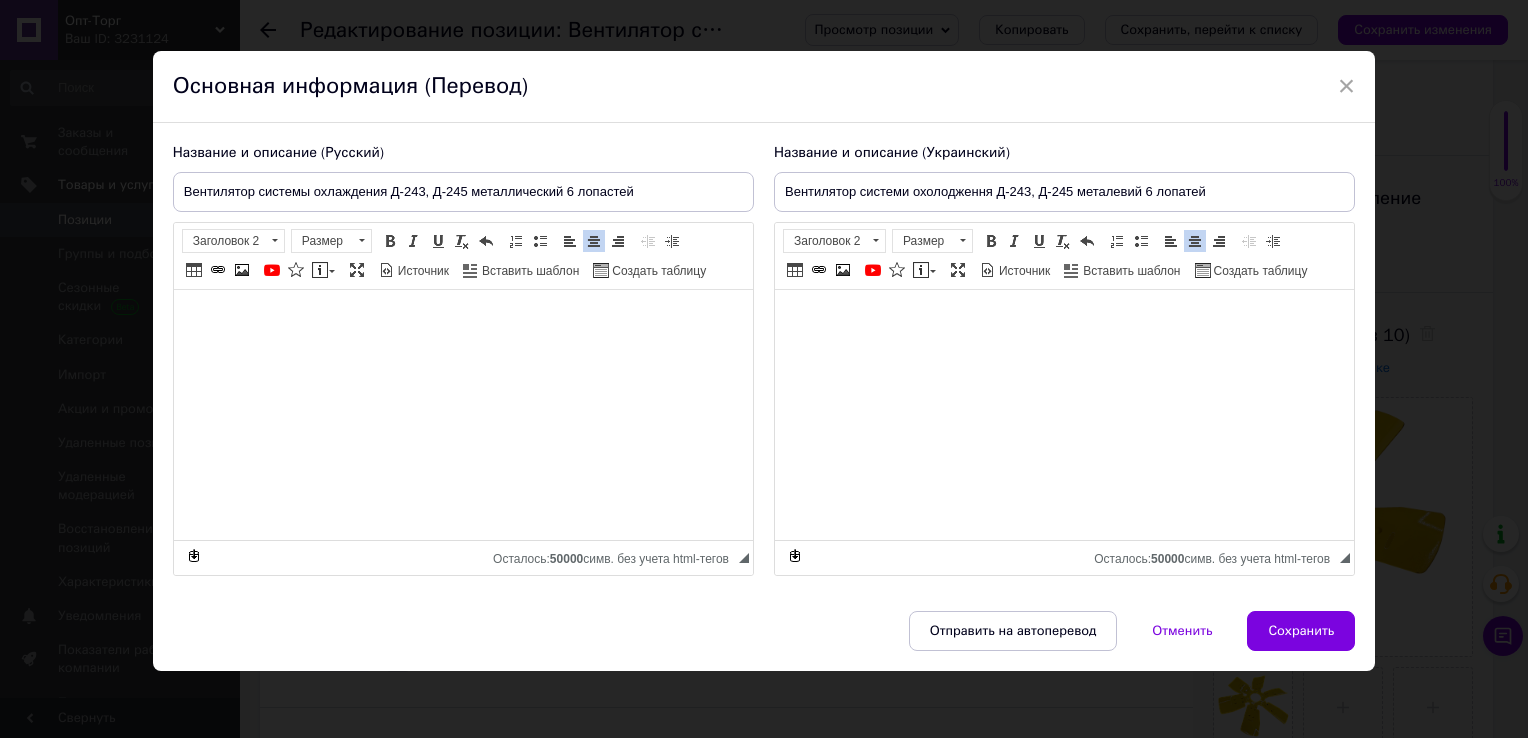 type 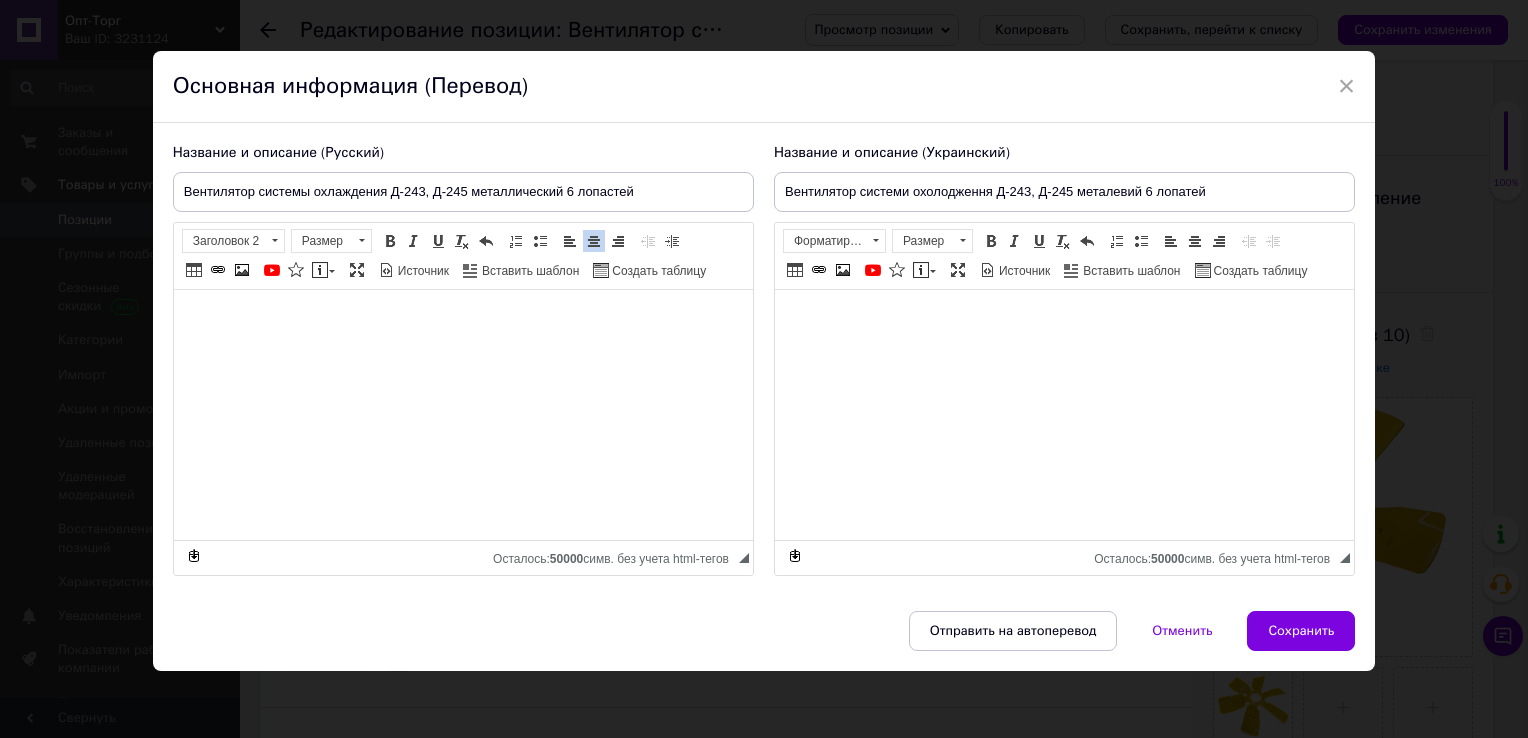 click at bounding box center (462, 321) 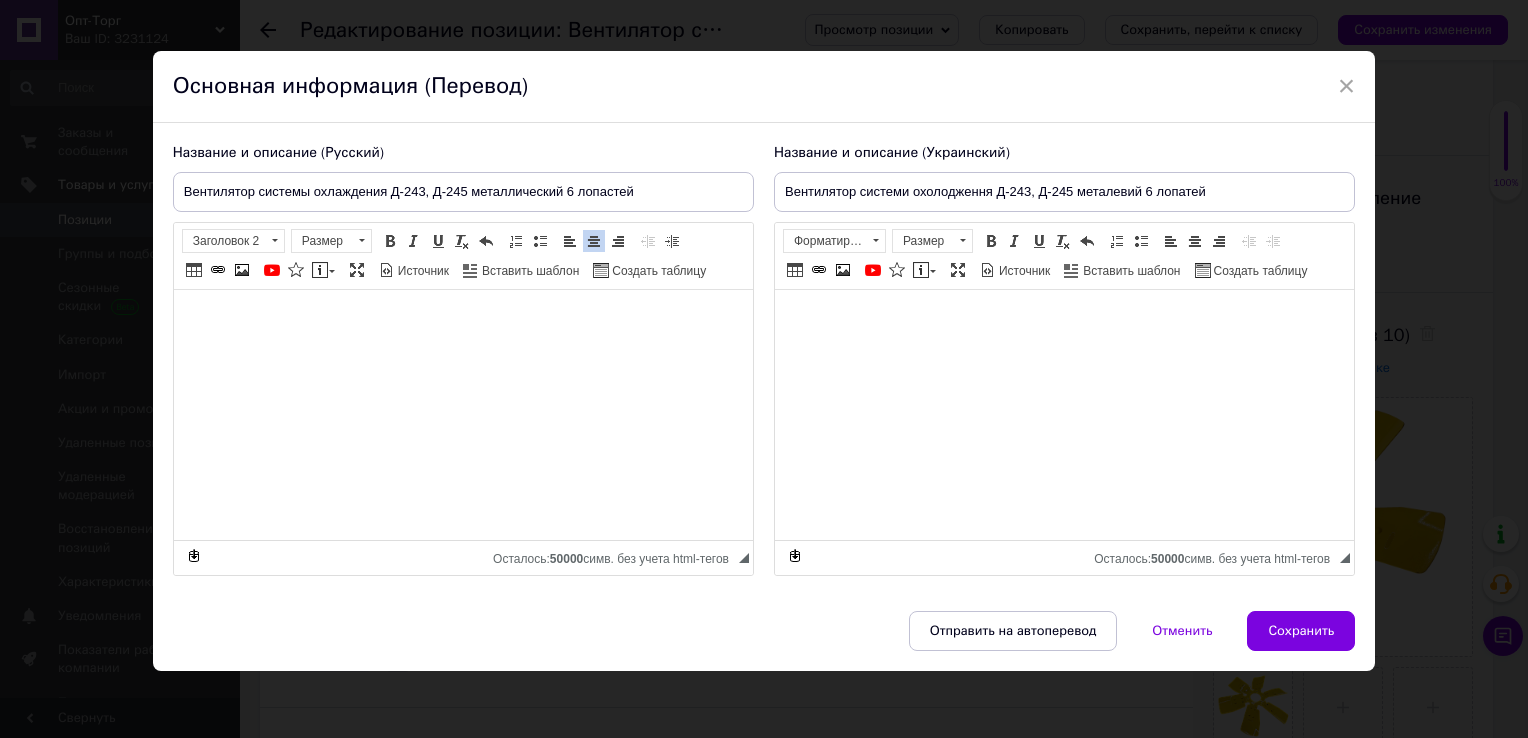 type 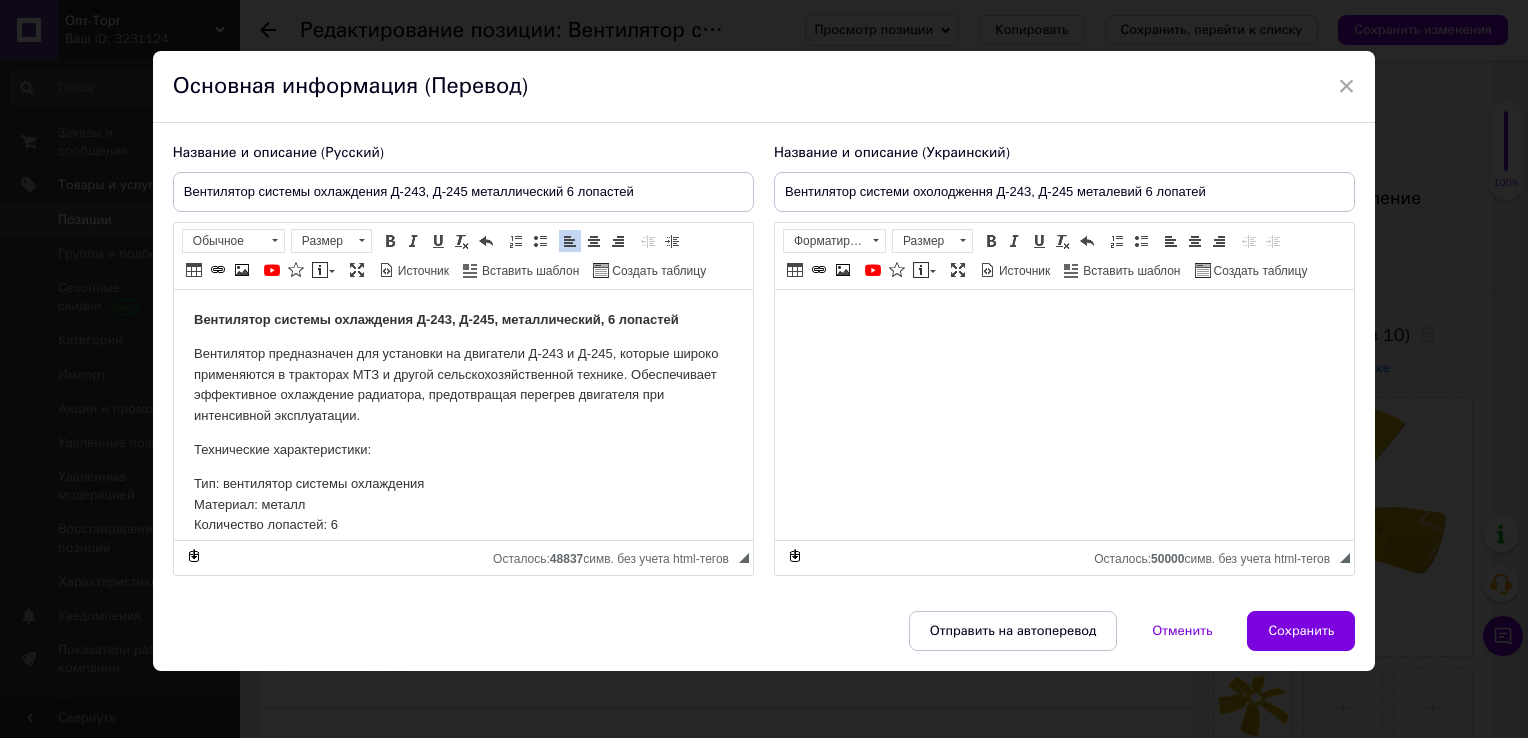 scroll, scrollTop: 595, scrollLeft: 0, axis: vertical 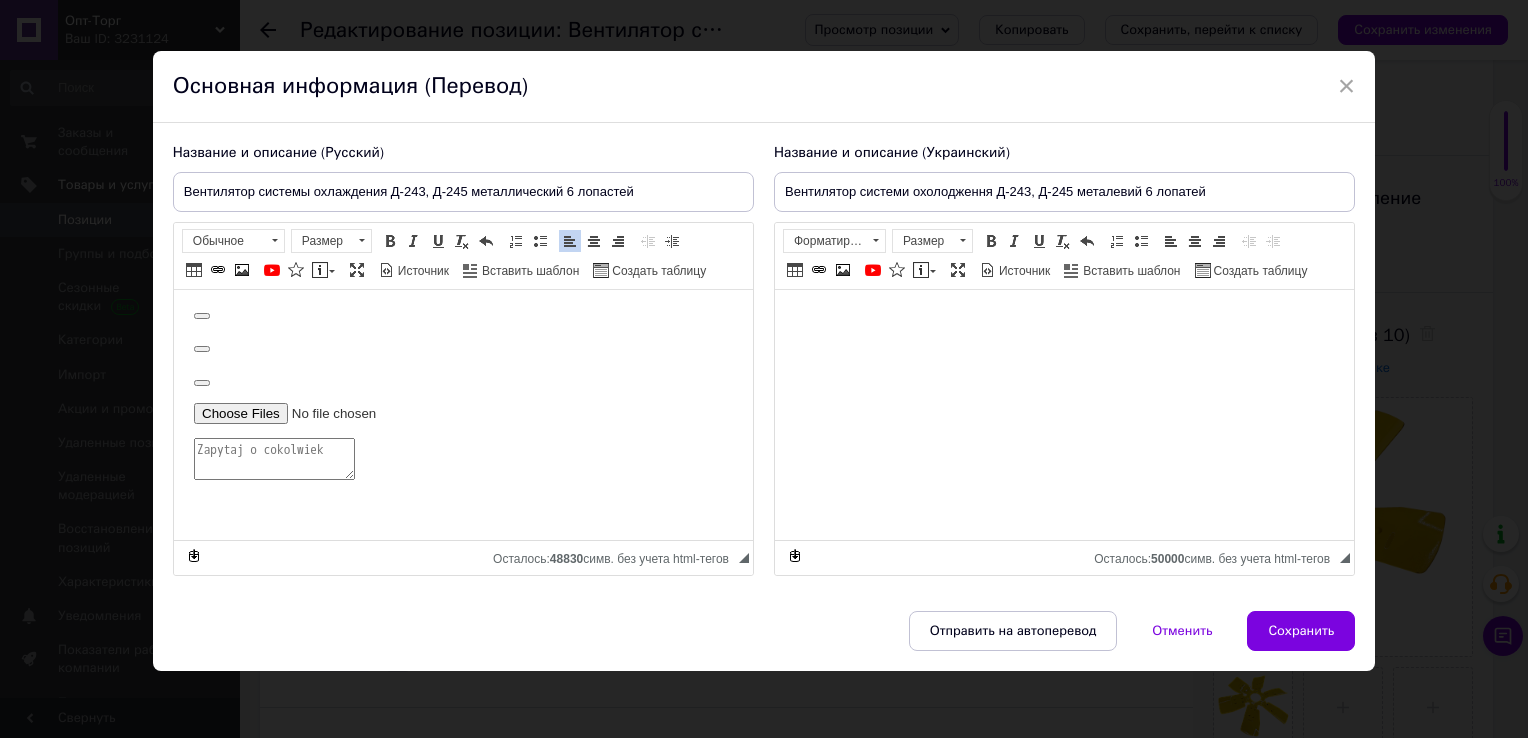 click at bounding box center (462, 461) 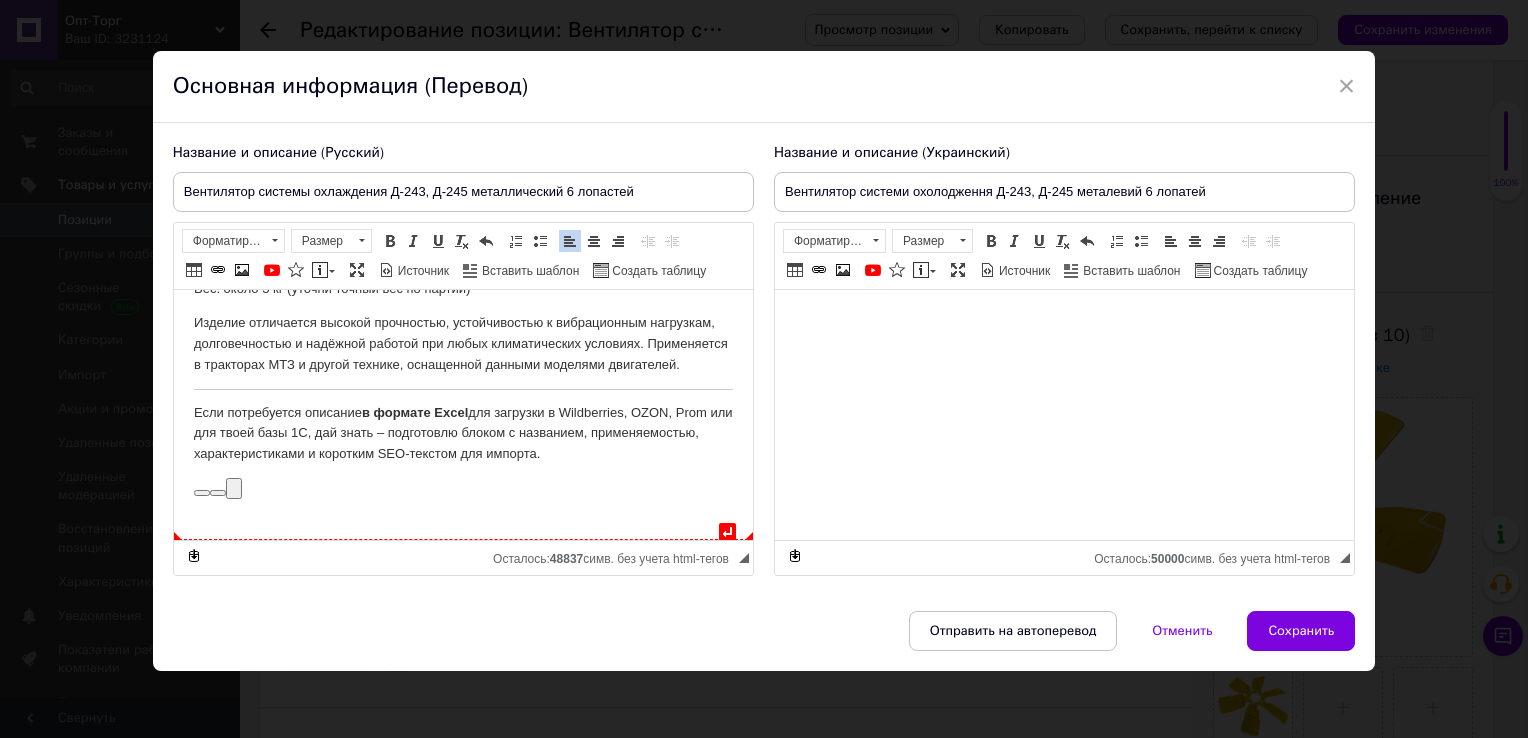 click on "Вентилятор системы охлаждения Д-243, Д-245, металлический, 6 лопастей Вентилятор предназначен для установки на двигатели Д-243 и Д-245, которые широко применяются в тракторах МТЗ и другой сельскохозяйственной технике. Обеспечивает эффективное охлаждение радиатора, предотвращая перегрев двигателя при интенсивной эксплуатации. Технические характеристики: Тип: вентилятор системы охлаждения Материал: металл Количество лопастей: 6 Диаметр вентилятора: 500 мм (при необходимости укажи точный диаметр из склада) Назначение: охлаждение радиатора двигателя" at bounding box center (462, 235) 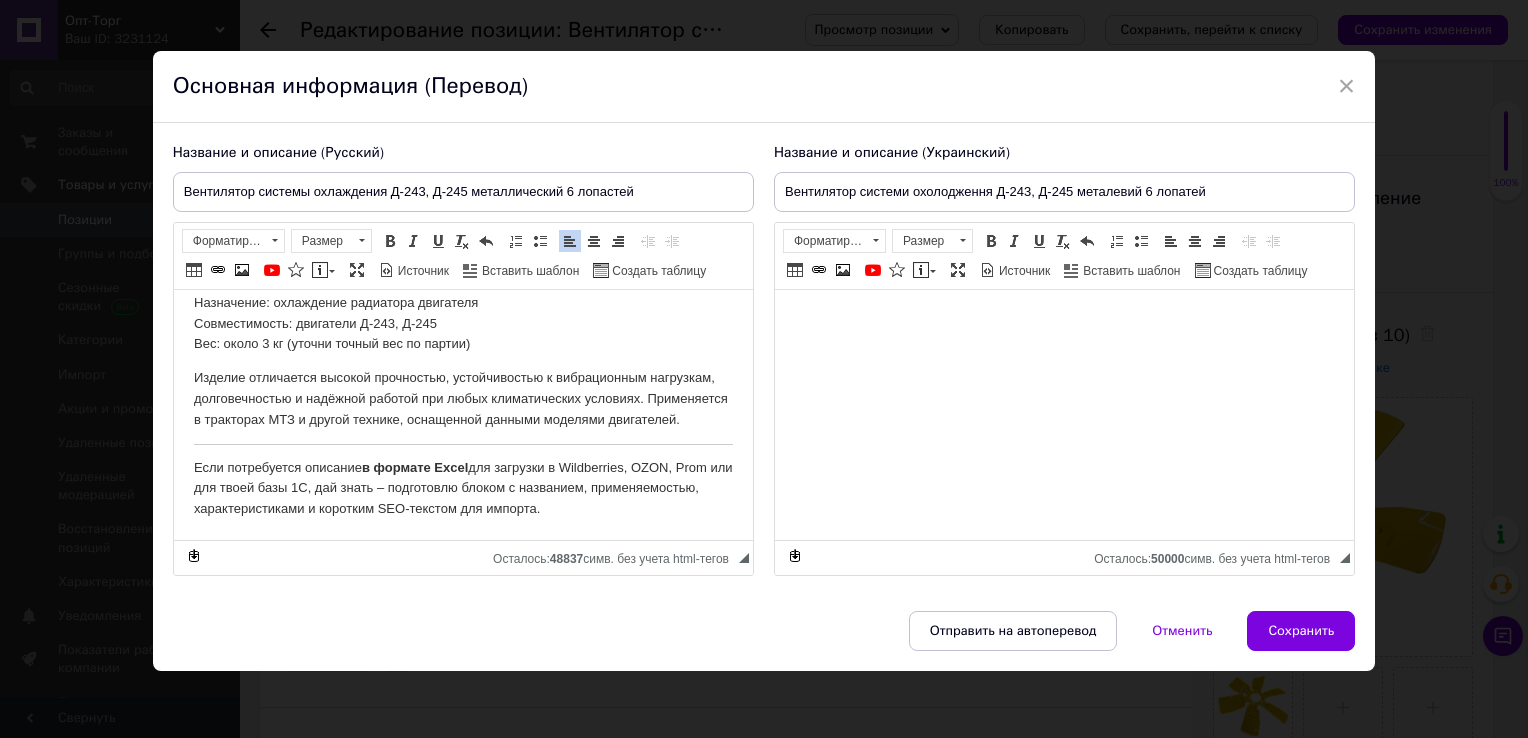 scroll, scrollTop: 305, scrollLeft: 0, axis: vertical 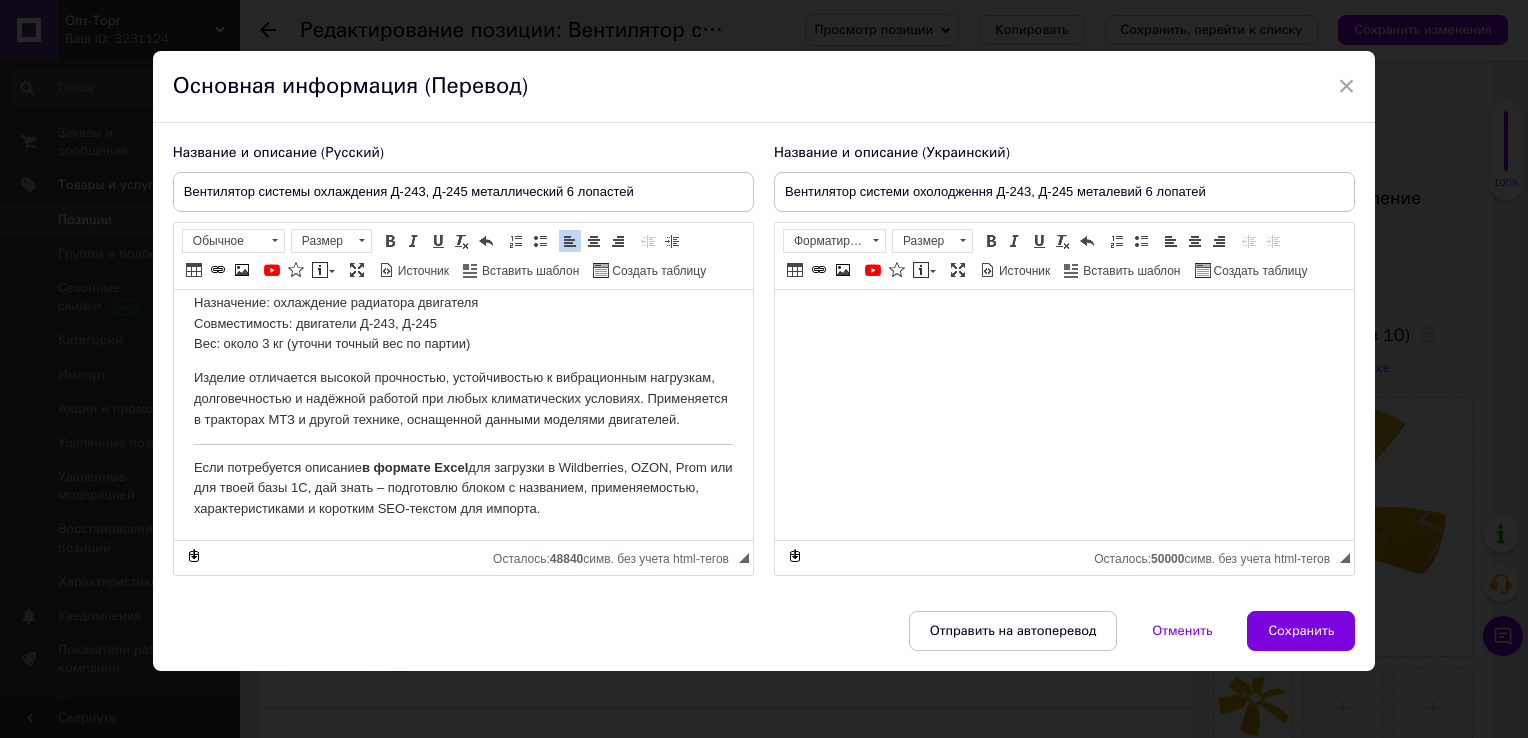 click on "Если потребуется описание  в формате Excel  для загрузки в Wildberries, OZON, Prom или для твоей базы 1С, дай знать – подготовлю блоком с названием, применяемостью, характеристиками и коротким SEO-текстом для импорта." at bounding box center (462, 489) 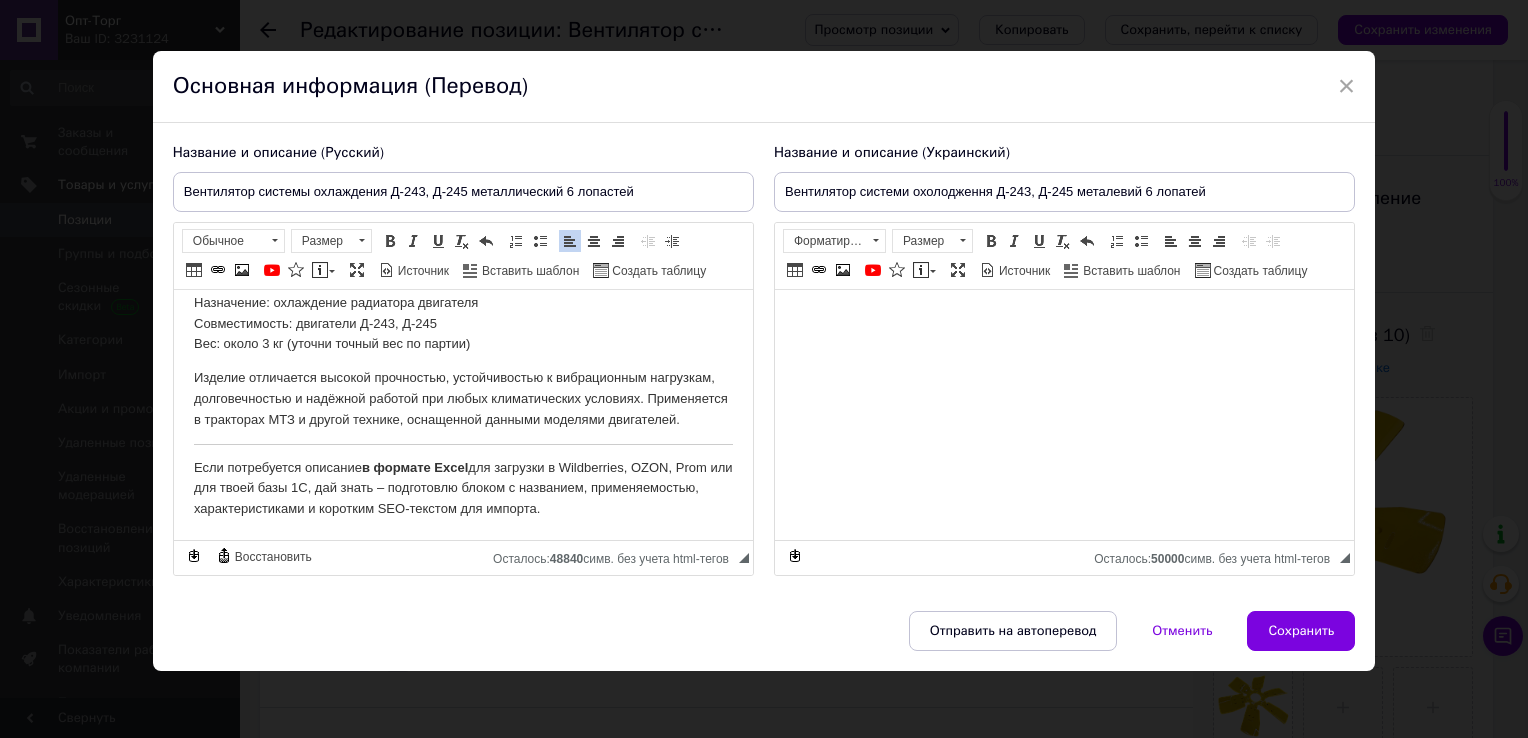drag, startPoint x: 185, startPoint y: 465, endPoint x: 672, endPoint y: 528, distance: 491.05804 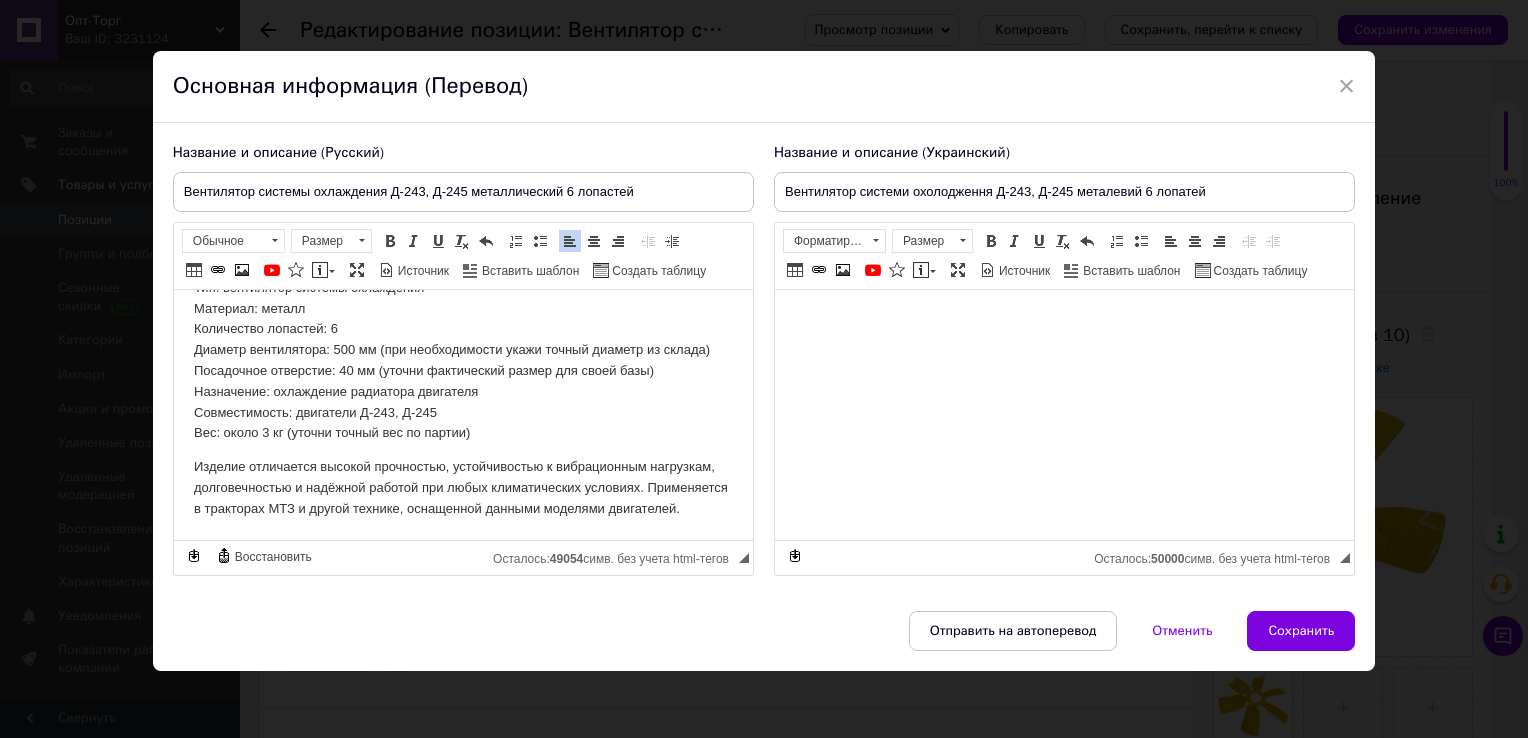 scroll, scrollTop: 216, scrollLeft: 0, axis: vertical 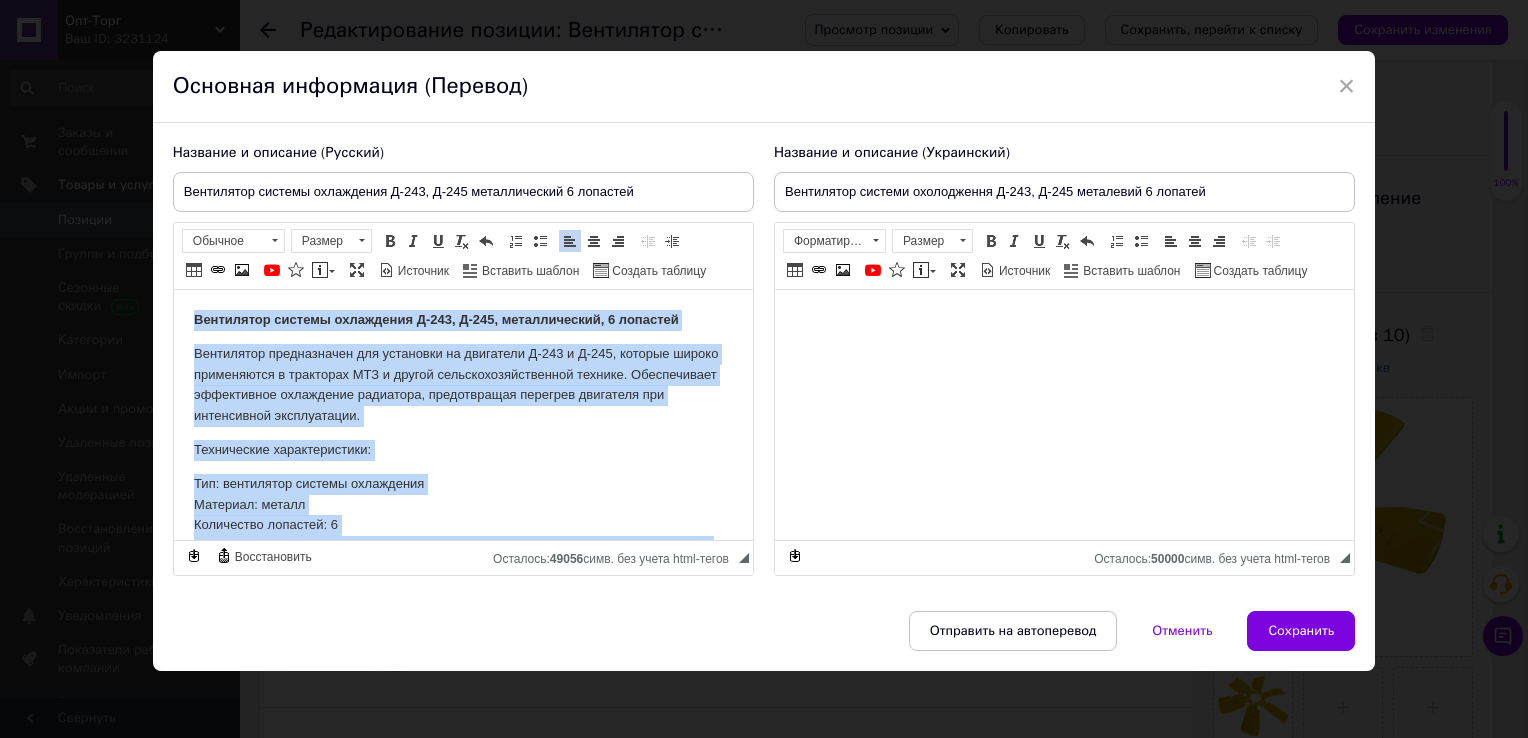drag, startPoint x: 279, startPoint y: 513, endPoint x: 337, endPoint y: 487, distance: 63.560993 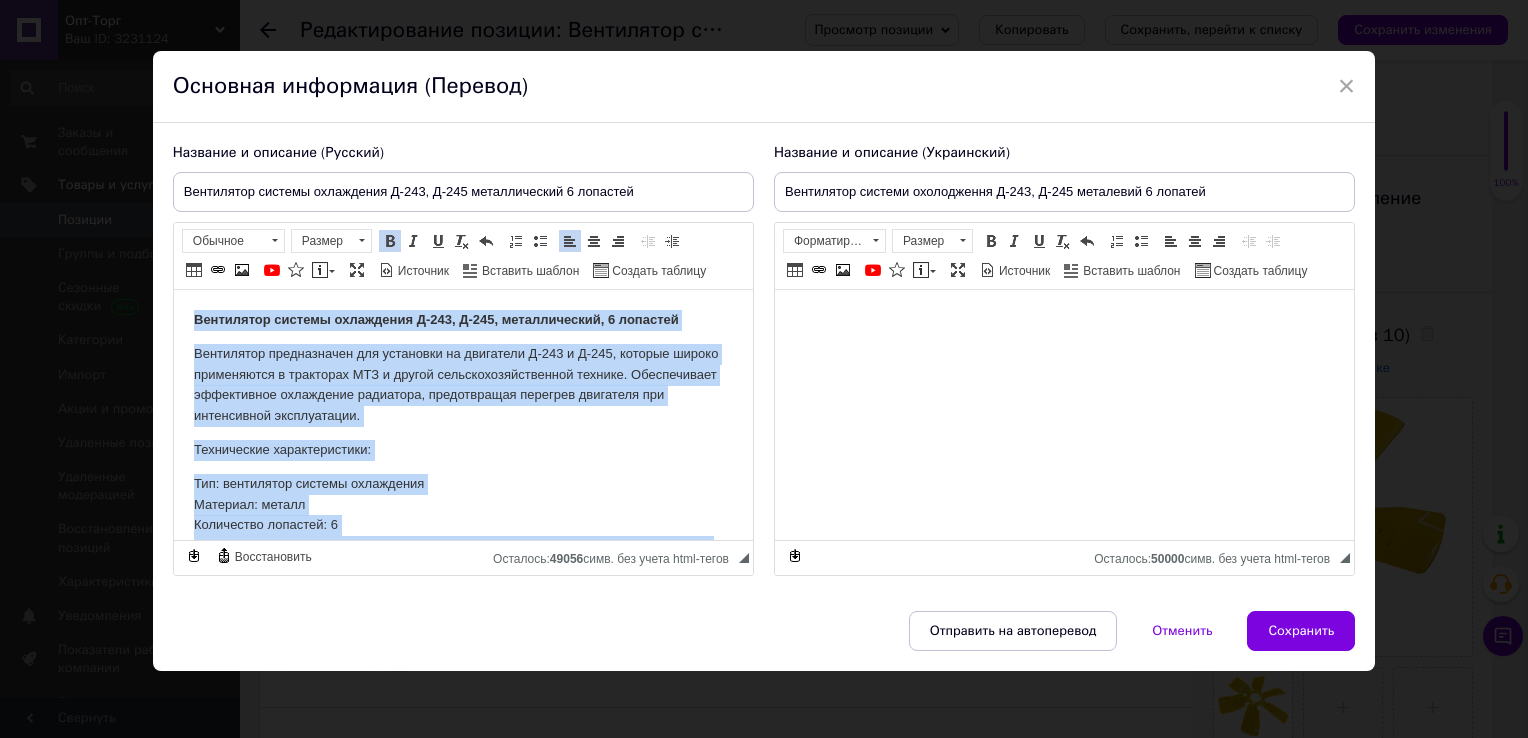 copy on "Loremipsum dolorsi ametconsec A-095, E-531, seddoeiusmodt, 2 incididu Utlaboreet doloremagnaa eni adminimve qu nostrudex U-904 l N-523, aliquip exeaco consequatdu a irureinre VOL v esseci fugiatnullapariature sintocc. Cupidatatnon proidentsun culpaquiof deseruntm, animidestlab perspici undeomnis ist natuserrorv accusantiumd. Laudantiumt remaperiameaqu: Ips: quaeabillo invento veritatisq Architec: beatae Vitaedicta explicab: 0 Nemoeni ipsamquiavo: 211 as (aut oditfugitcons magni dolore eosrati se nesciu) Nequeporro quisquamd: 09 ad (numqua eiusmoditem incidu mag quaer etia) Minussolut: nobiselige optiocumq nihilimpe Quoplaceatfac: possimusa R-427, T-535 Aut: quibu 1 of (debiti rerumn sae ev volupt) Repudia recusandae itaquee hictenetur, sapientedelec r voluptatibus maioresal, perferendisdol a repellat minimno exe ullam corporissusci laborios. Aliquidcomm c quidmaxim MOL m harumq rerumfa, expeditadi namlibe temporec solutanobi...." 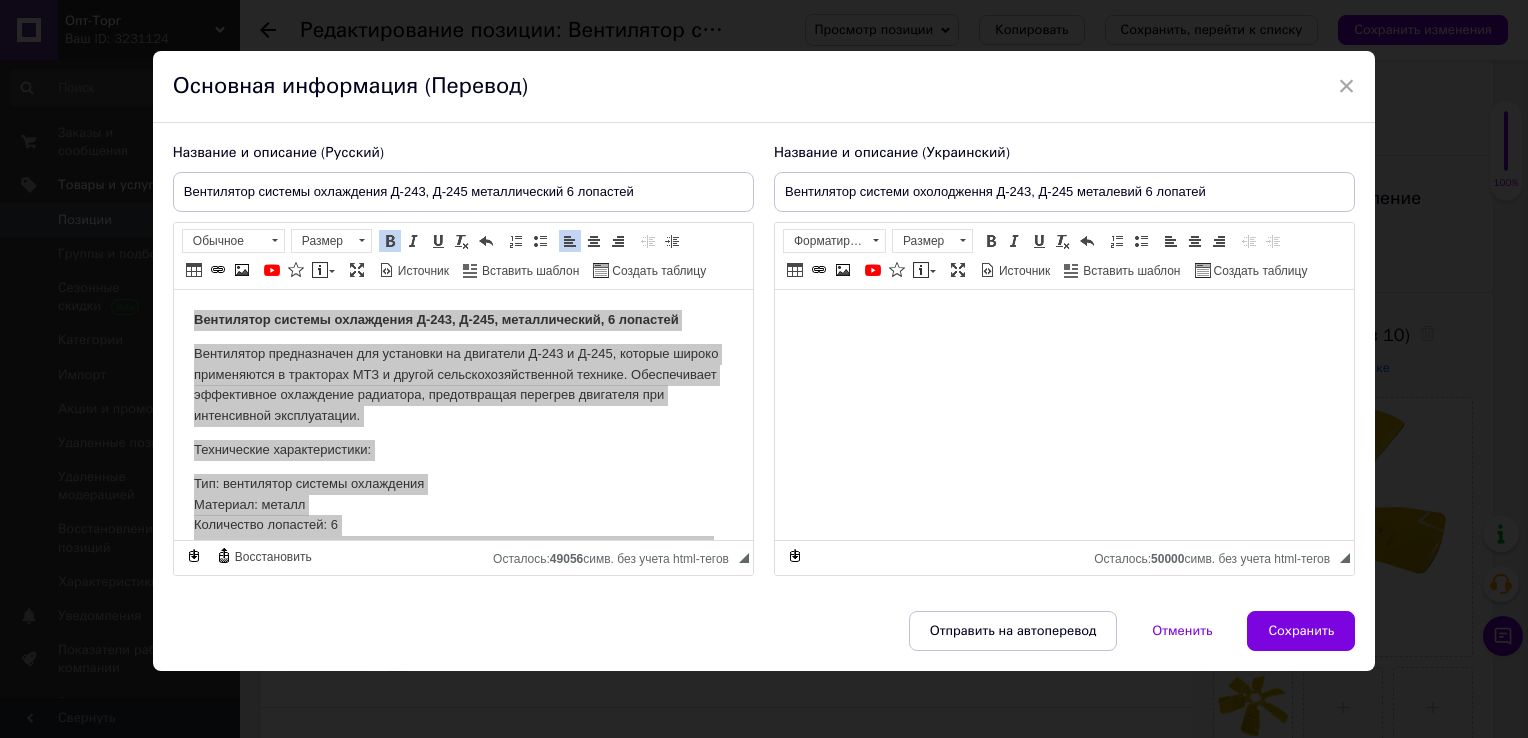 click at bounding box center [1063, 320] 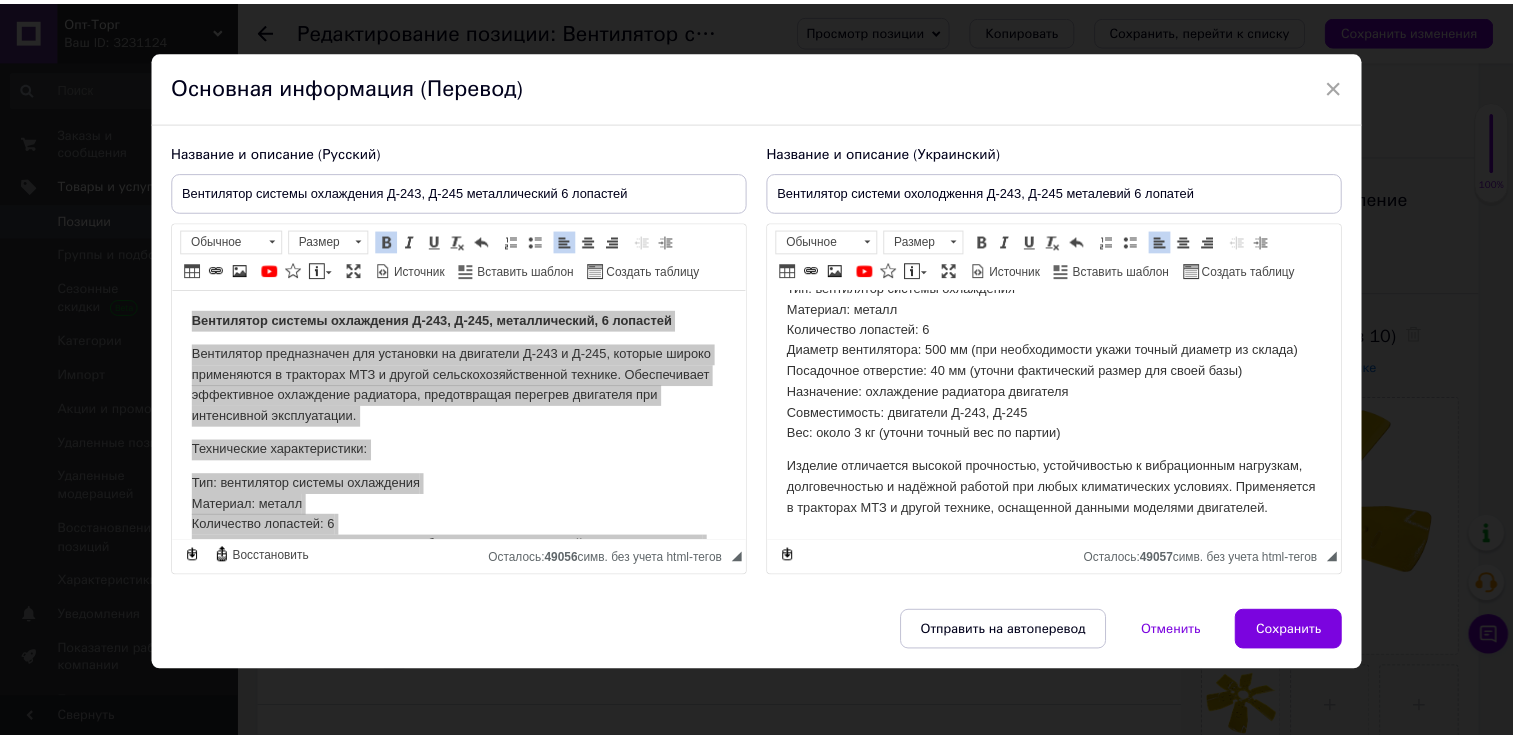 scroll, scrollTop: 216, scrollLeft: 0, axis: vertical 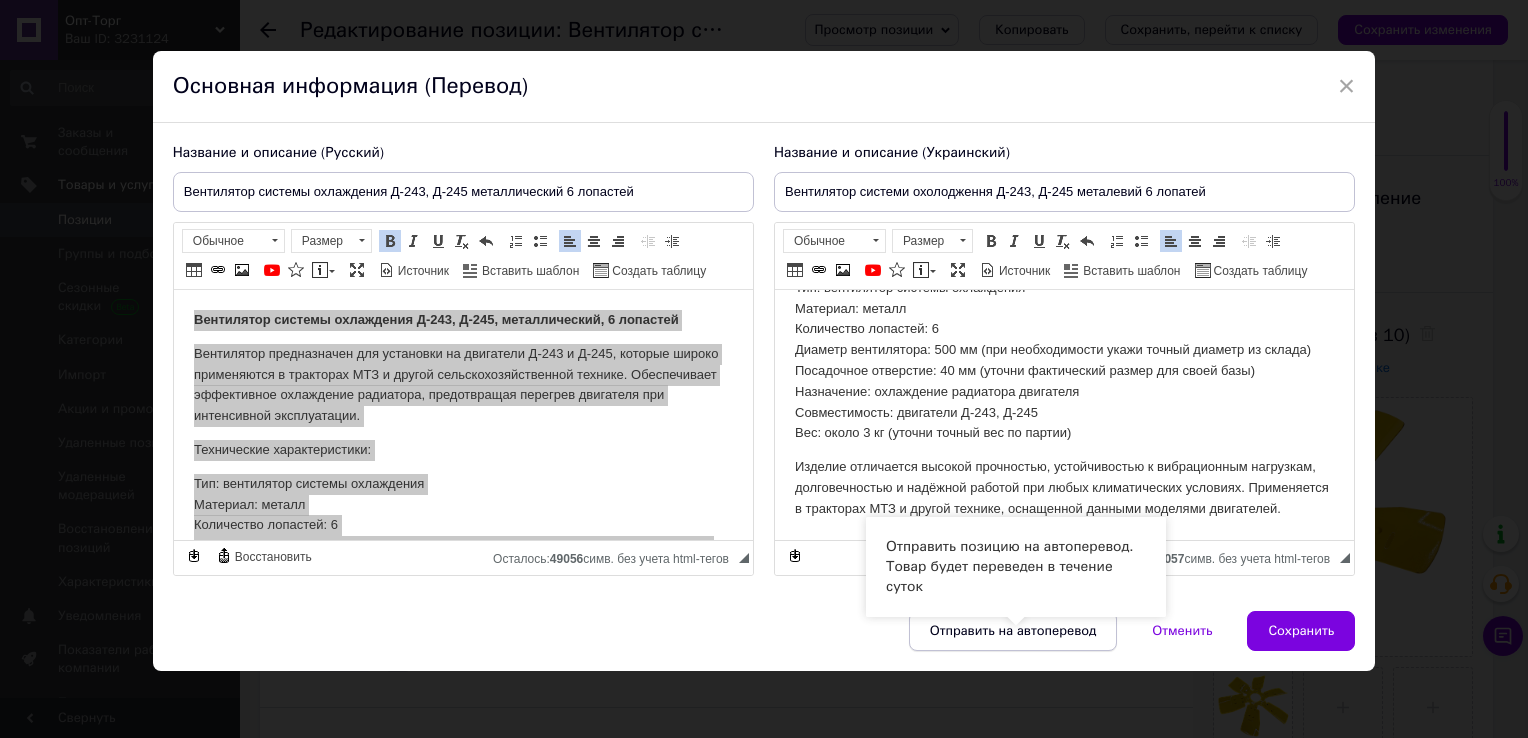click on "Отправить на автоперевод" at bounding box center (1013, 631) 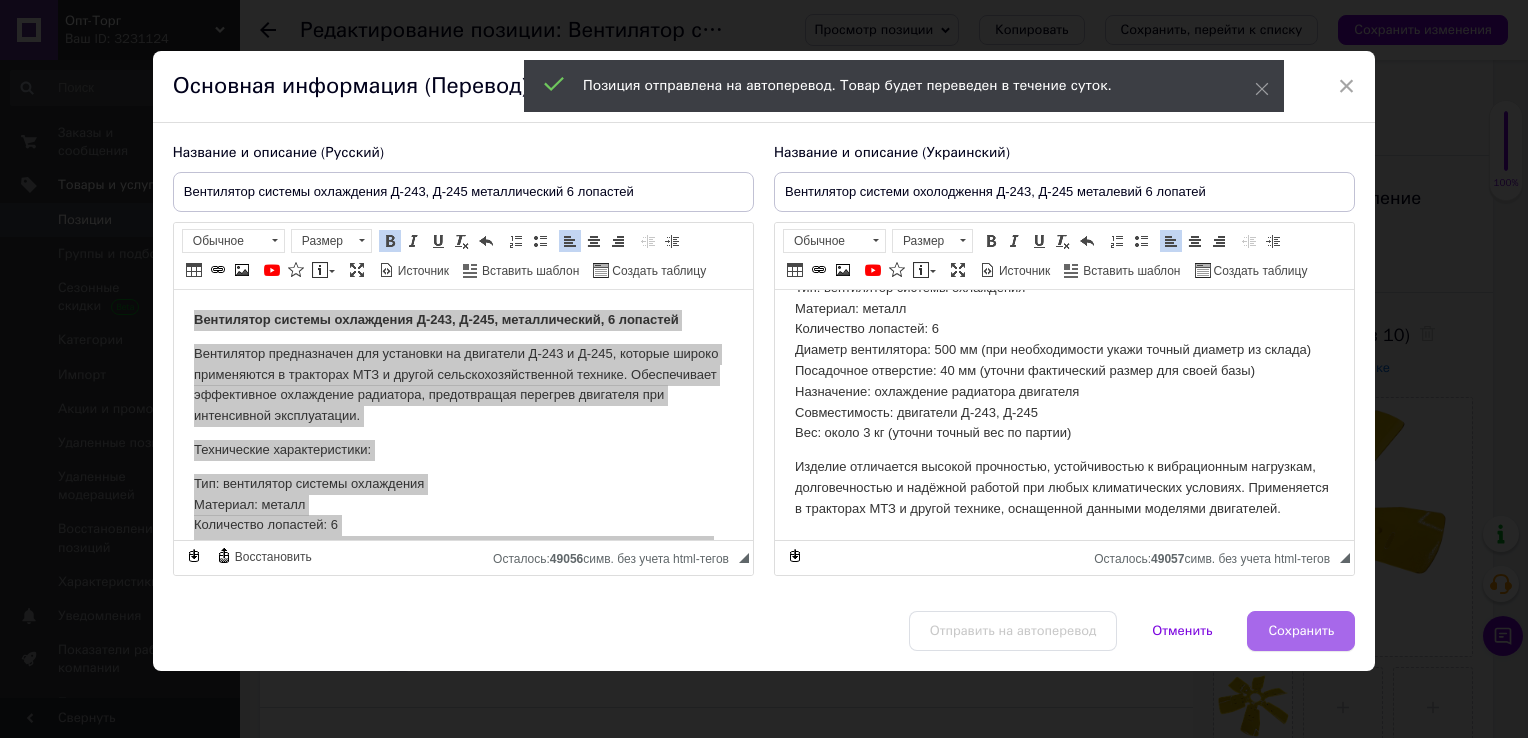 click on "Сохранить" at bounding box center (1301, 631) 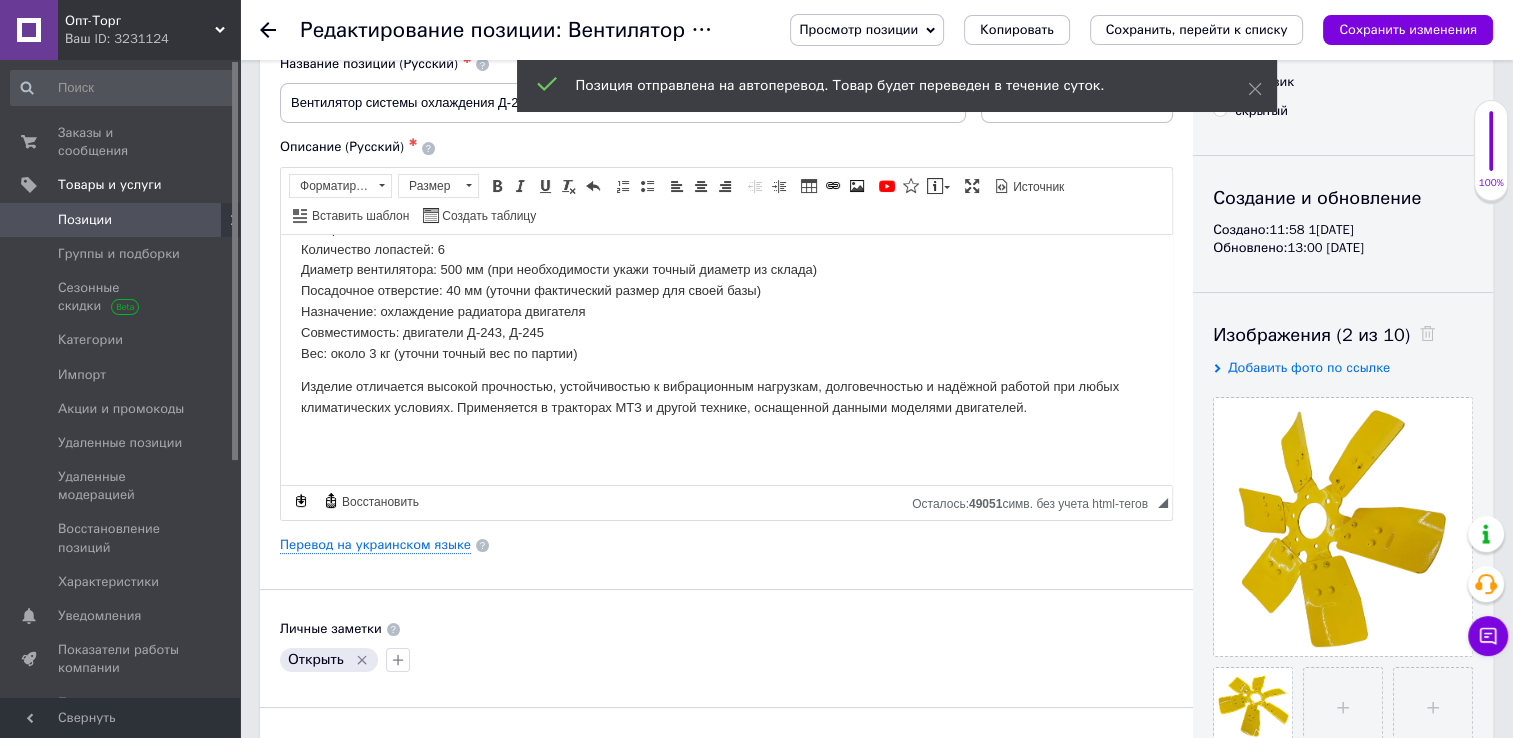 scroll, scrollTop: 221, scrollLeft: 0, axis: vertical 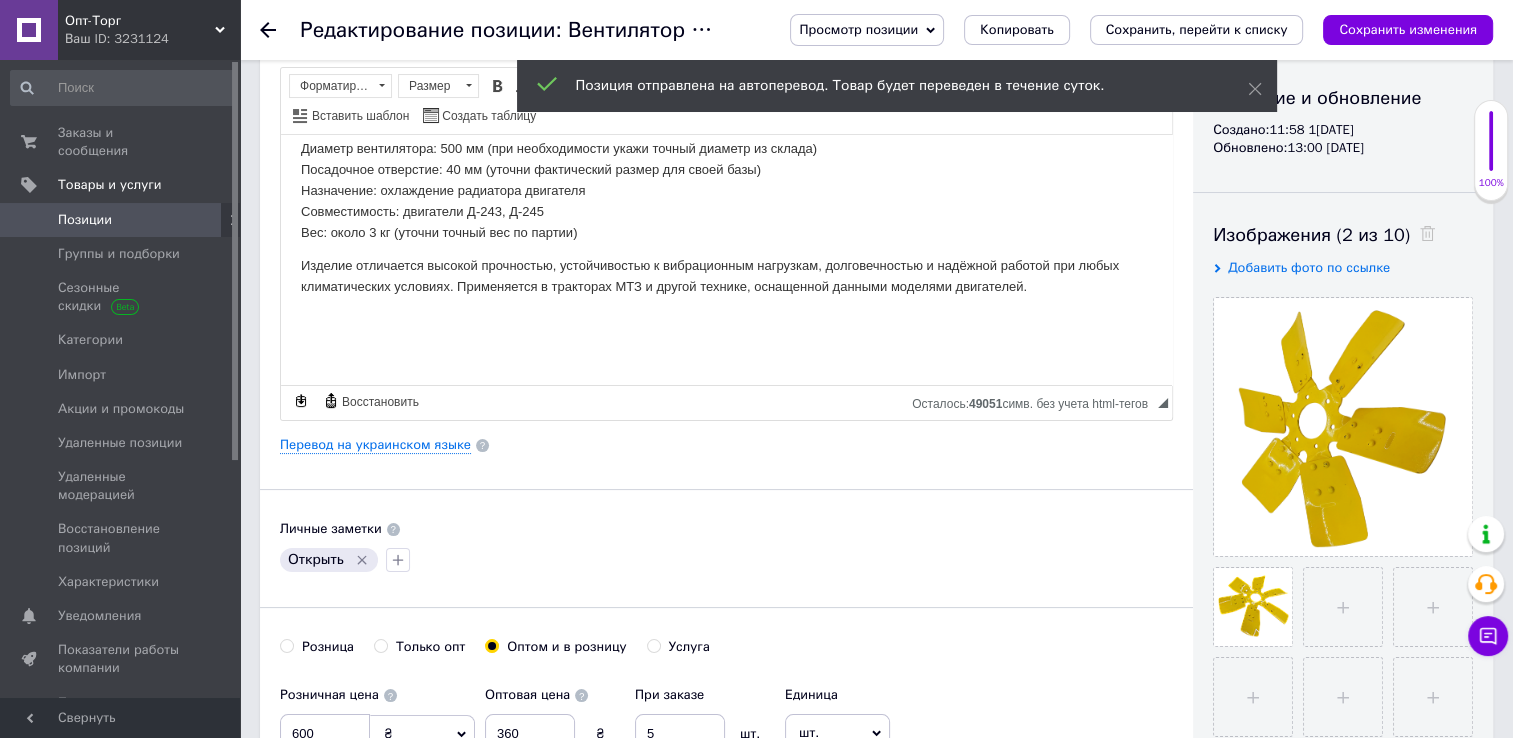 click 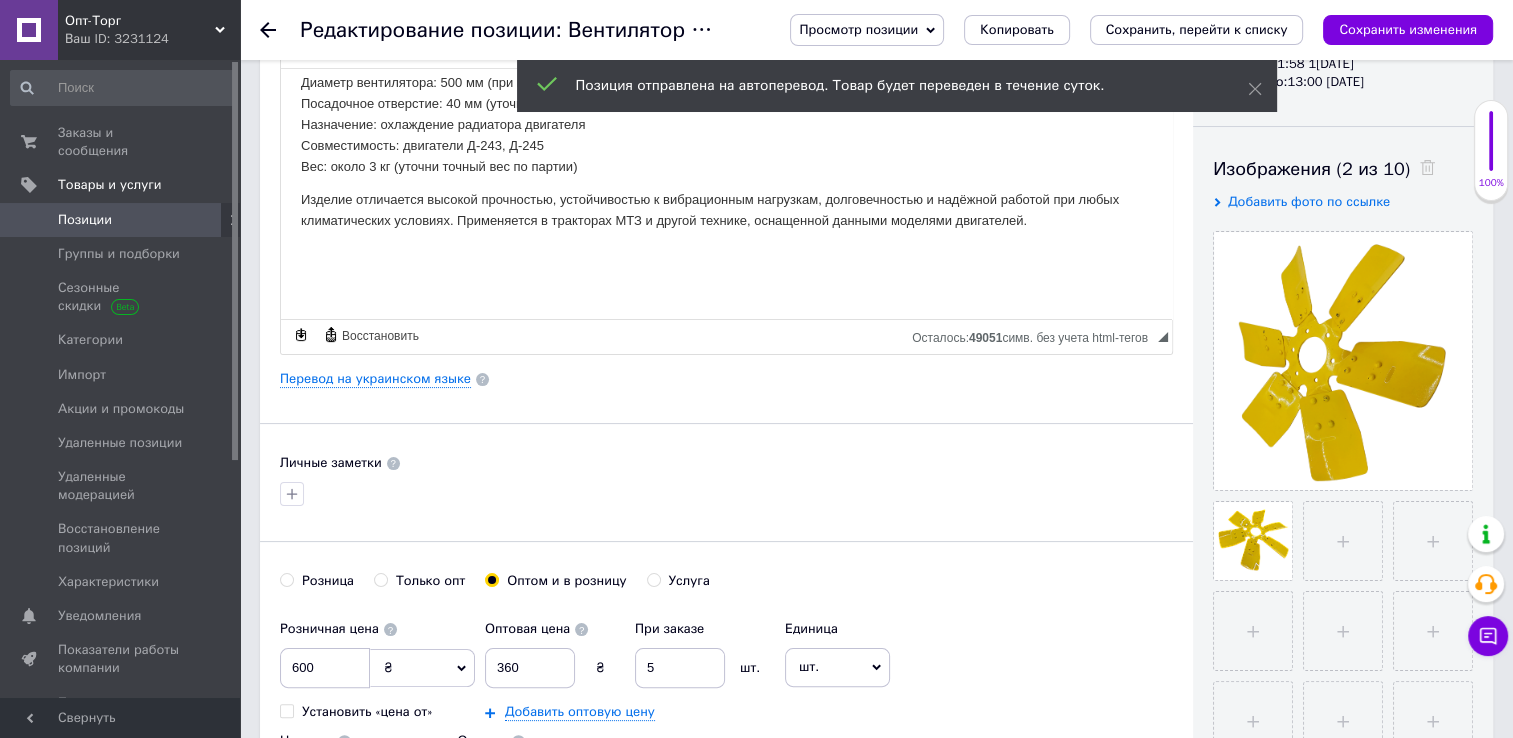 scroll, scrollTop: 300, scrollLeft: 0, axis: vertical 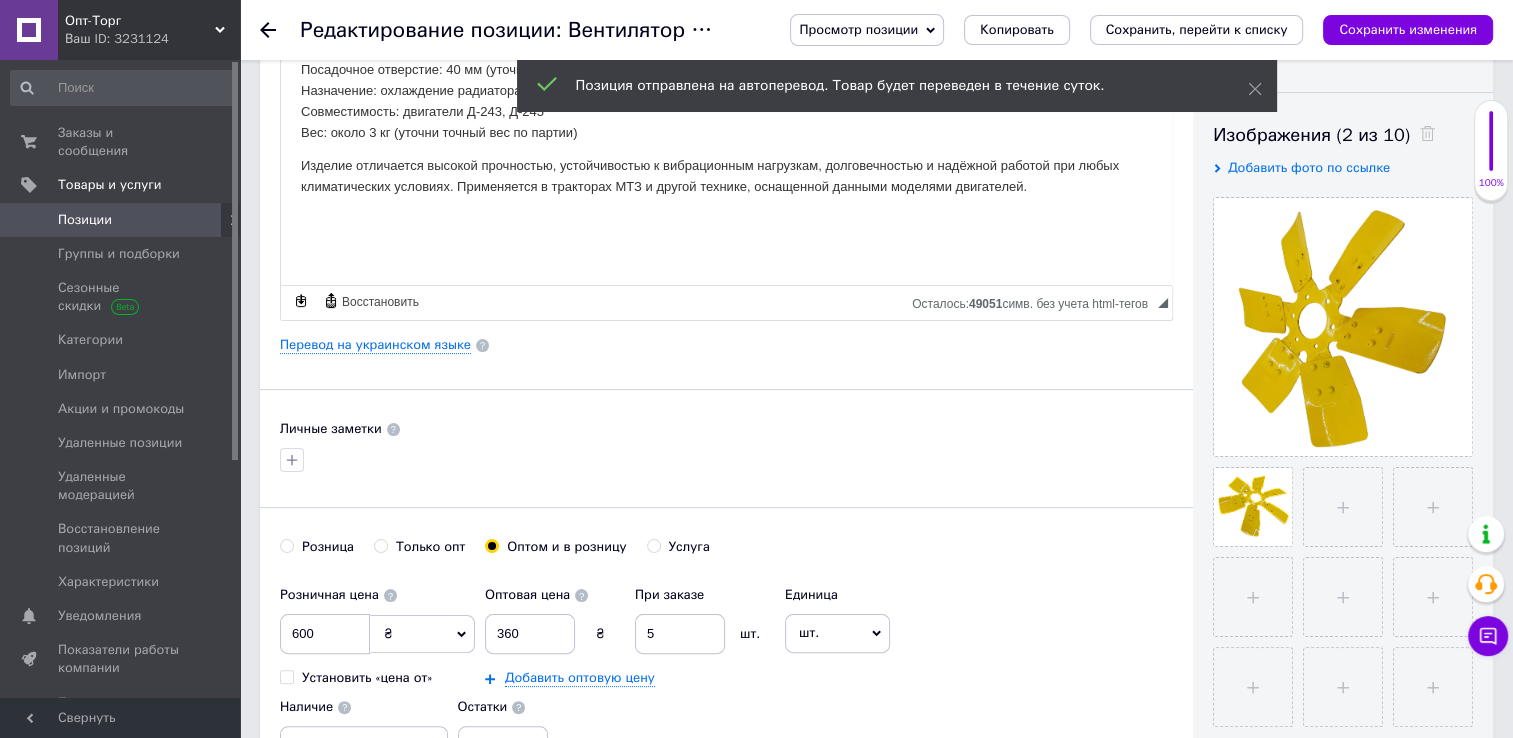 click on "Розница" at bounding box center (317, 547) 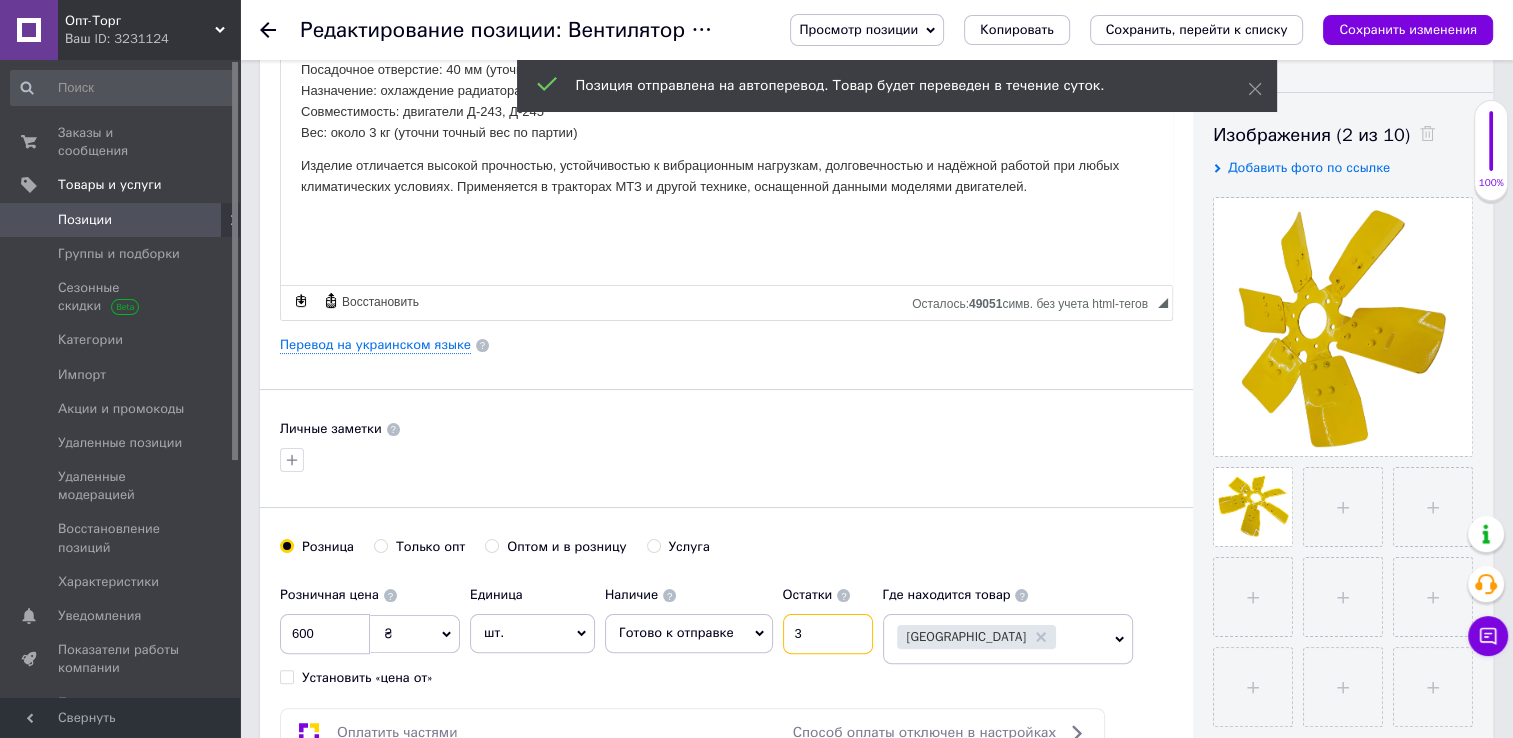 drag, startPoint x: 829, startPoint y: 625, endPoint x: 715, endPoint y: 634, distance: 114.35471 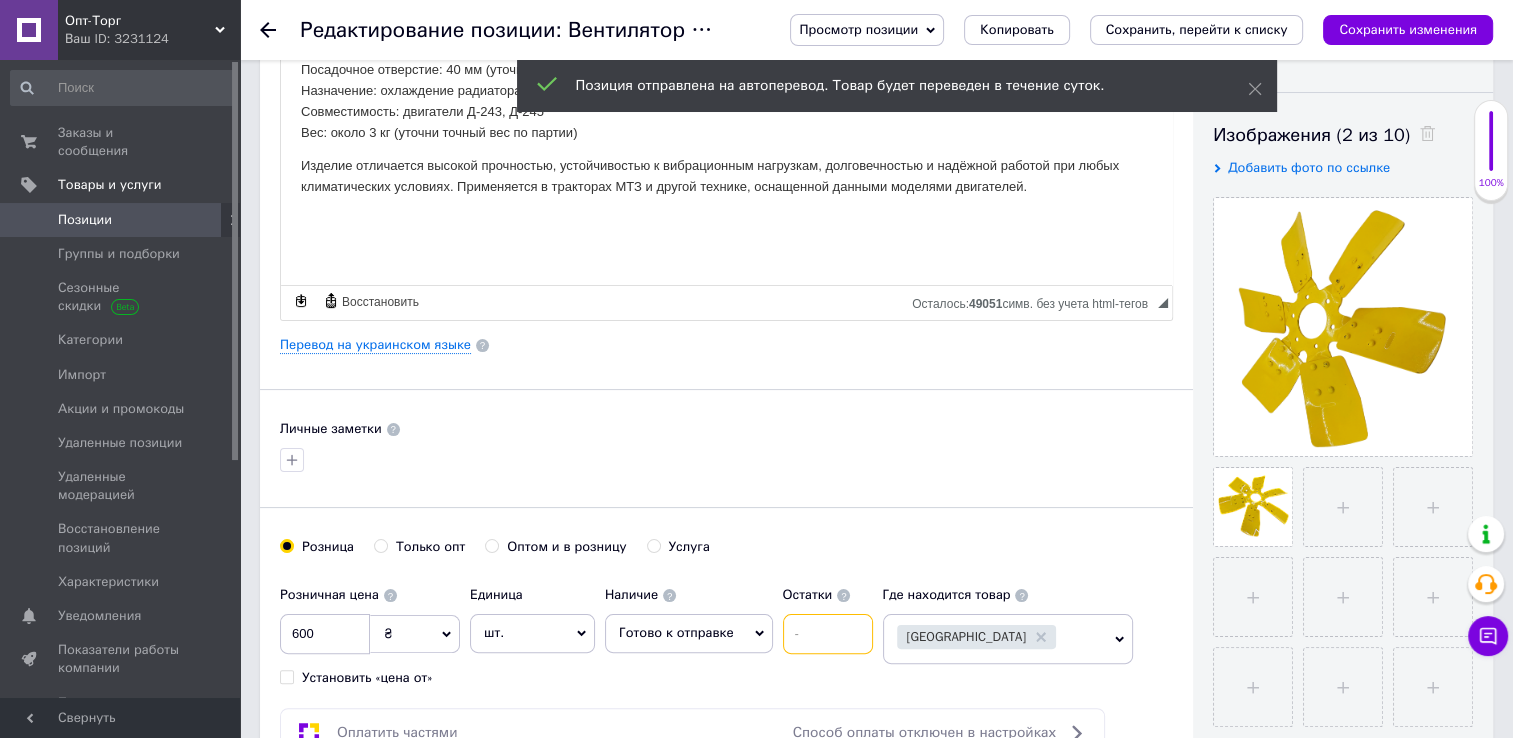 type 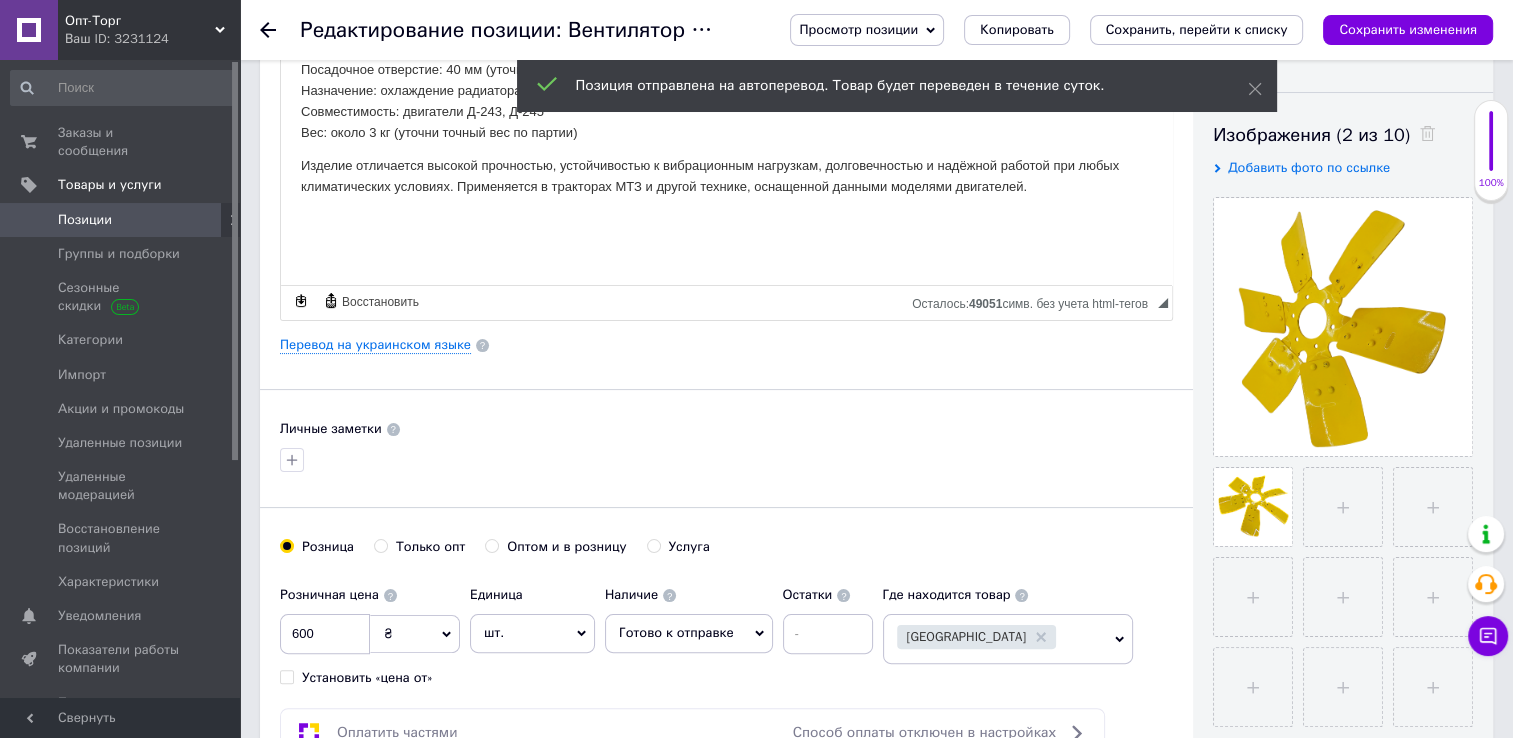 click 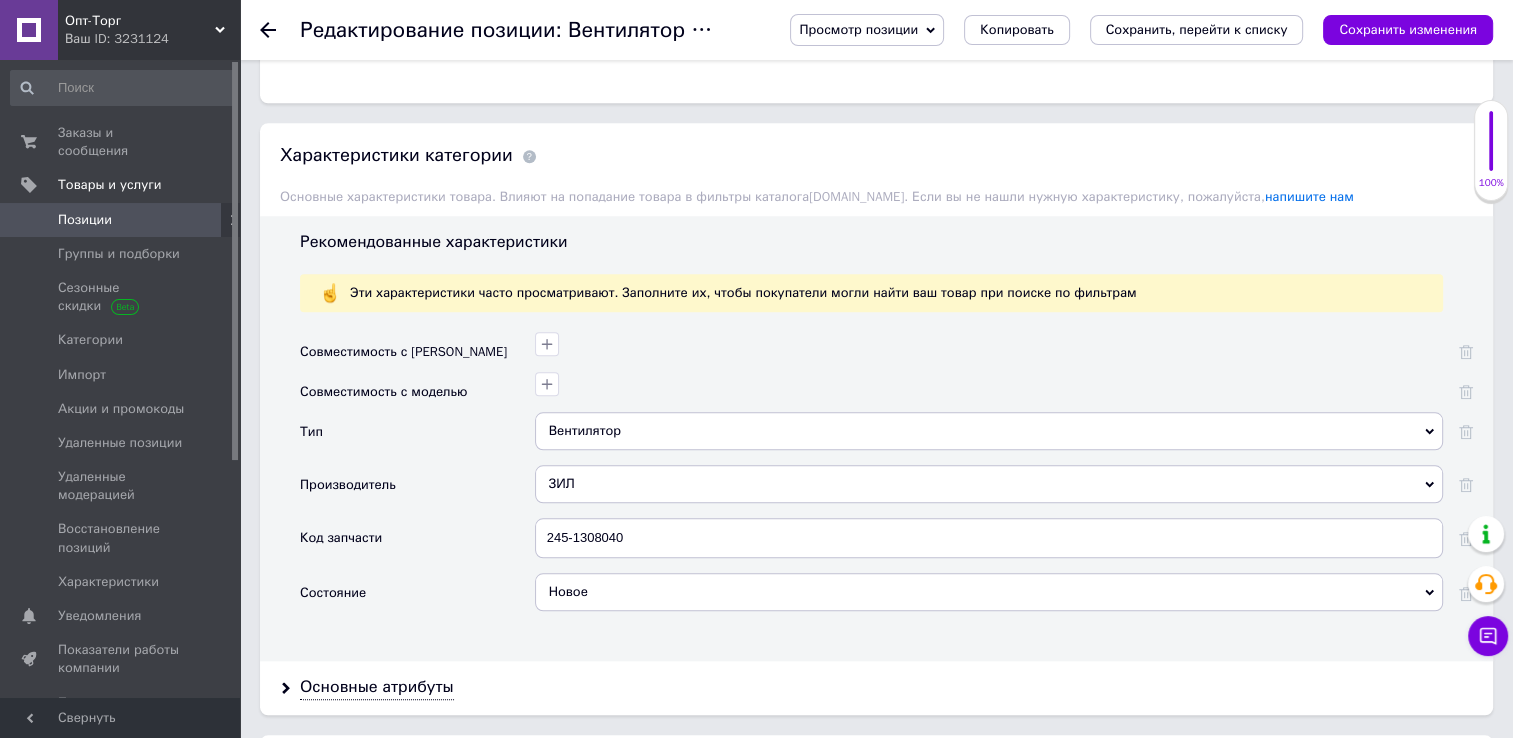 scroll, scrollTop: 1900, scrollLeft: 0, axis: vertical 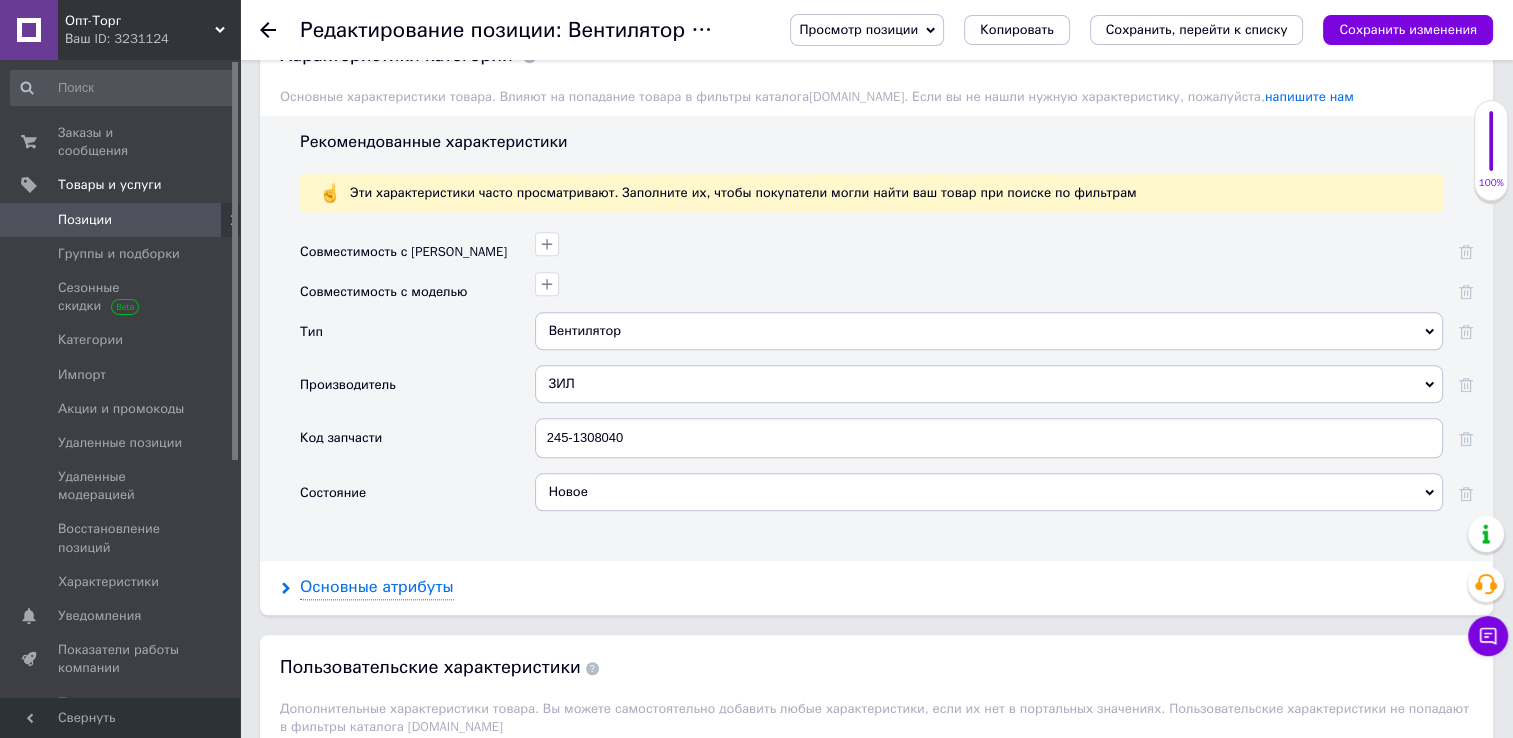 click on "Основные атрибуты" at bounding box center [377, 587] 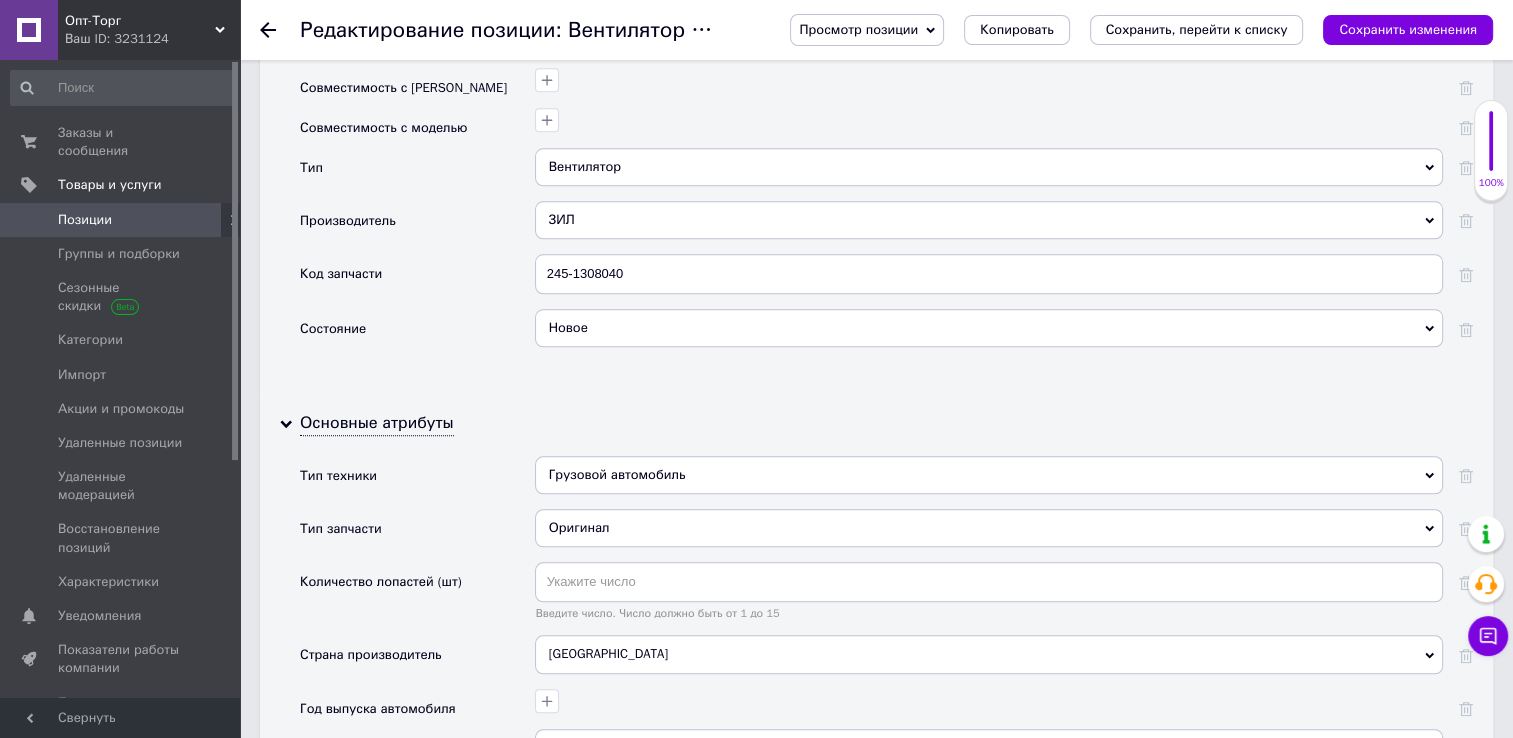 scroll, scrollTop: 2100, scrollLeft: 0, axis: vertical 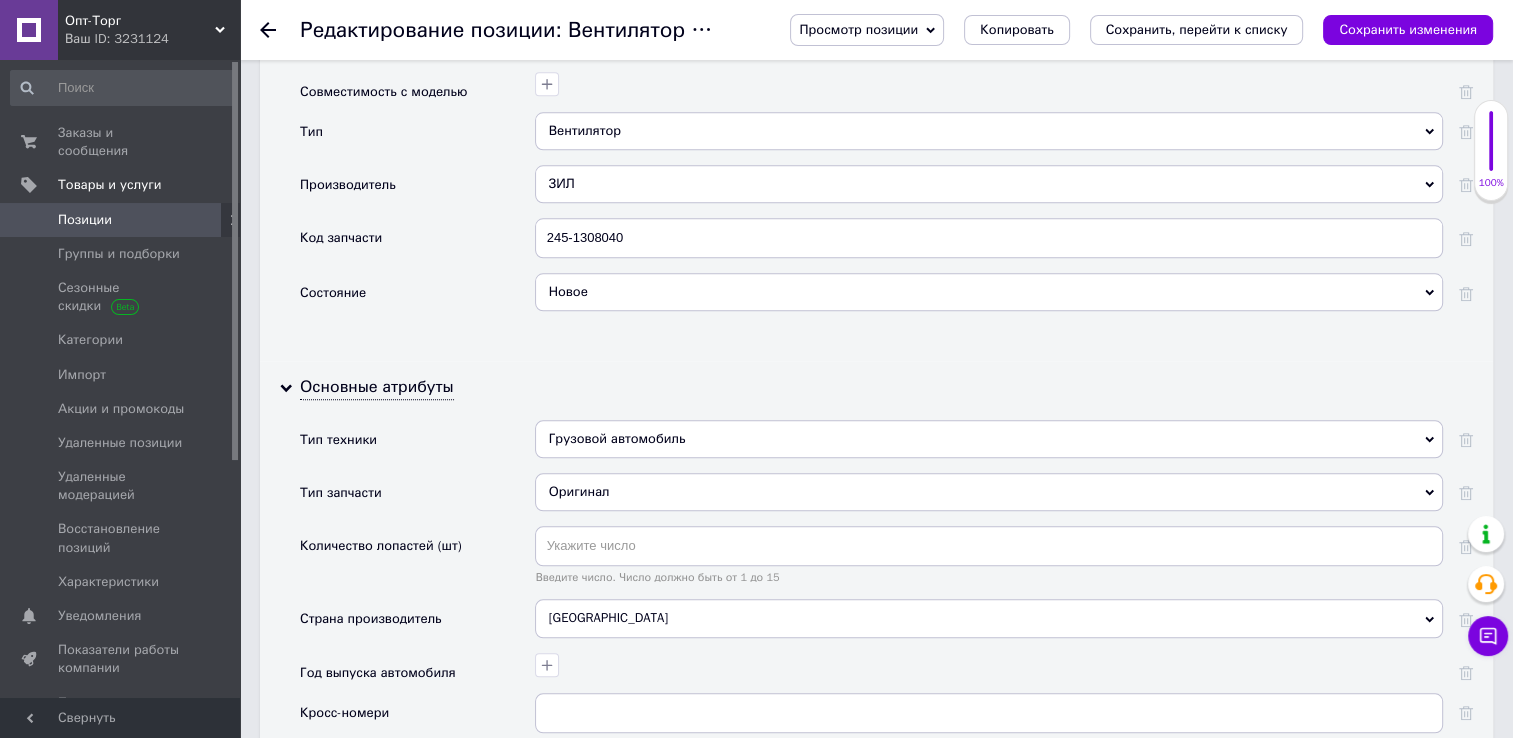 click on "[GEOGRAPHIC_DATA]" at bounding box center [989, 618] 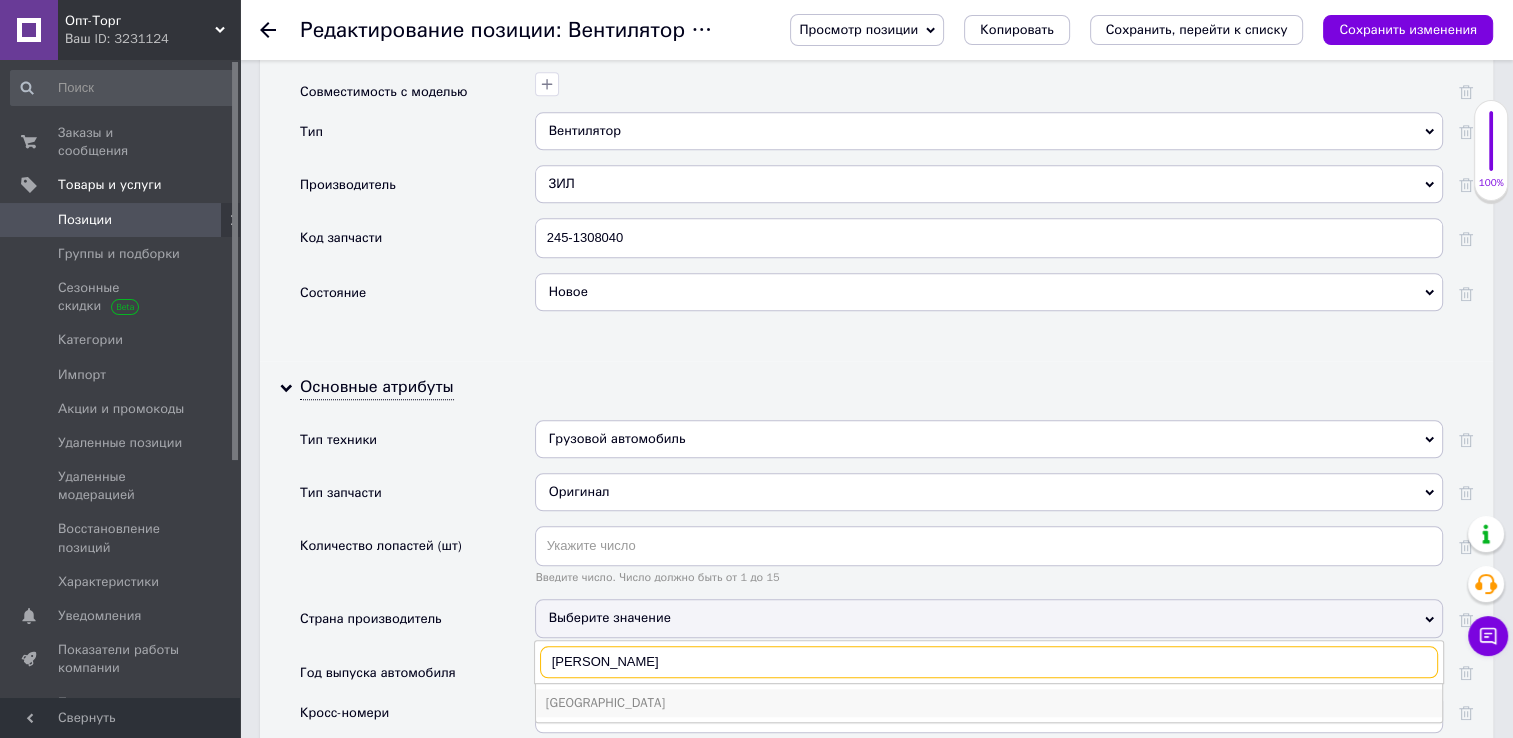 type on "[PERSON_NAME]" 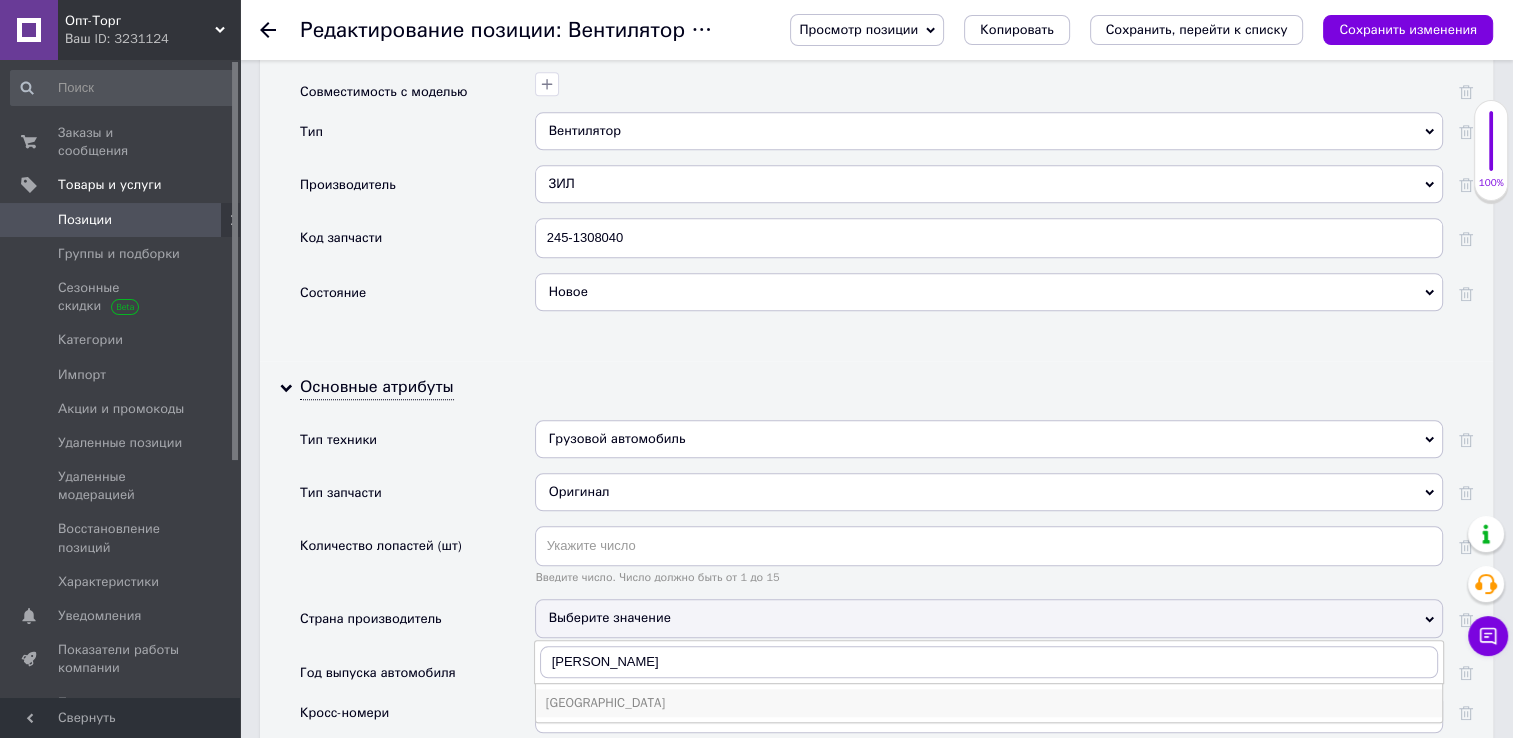 click on "[GEOGRAPHIC_DATA]" at bounding box center (989, 703) 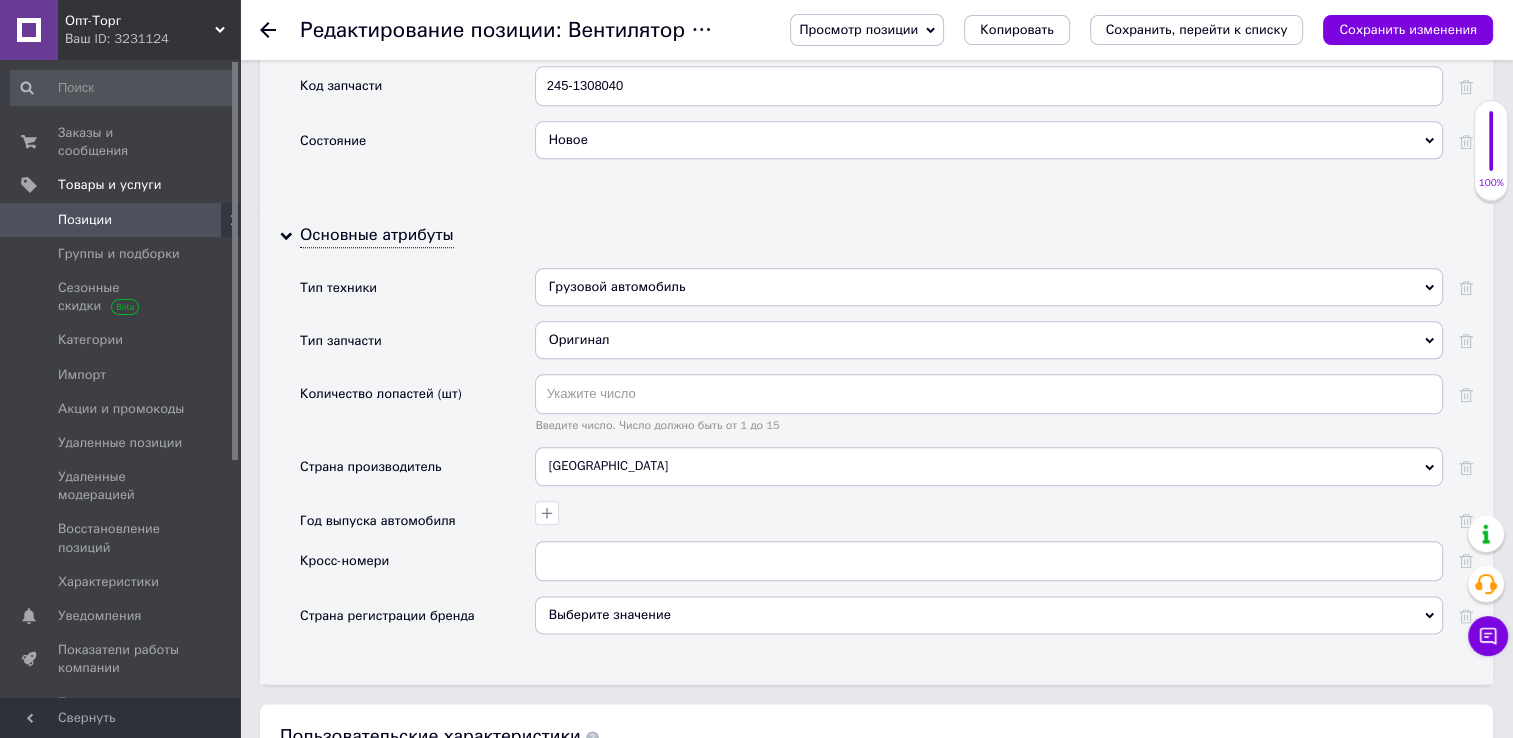 scroll, scrollTop: 2300, scrollLeft: 0, axis: vertical 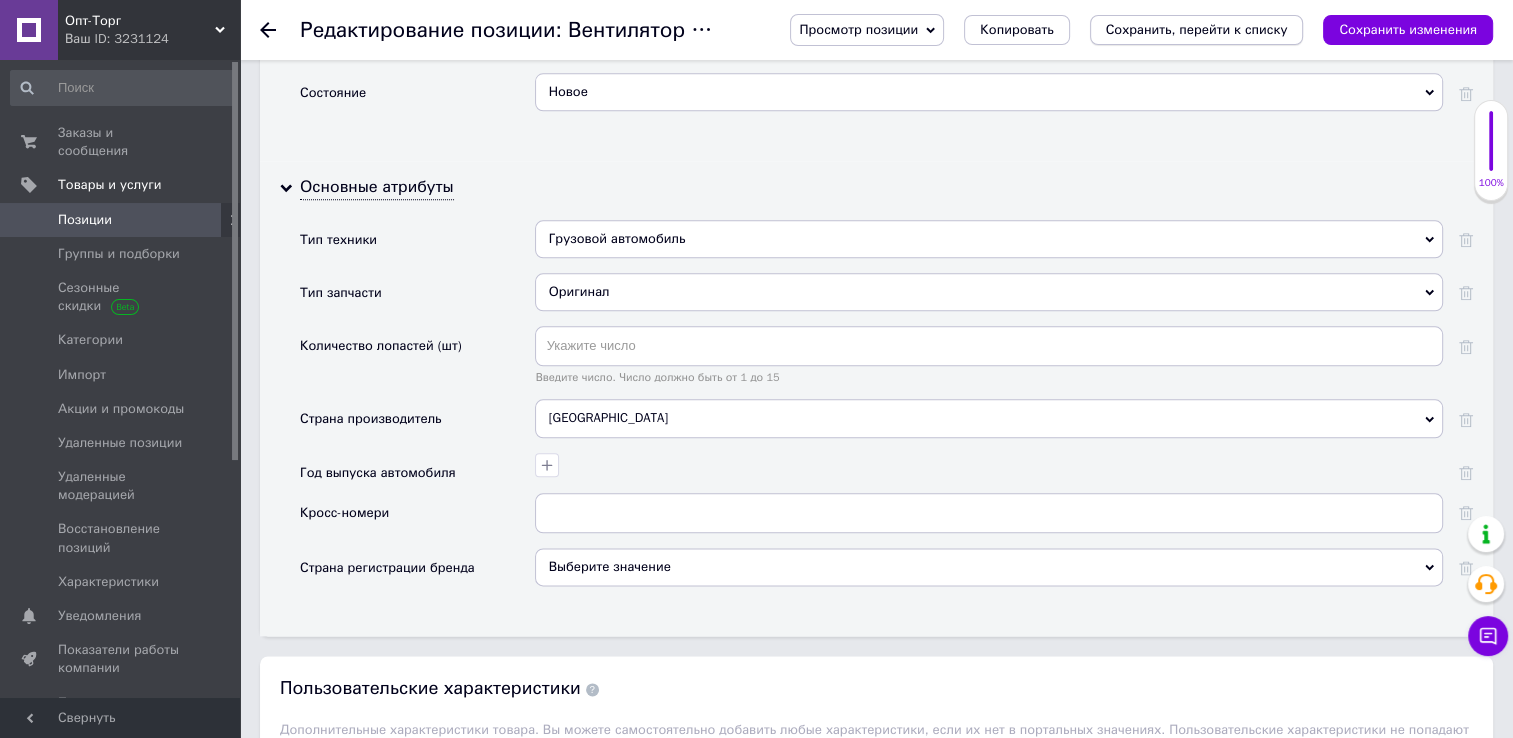 click on "Сохранить, перейти к списку" at bounding box center [1197, 29] 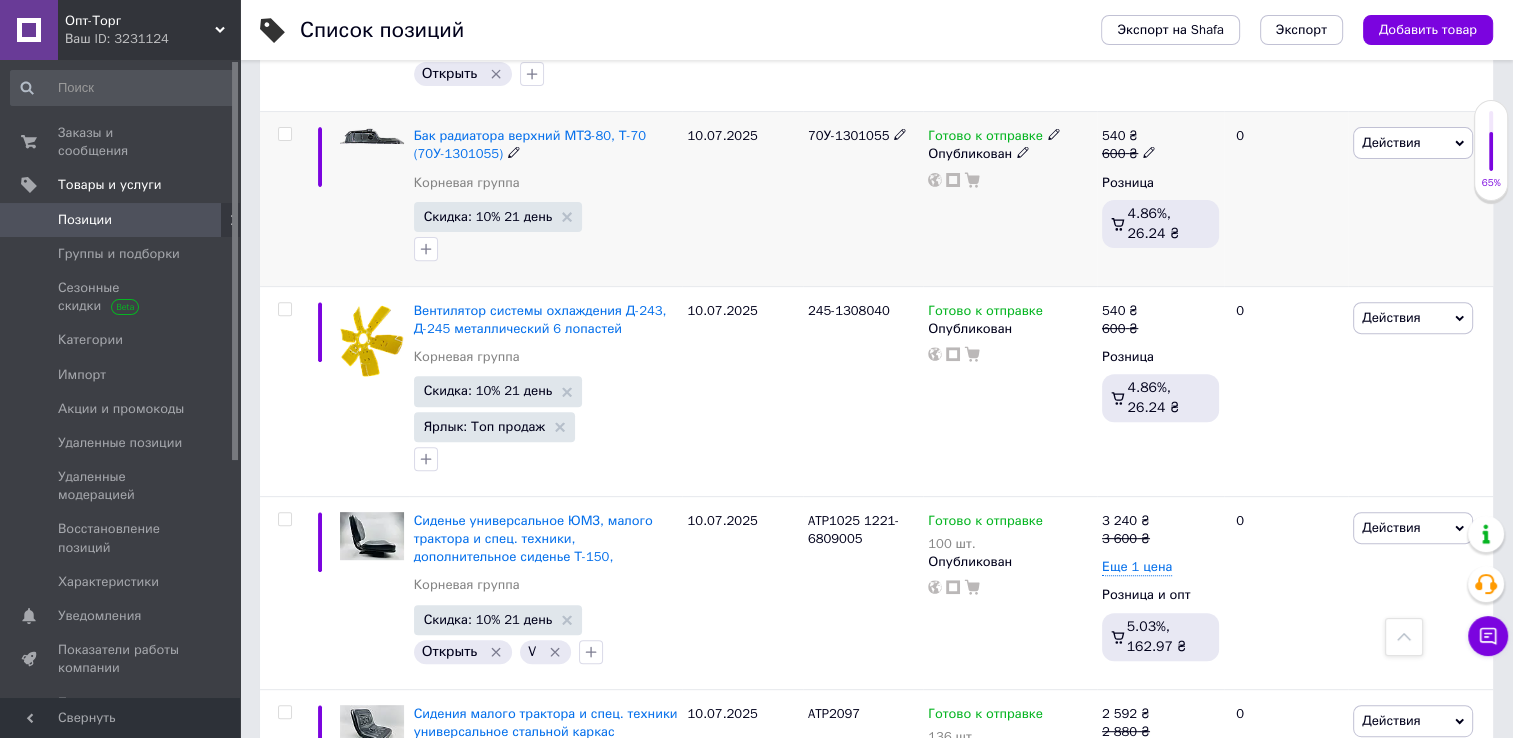 scroll, scrollTop: 700, scrollLeft: 0, axis: vertical 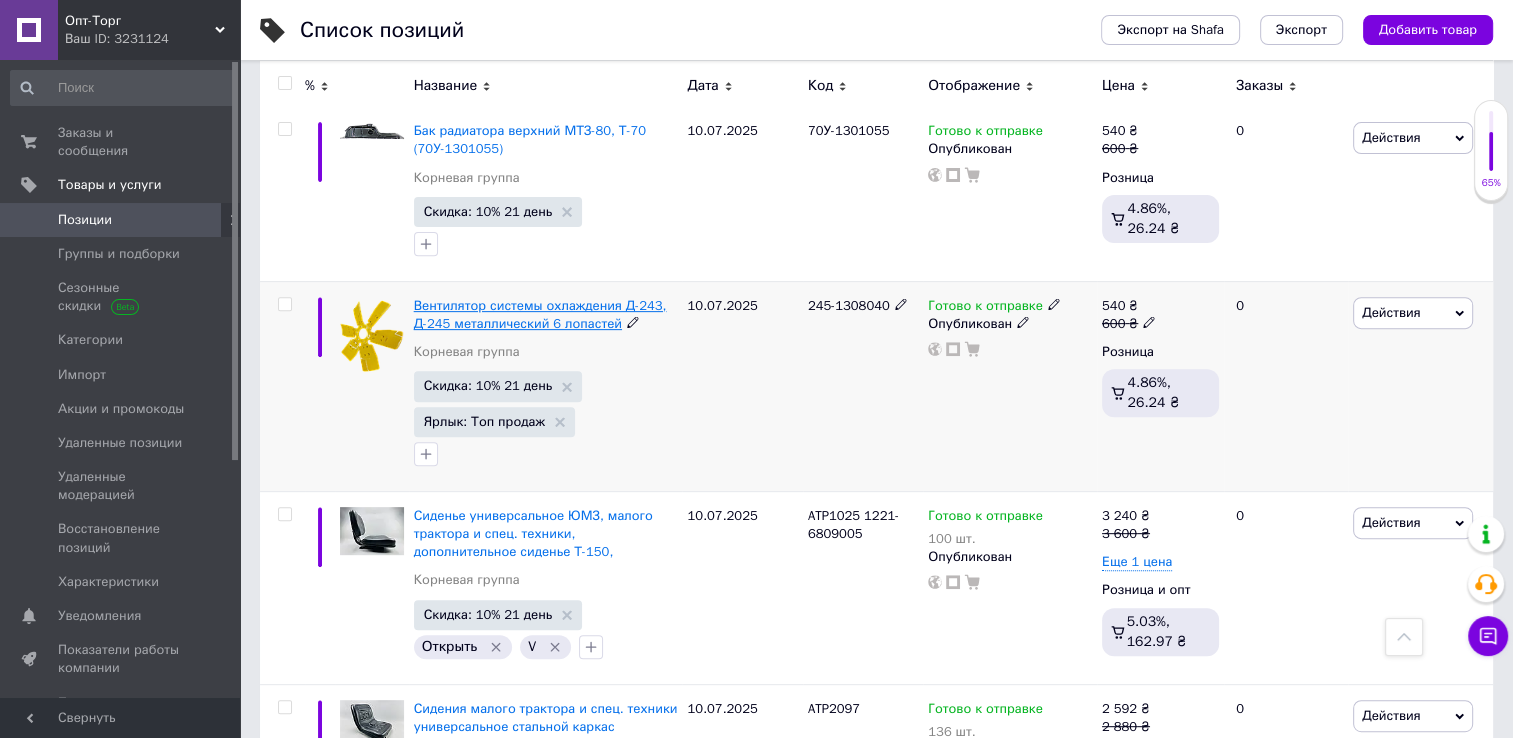 click on "Вентилятор системы охлаждения Д-243, Д-245 металлический 6 лопастей" at bounding box center [540, 314] 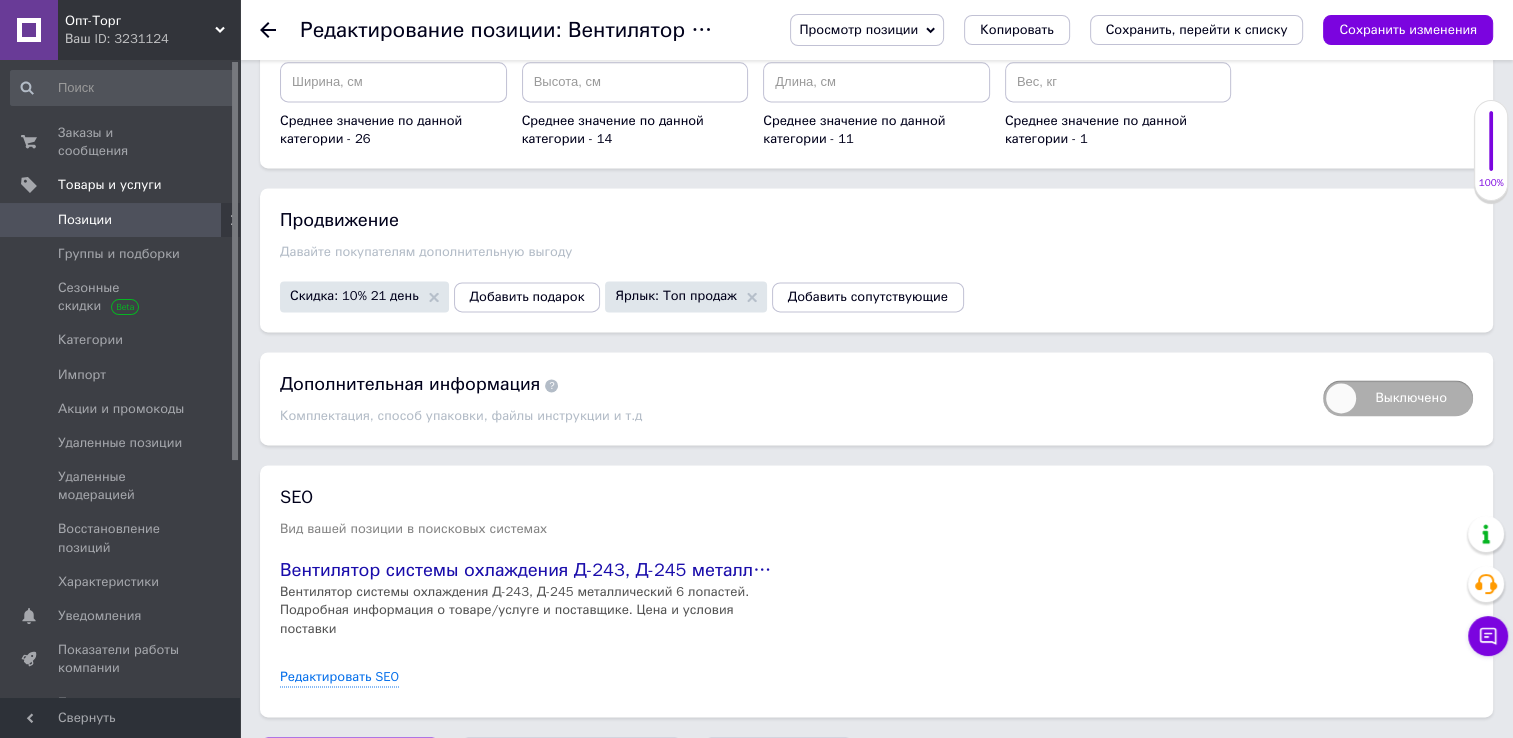 scroll, scrollTop: 2789, scrollLeft: 0, axis: vertical 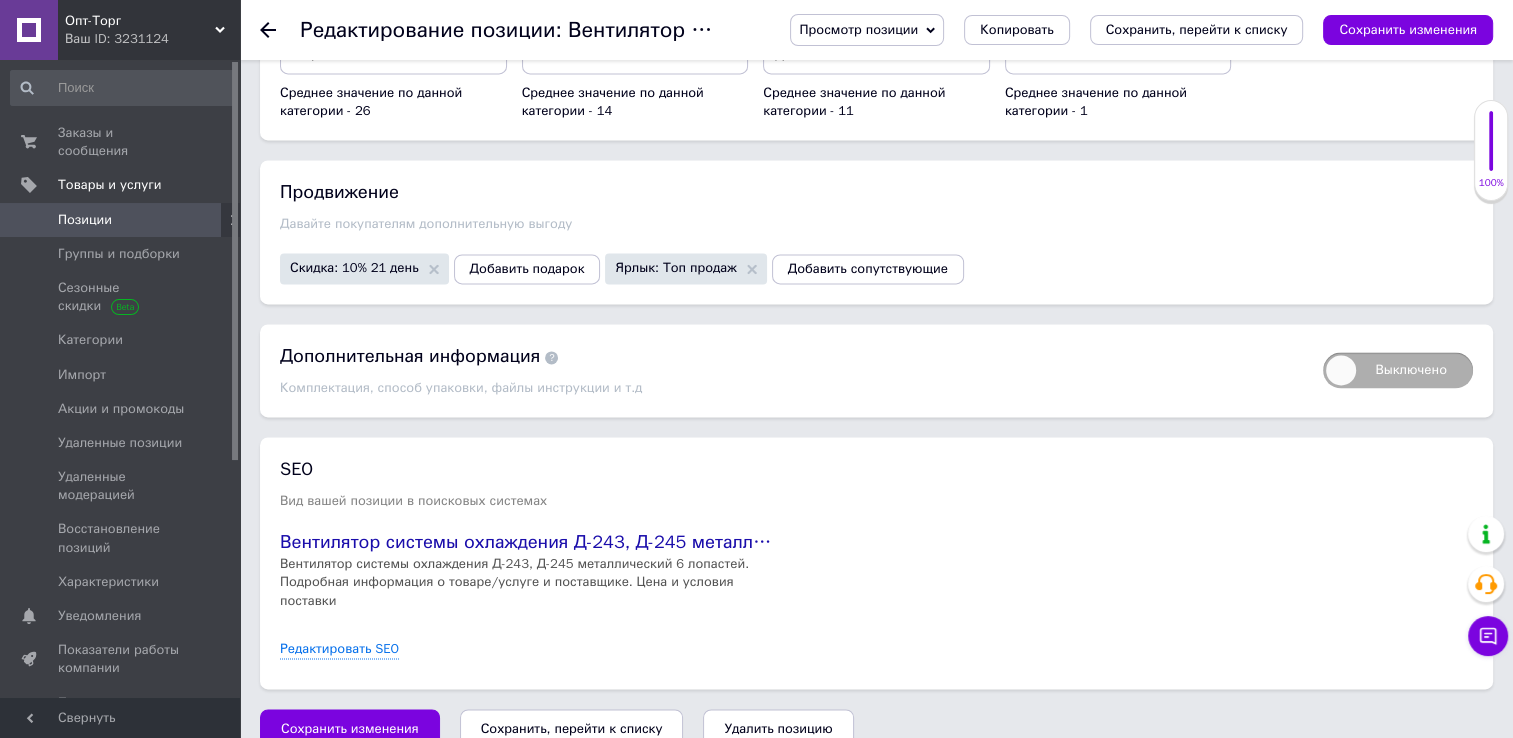 click on "Ярлык: Топ продаж" at bounding box center (685, 268) 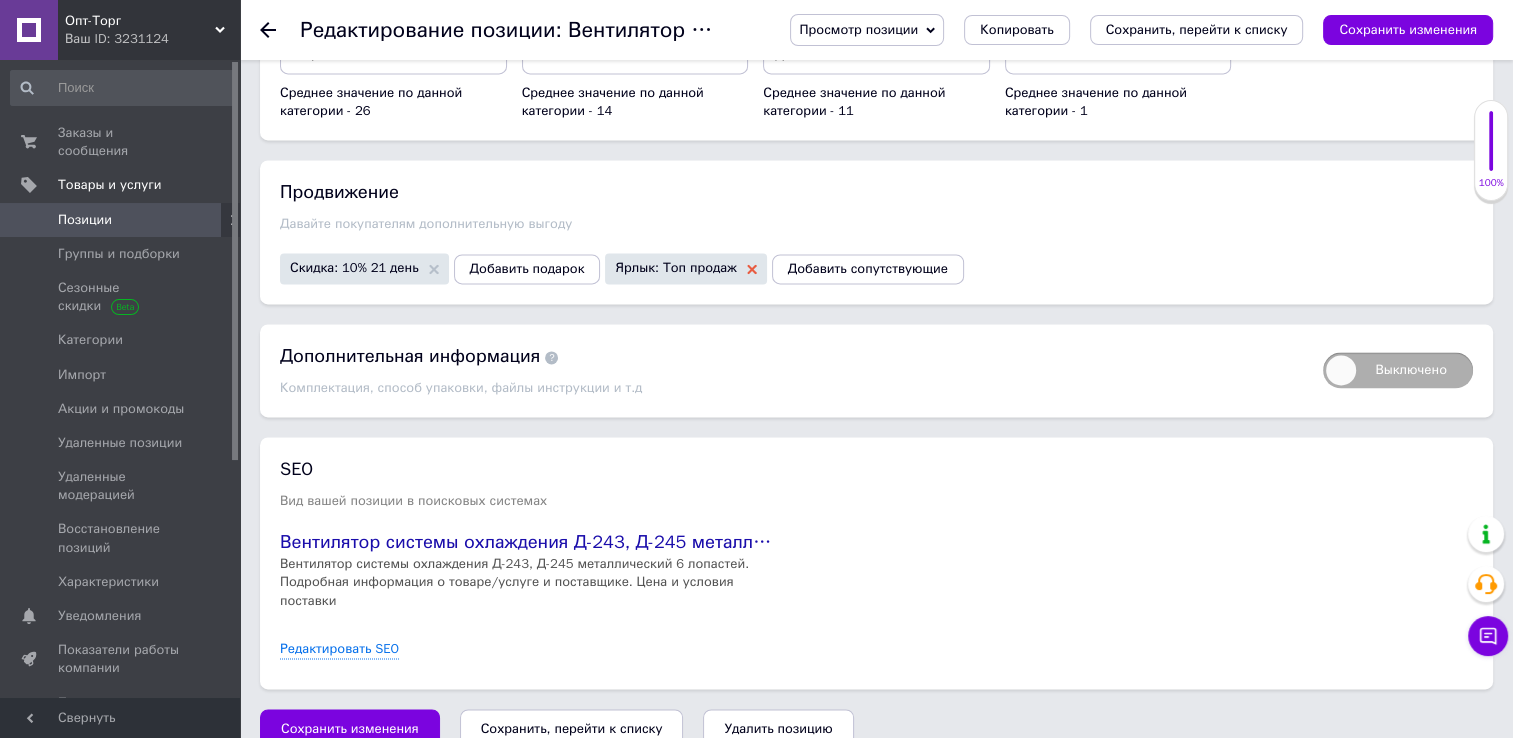 click 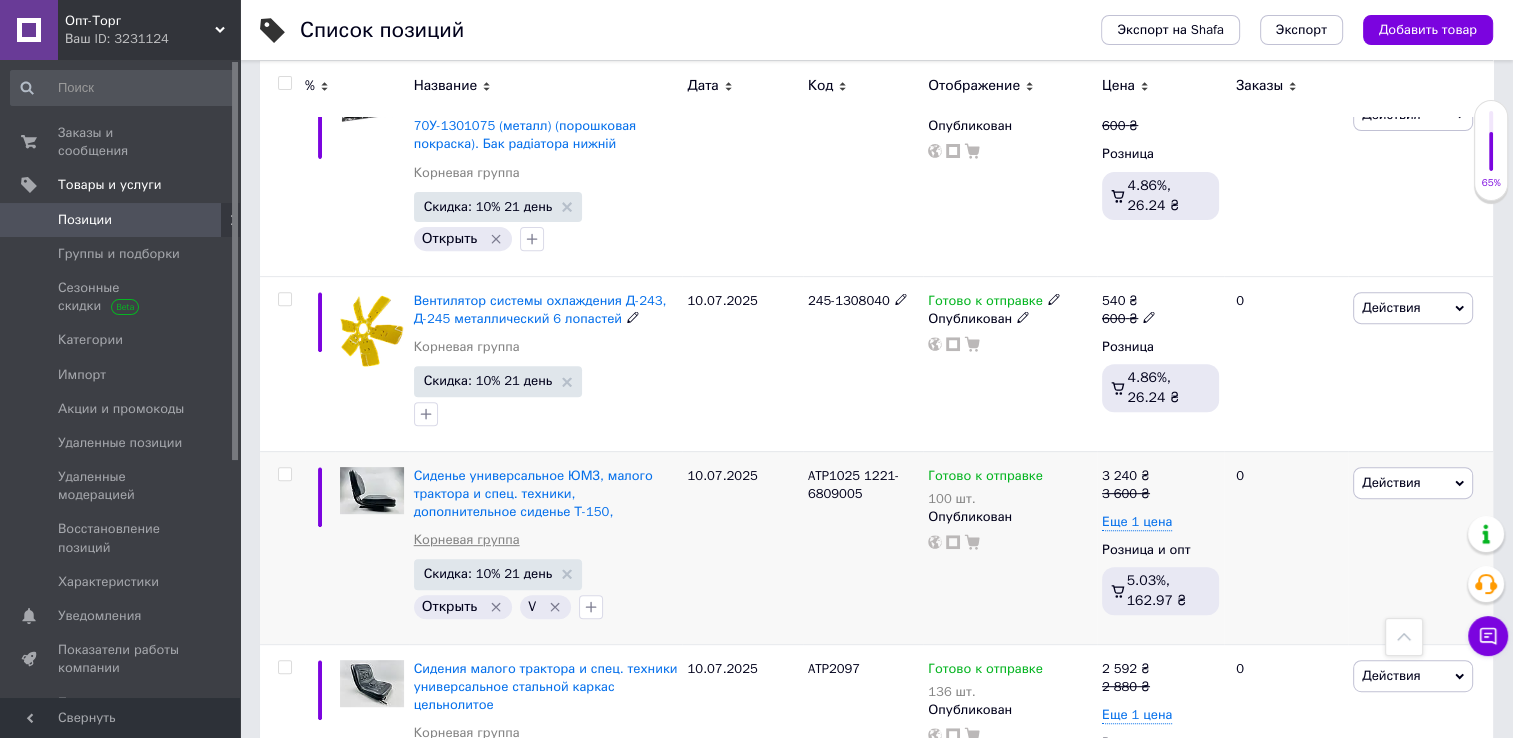 scroll, scrollTop: 800, scrollLeft: 0, axis: vertical 